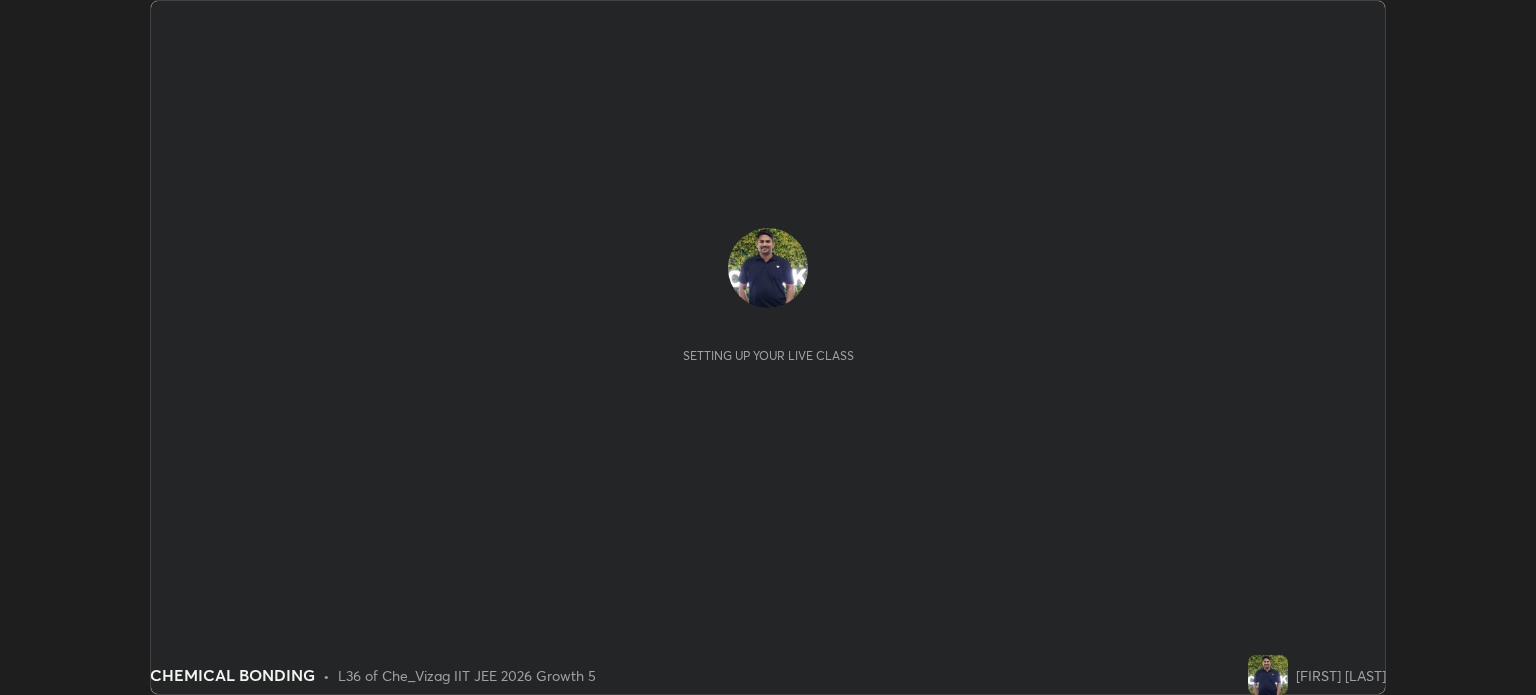 scroll, scrollTop: 0, scrollLeft: 0, axis: both 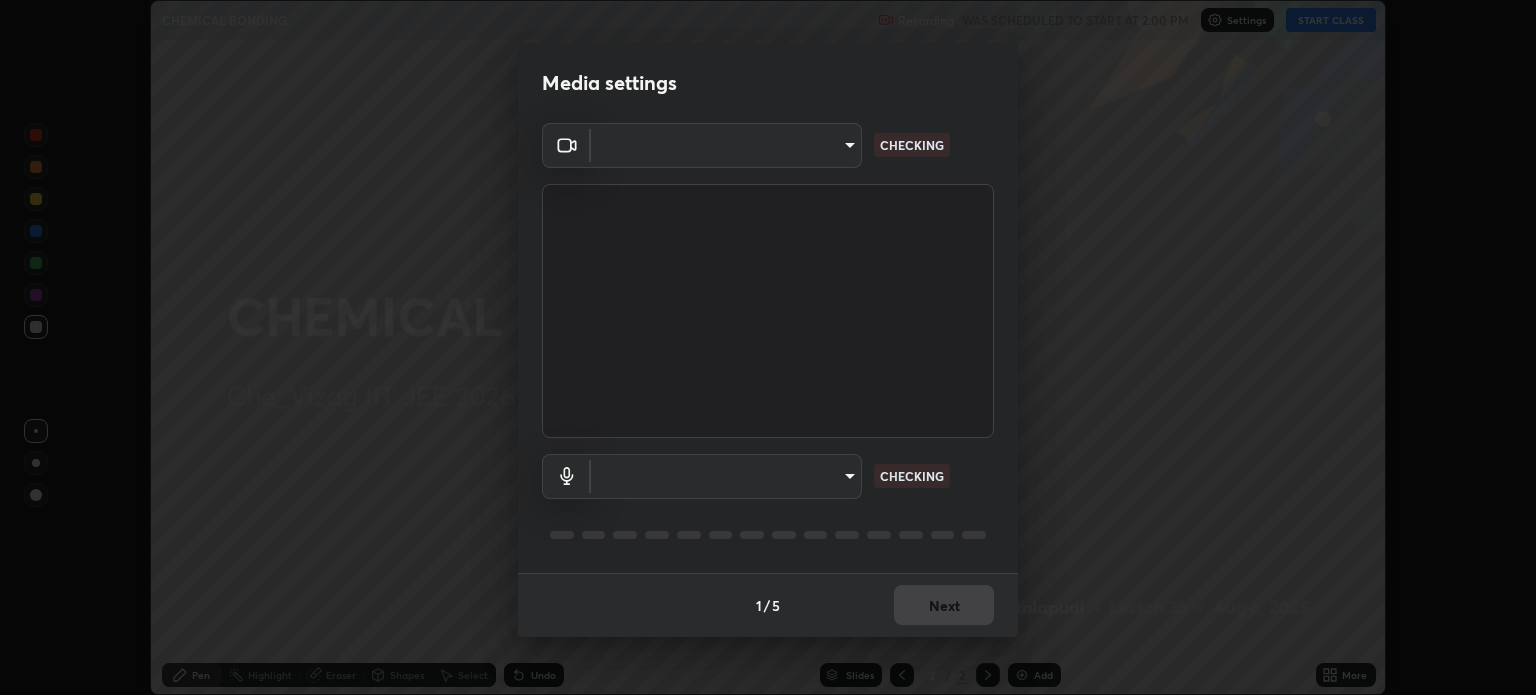 type on "96a72d9c6383d68089b7d443f8f47044f61cfd95309222ab1aac241246f71f91" 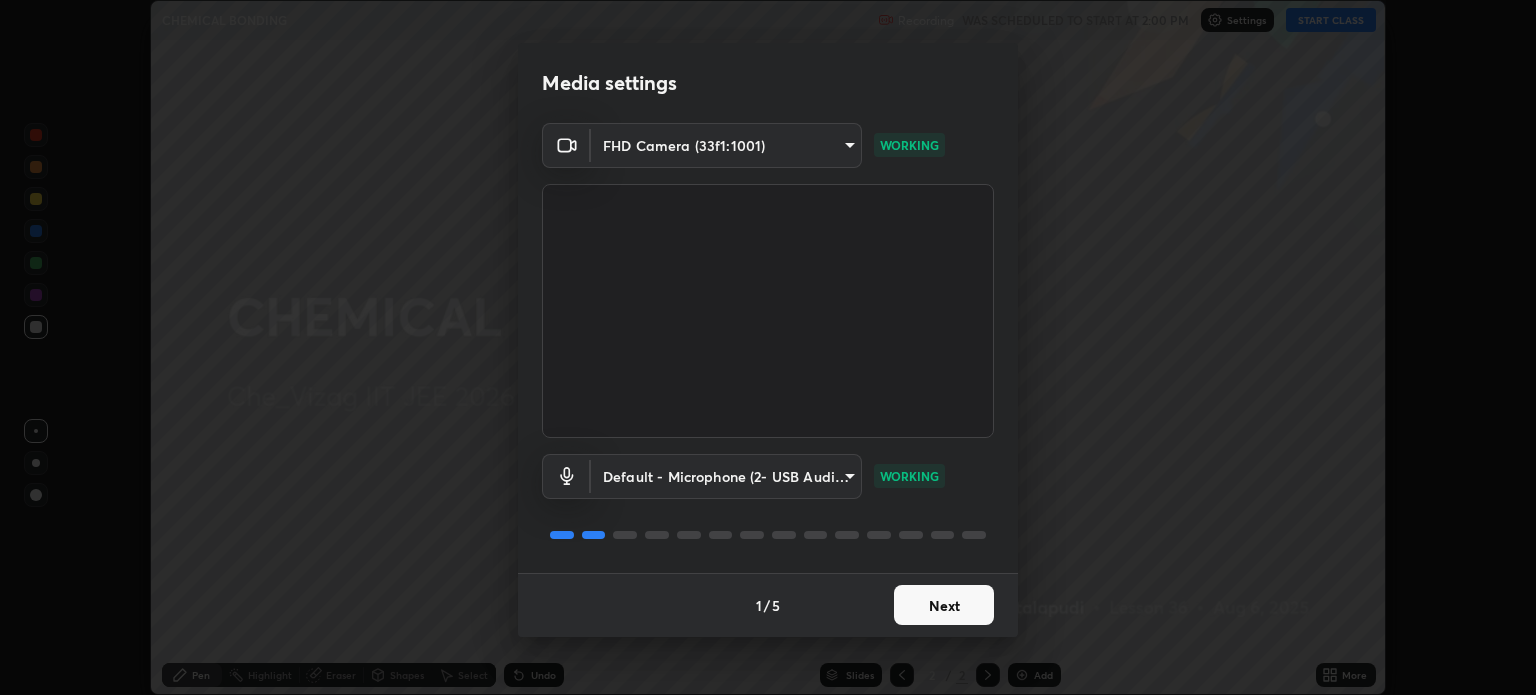 click on "Next" at bounding box center [944, 605] 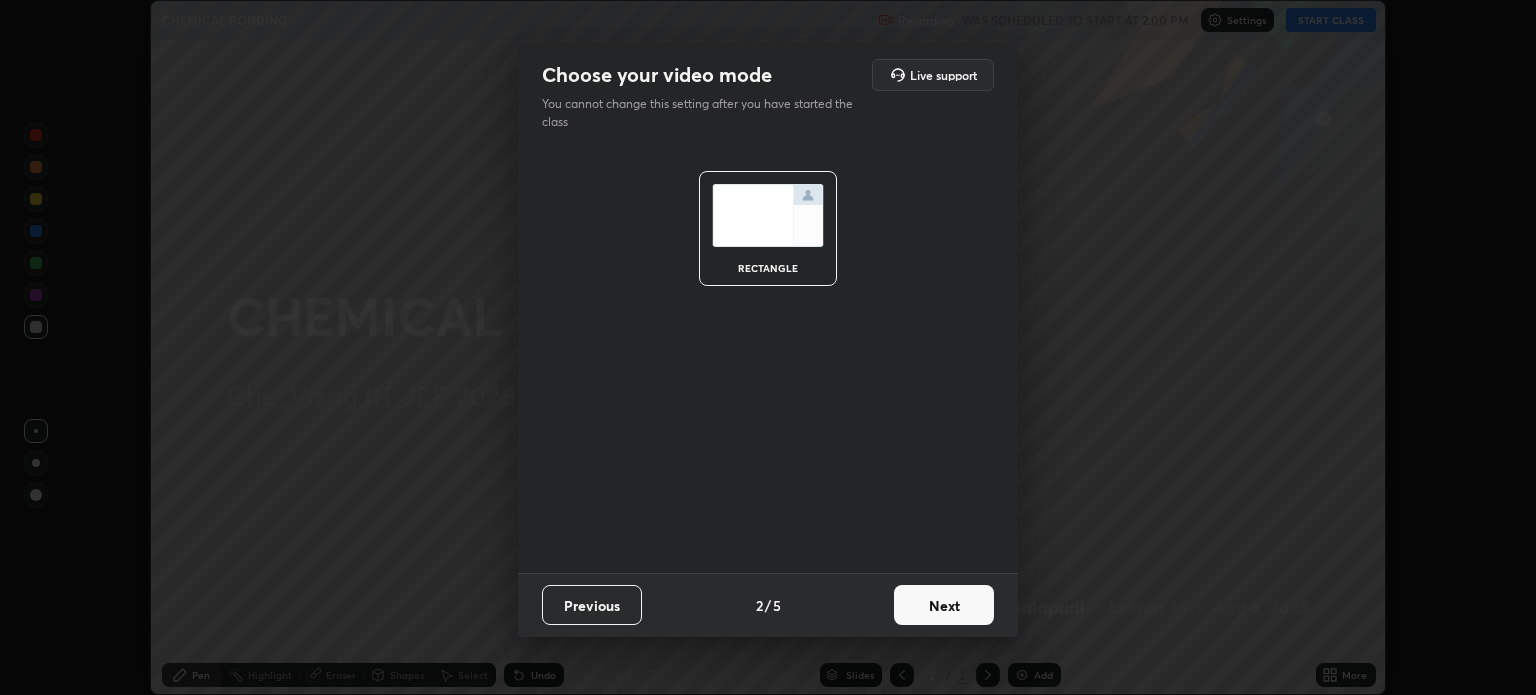 click on "Next" at bounding box center [944, 605] 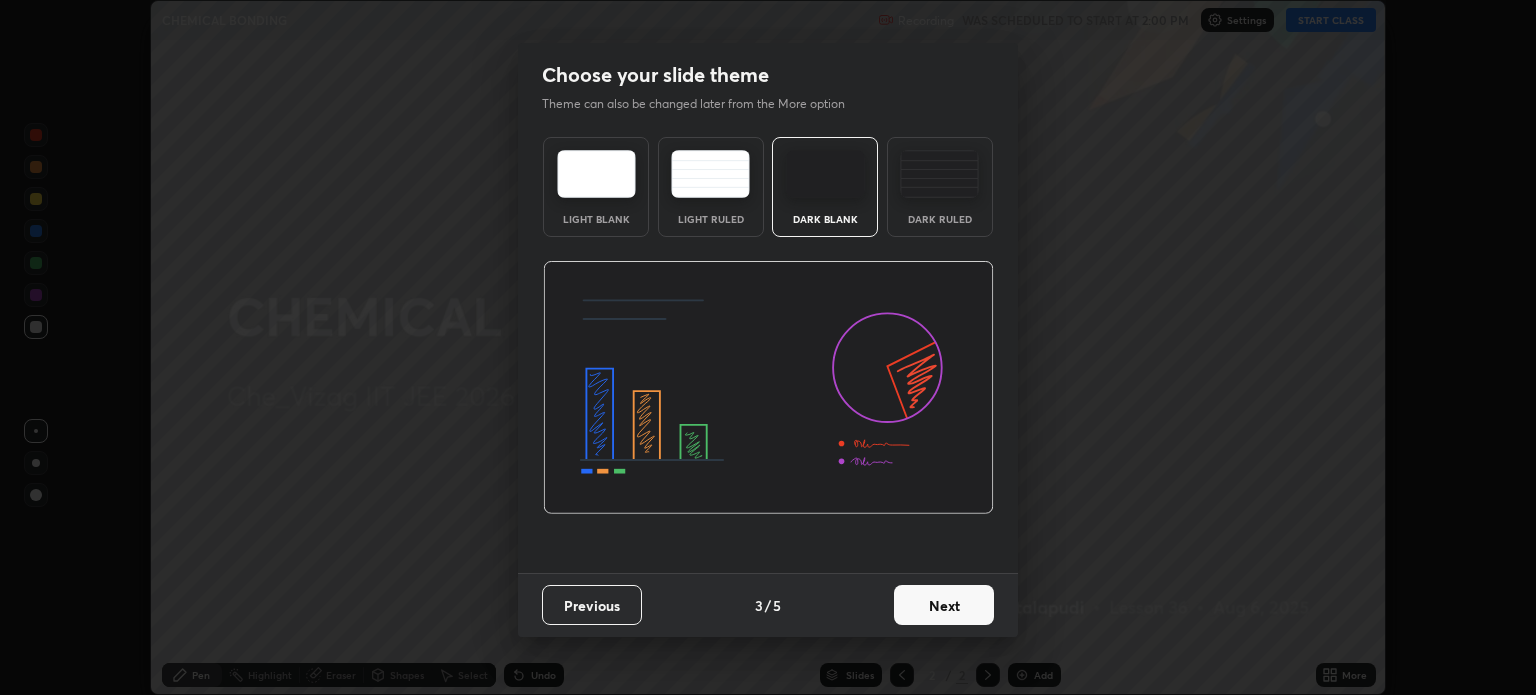 click on "Next" at bounding box center (944, 605) 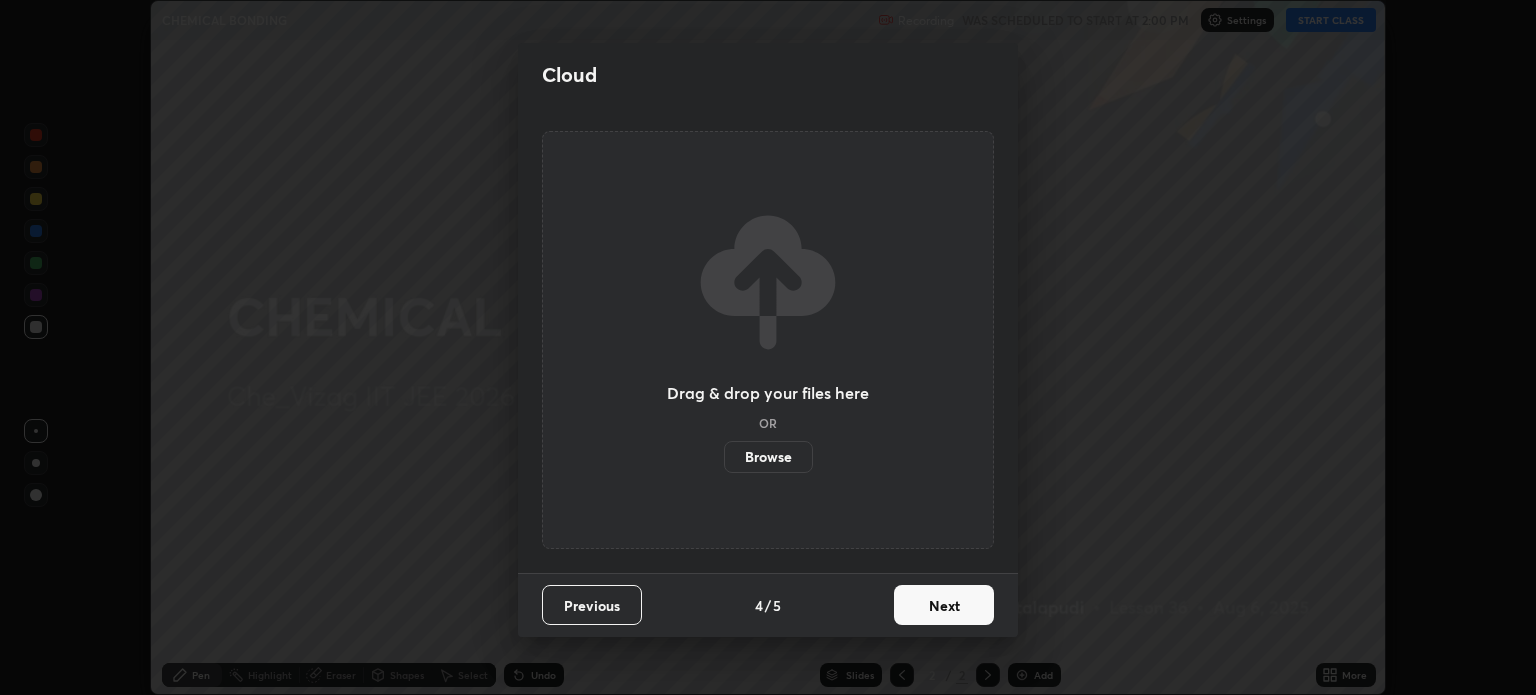 click on "Next" at bounding box center [944, 605] 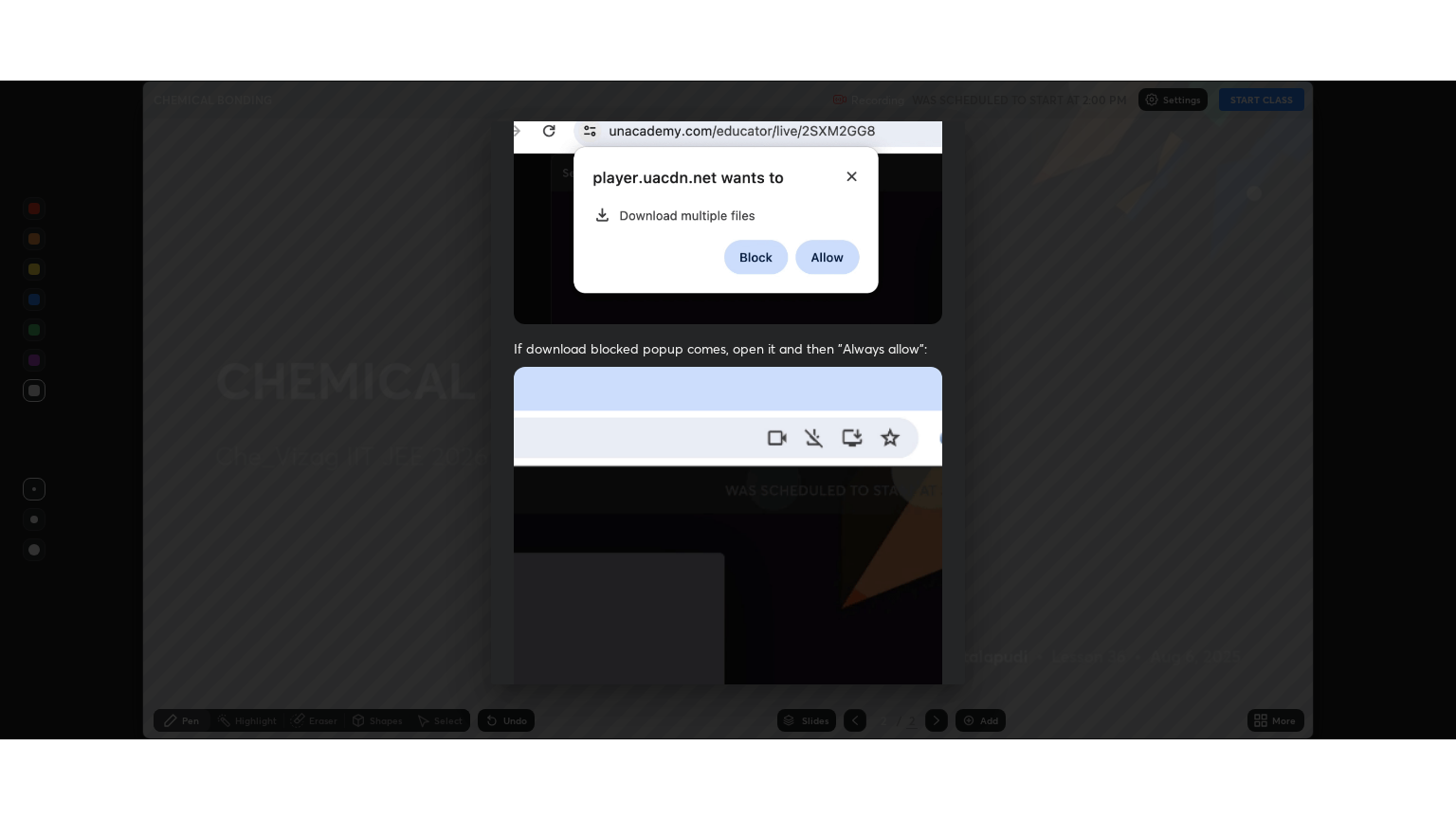 scroll, scrollTop: 384, scrollLeft: 0, axis: vertical 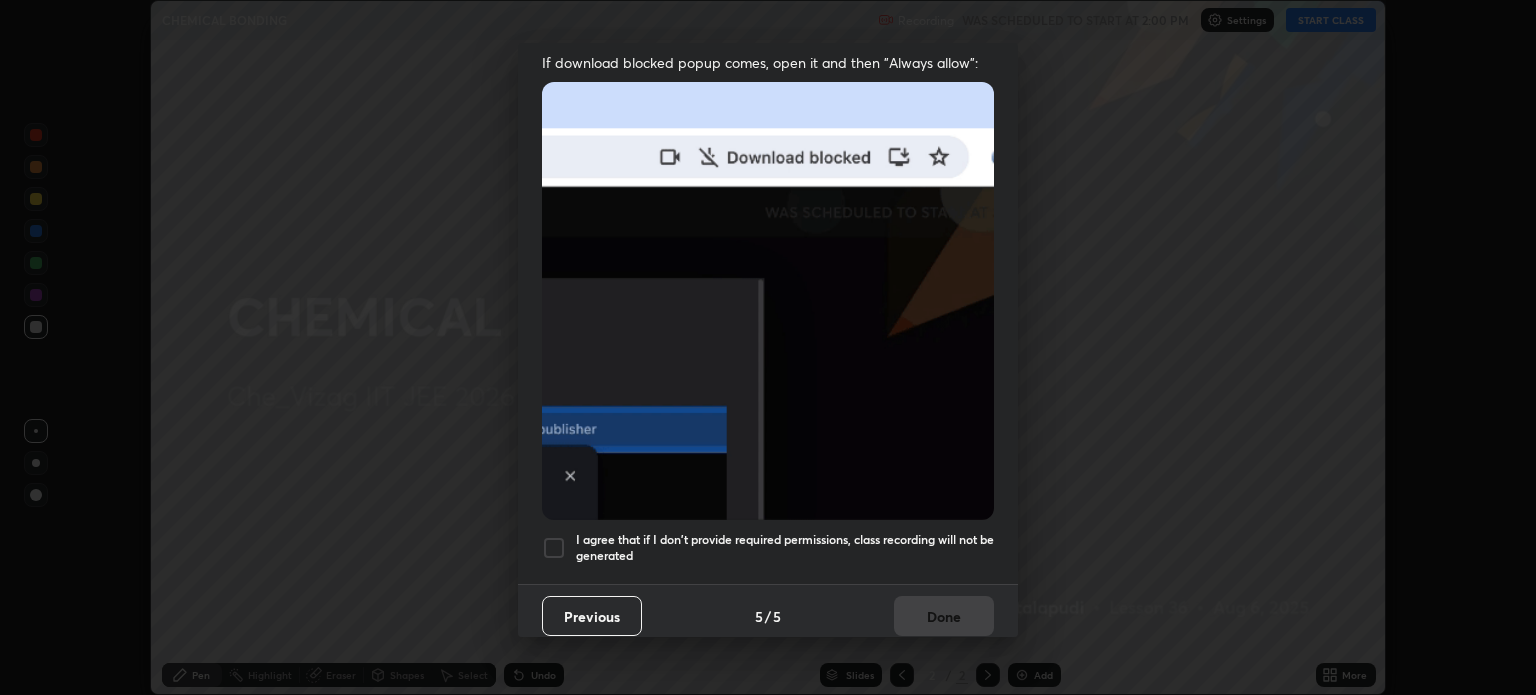 click at bounding box center (554, 548) 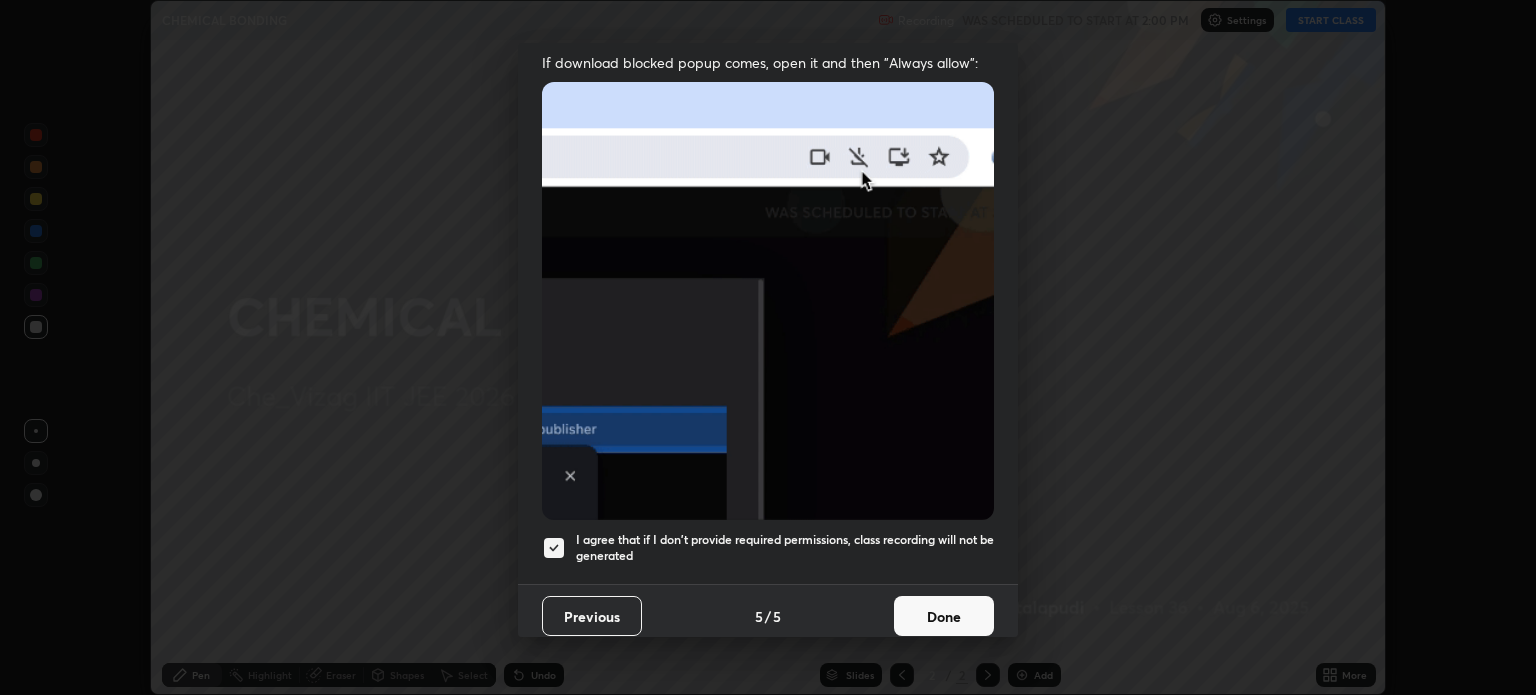 click on "Done" at bounding box center [944, 616] 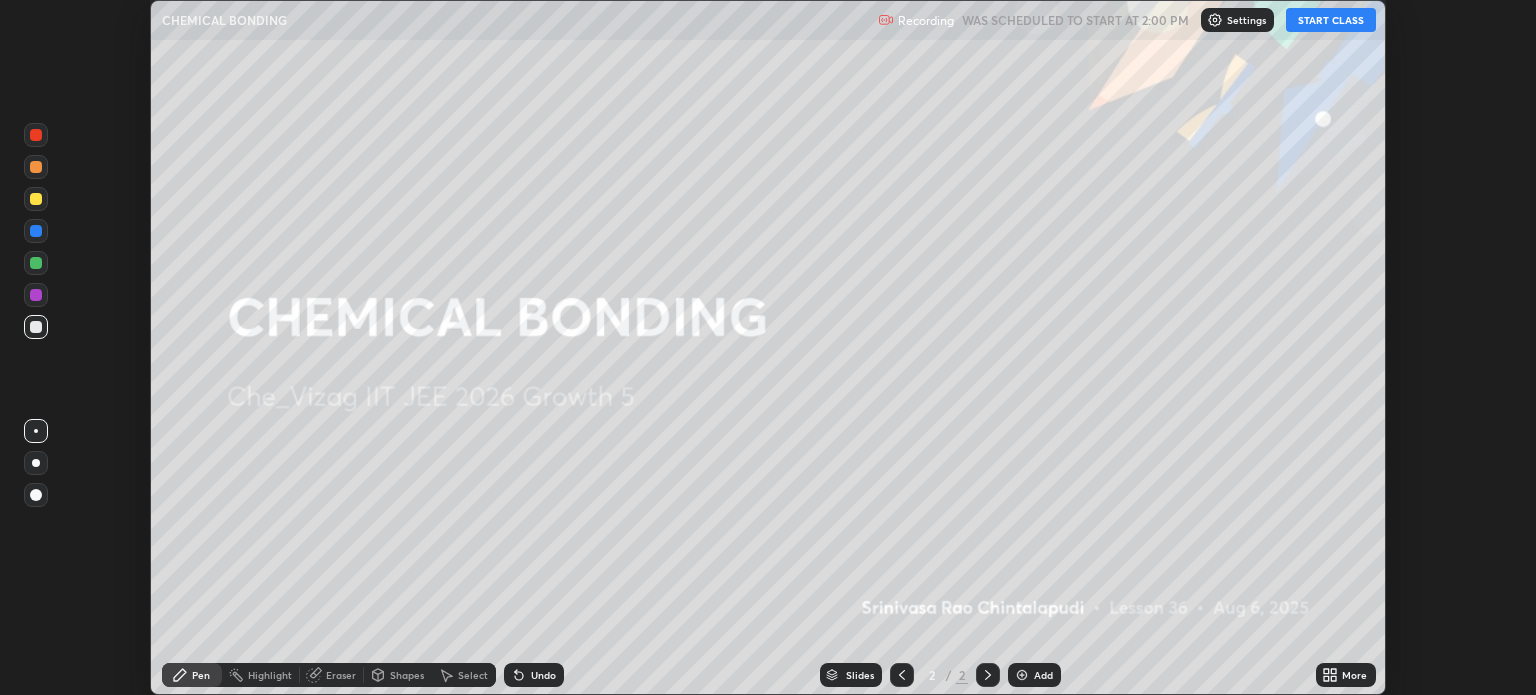 click 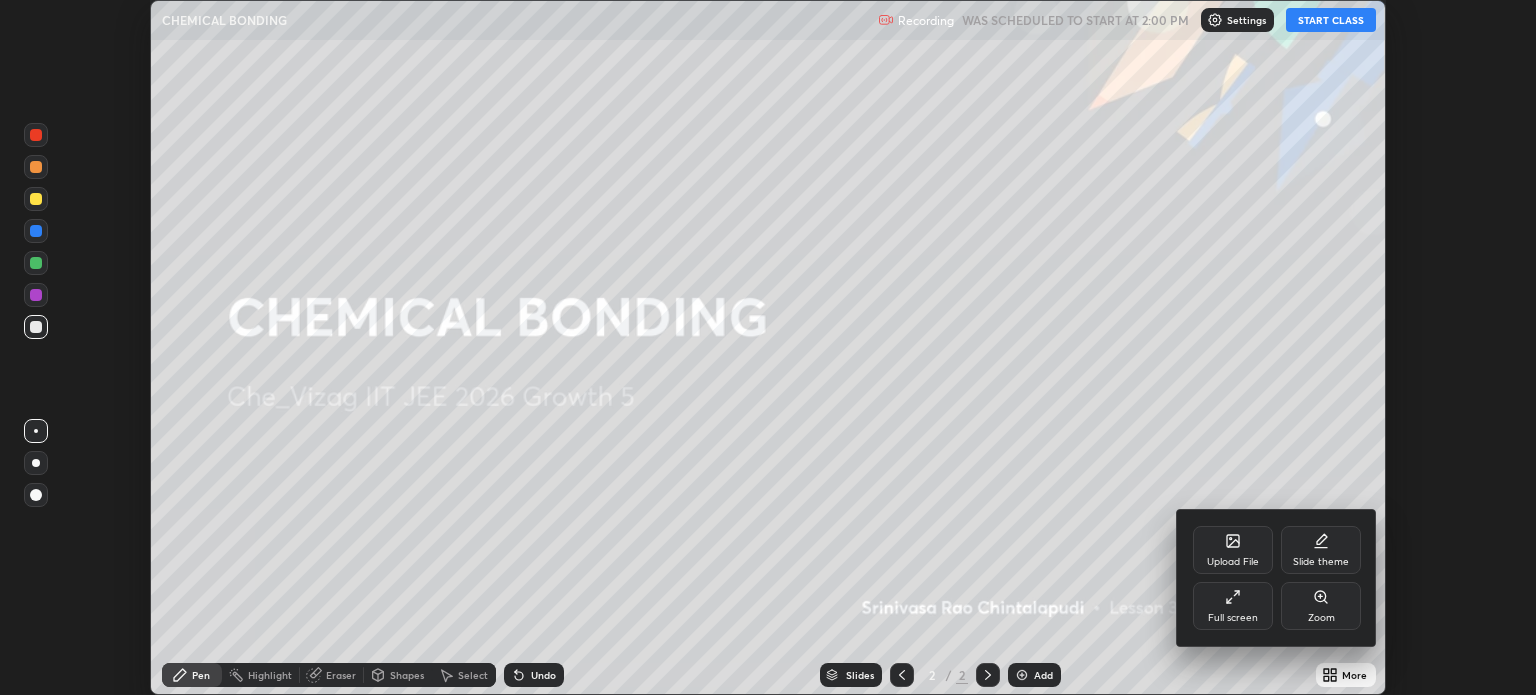 click 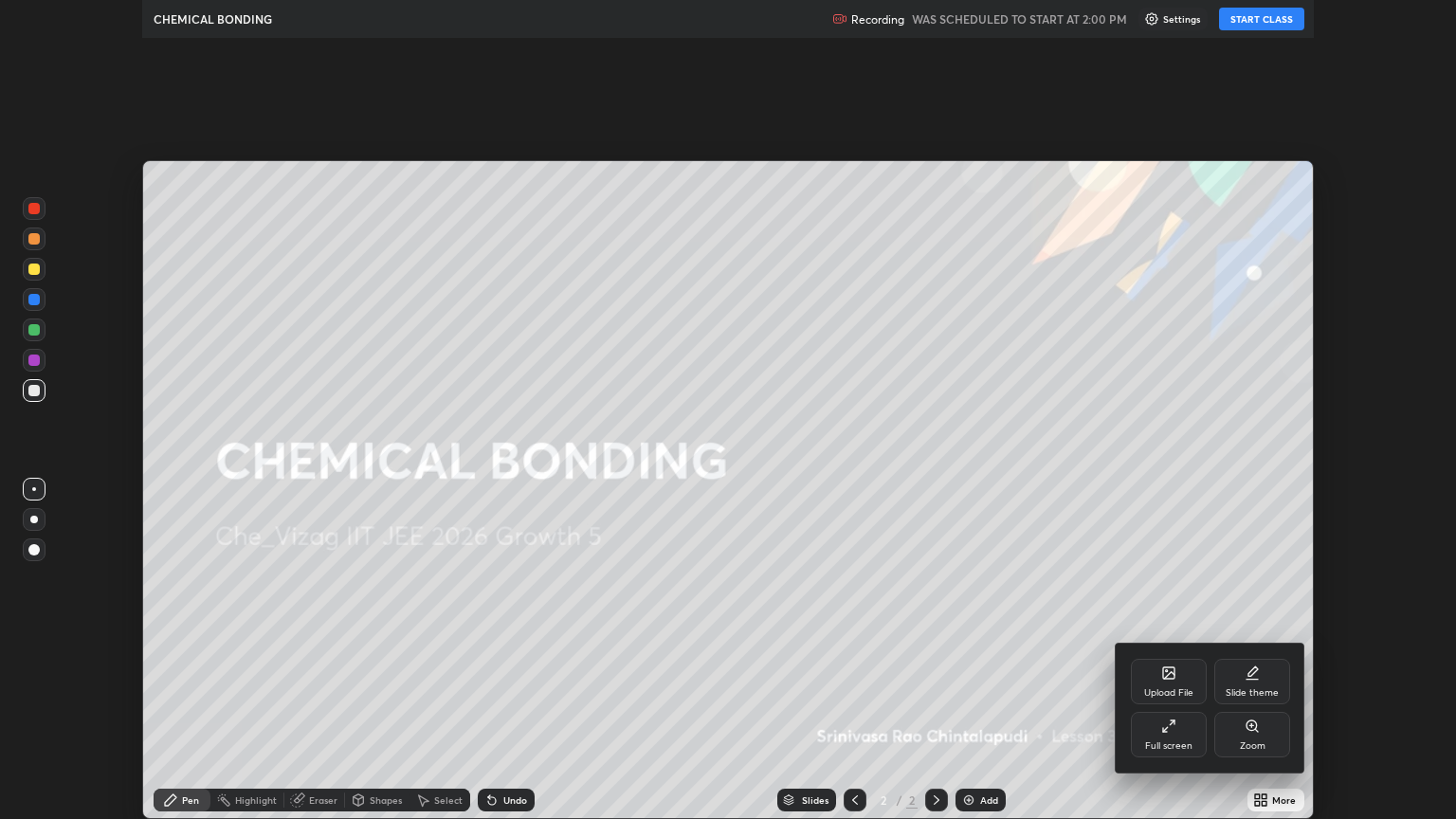 scroll, scrollTop: 93973, scrollLeft: 93336, axis: both 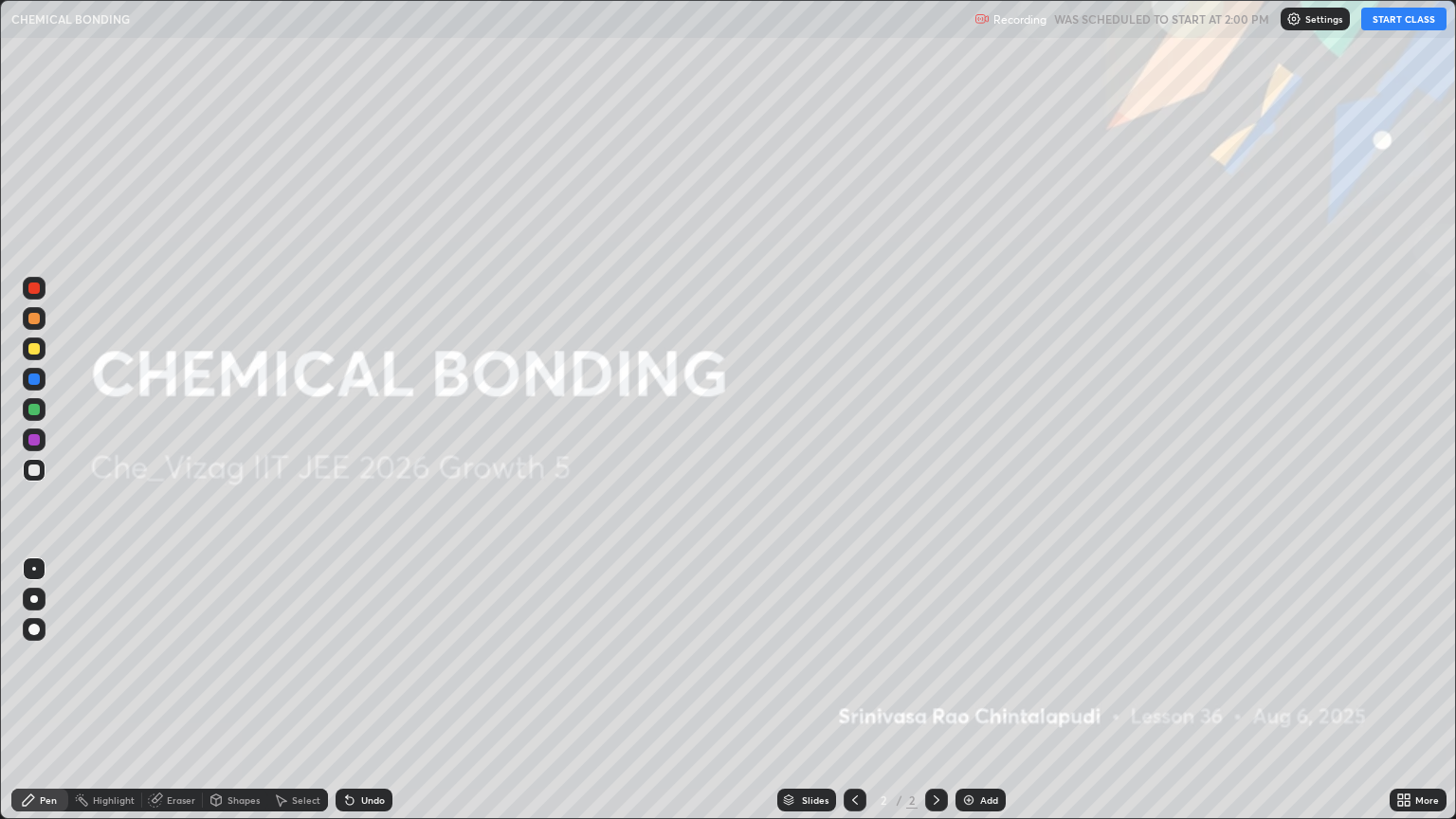click on "START CLASS" at bounding box center (1404, 19) 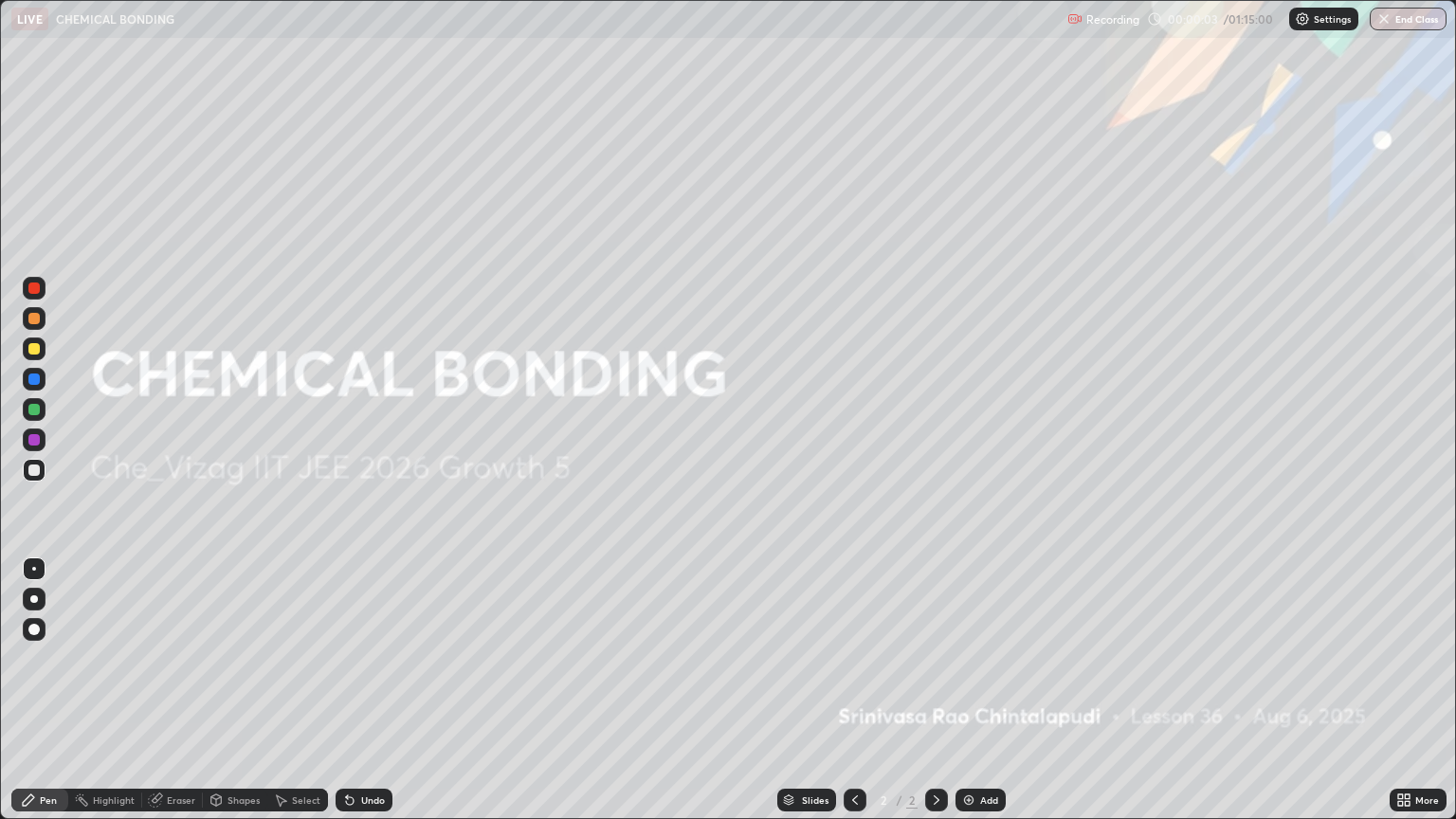click on "Add" at bounding box center [989, 800] 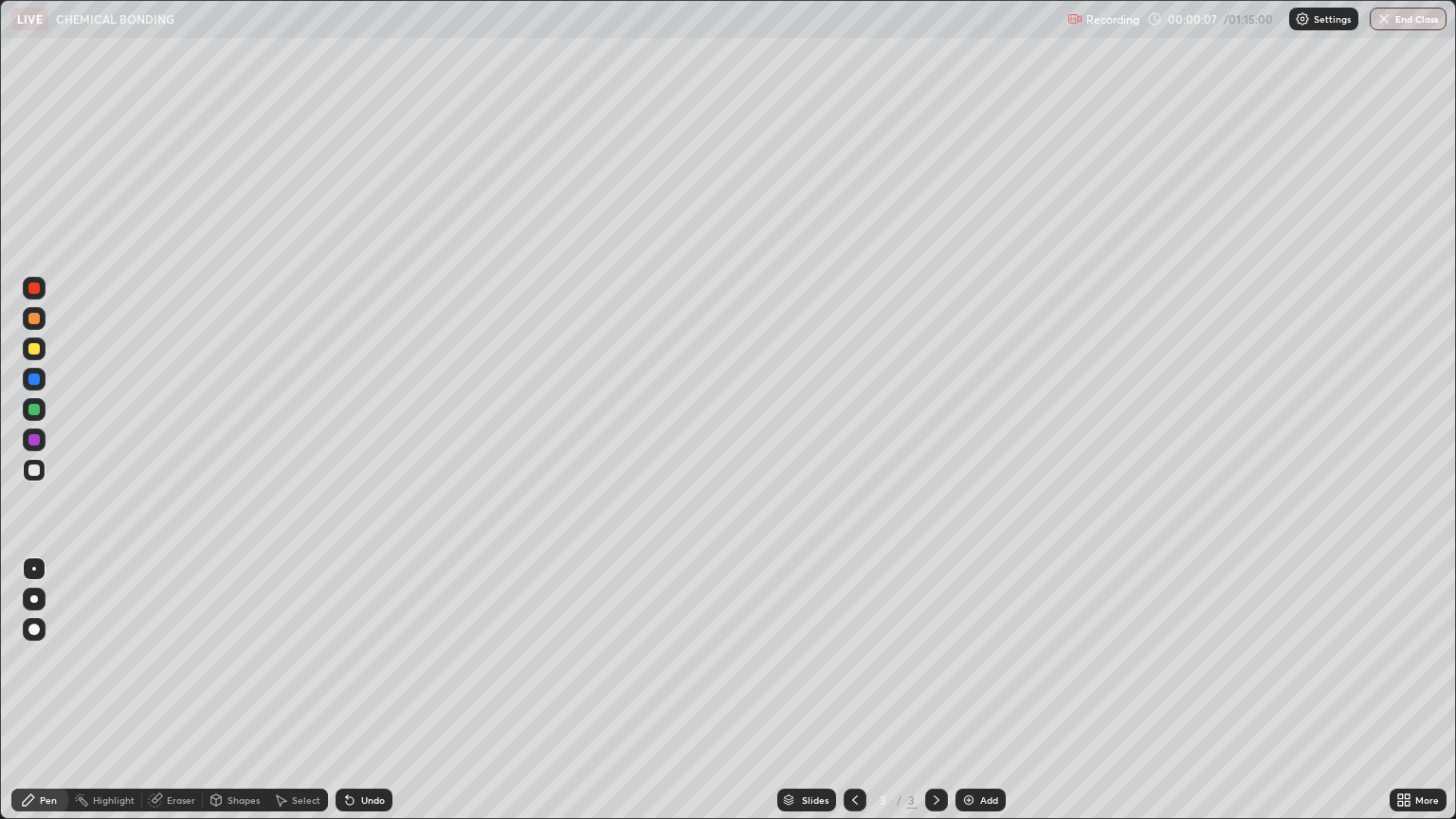 click at bounding box center (34, 318) 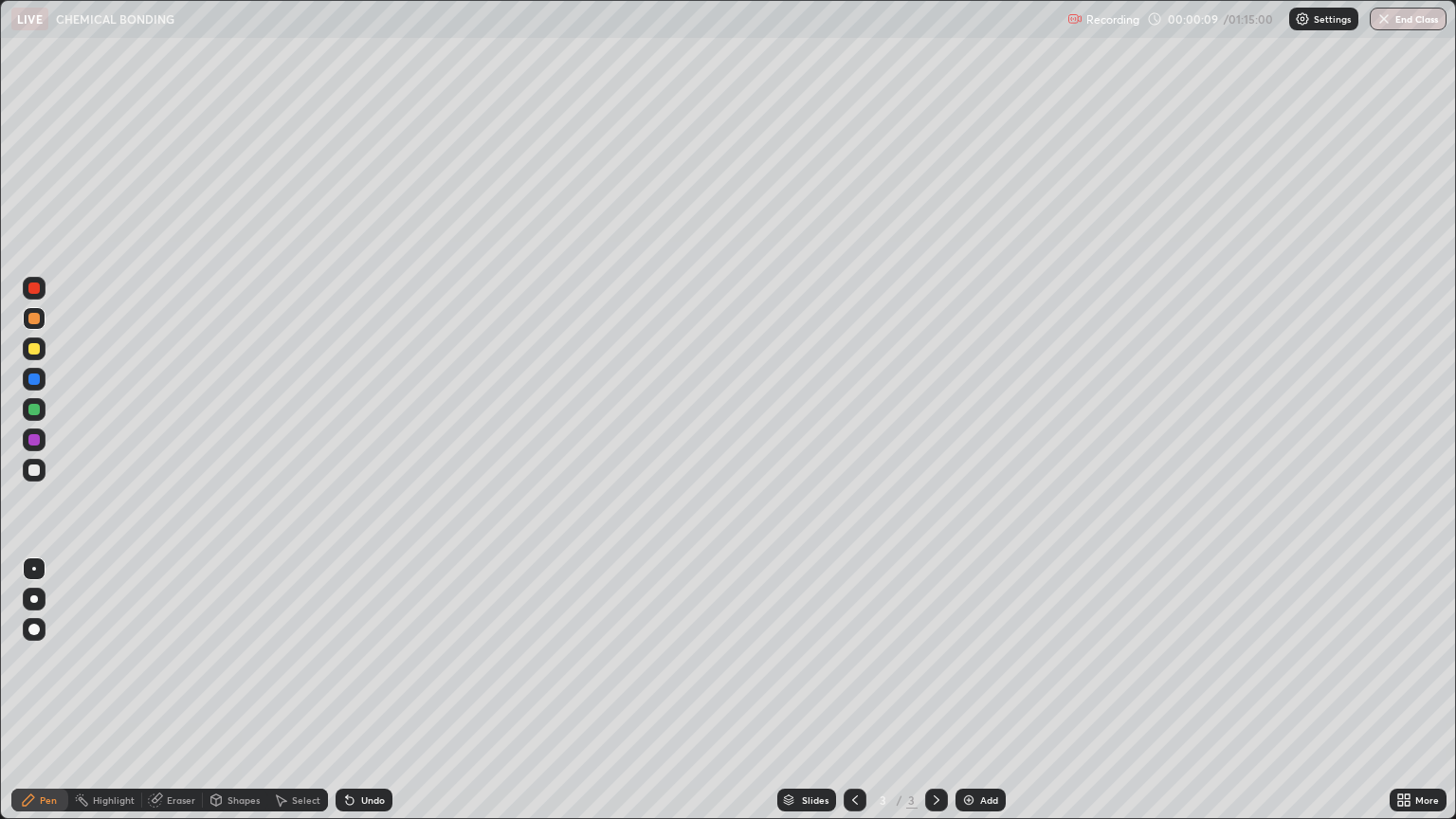 click at bounding box center (34, 599) 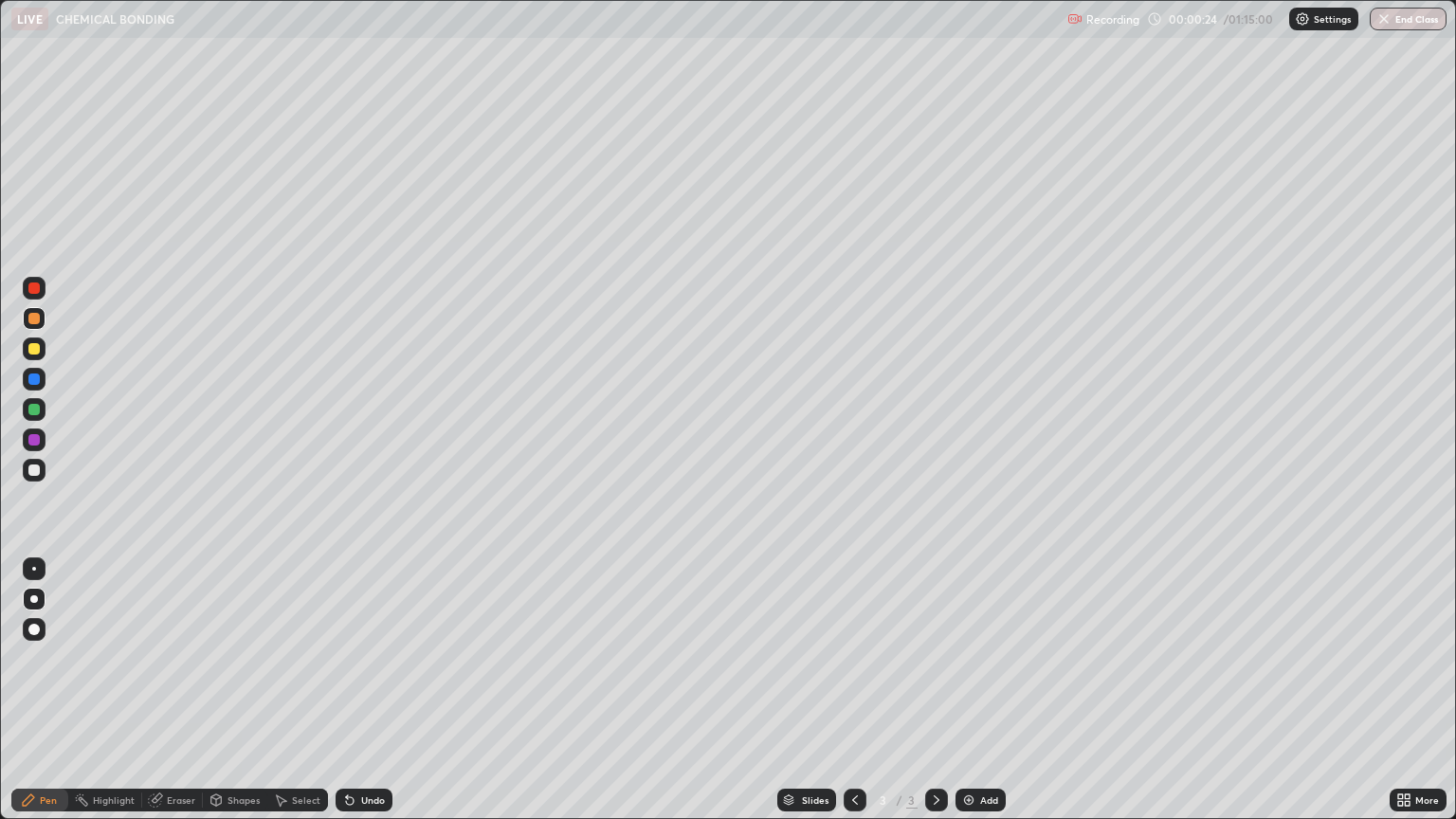 click at bounding box center [34, 349] 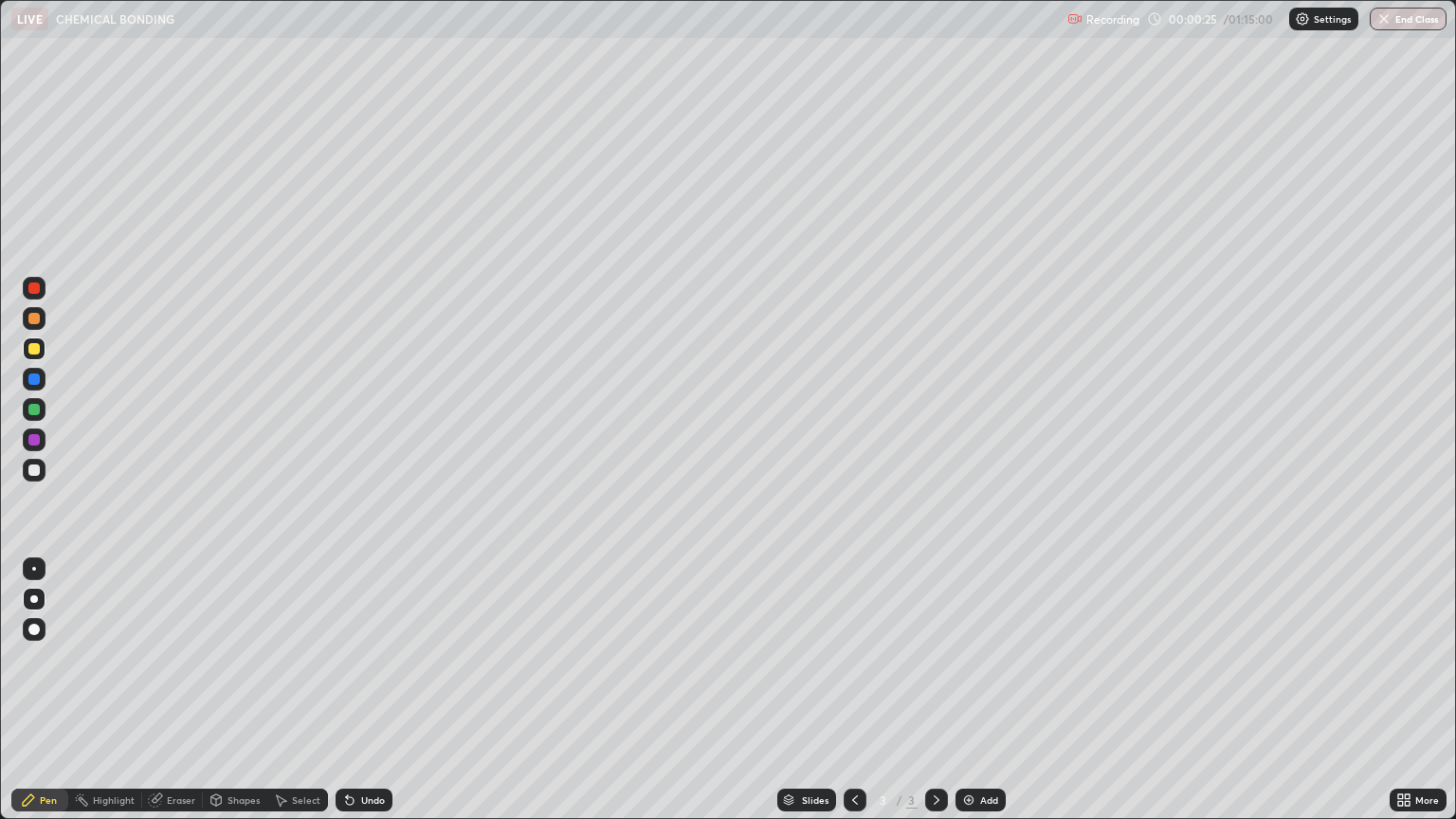 click at bounding box center (34, 318) 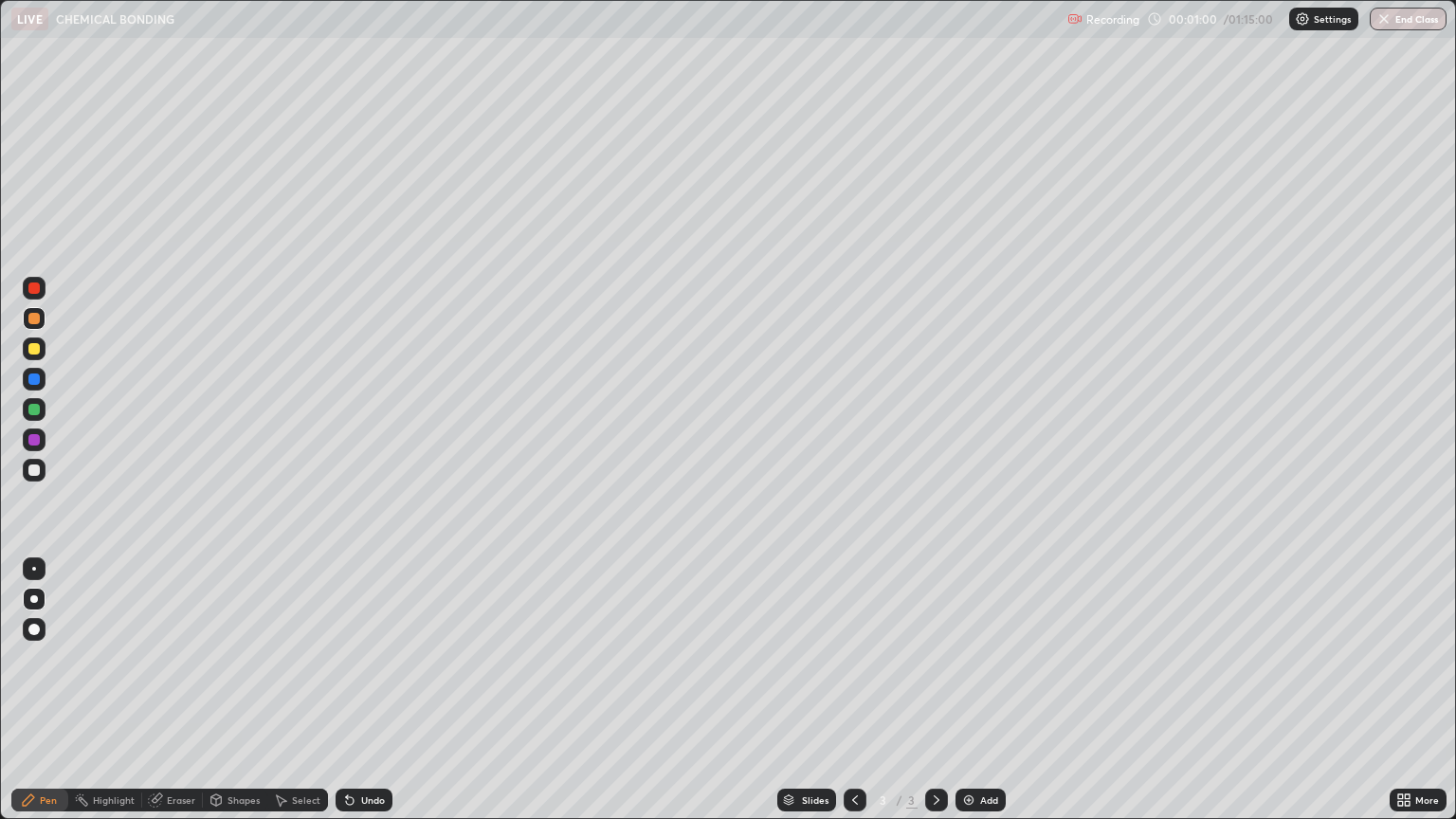 click at bounding box center (34, 349) 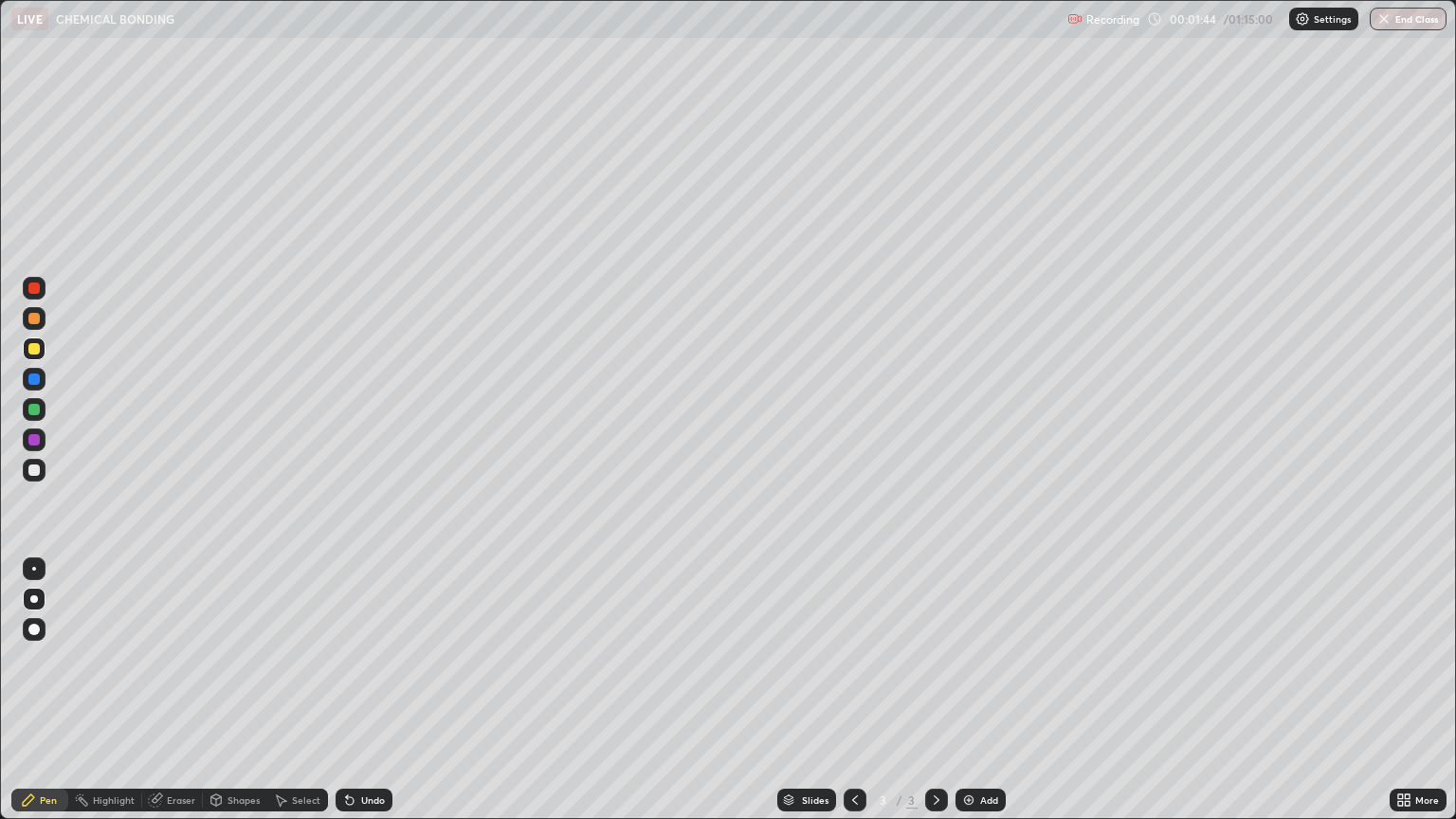 click on "Undo" at bounding box center (373, 800) 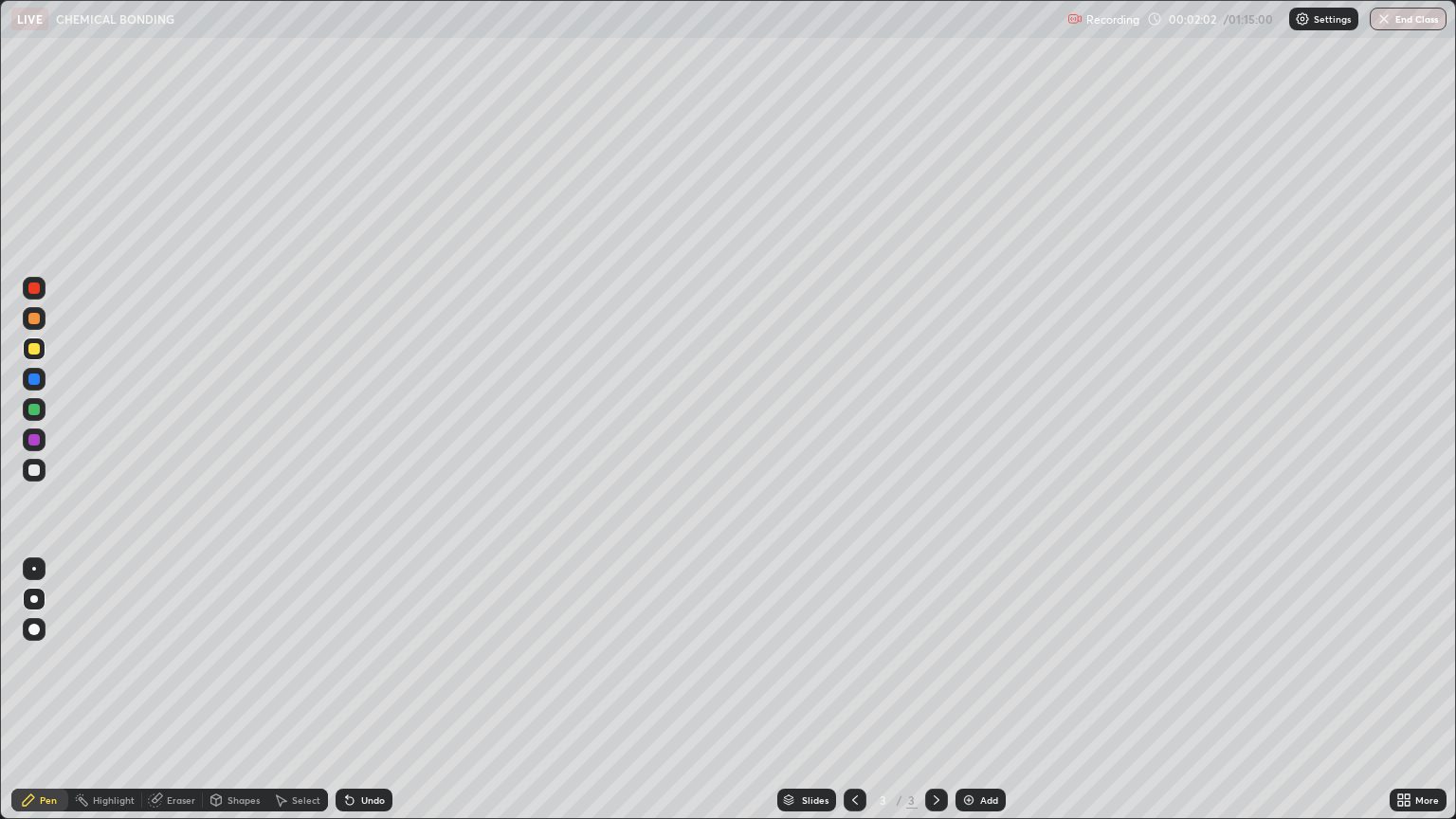 click at bounding box center [34, 470] 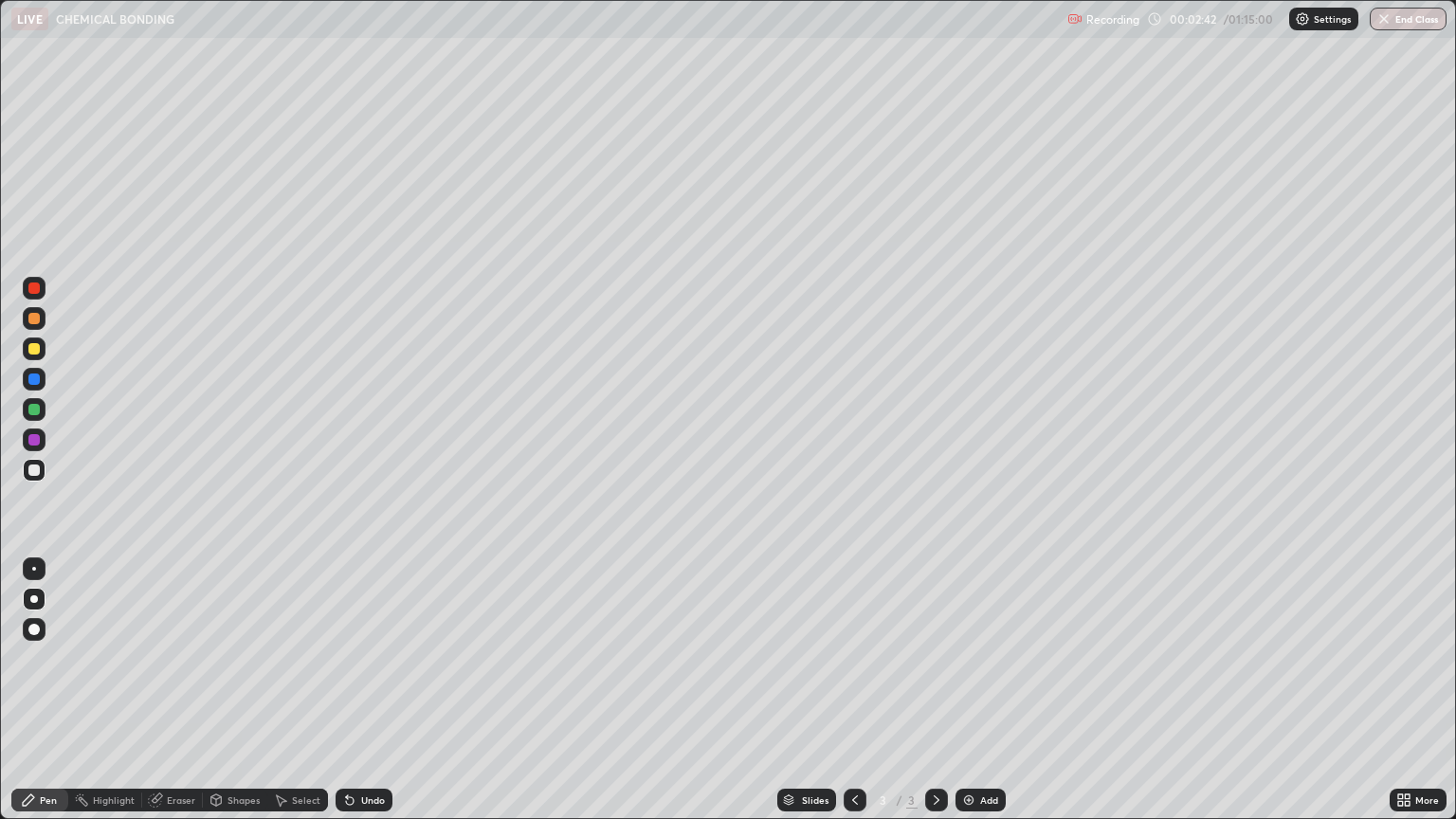 click on "Eraser" at bounding box center (181, 800) 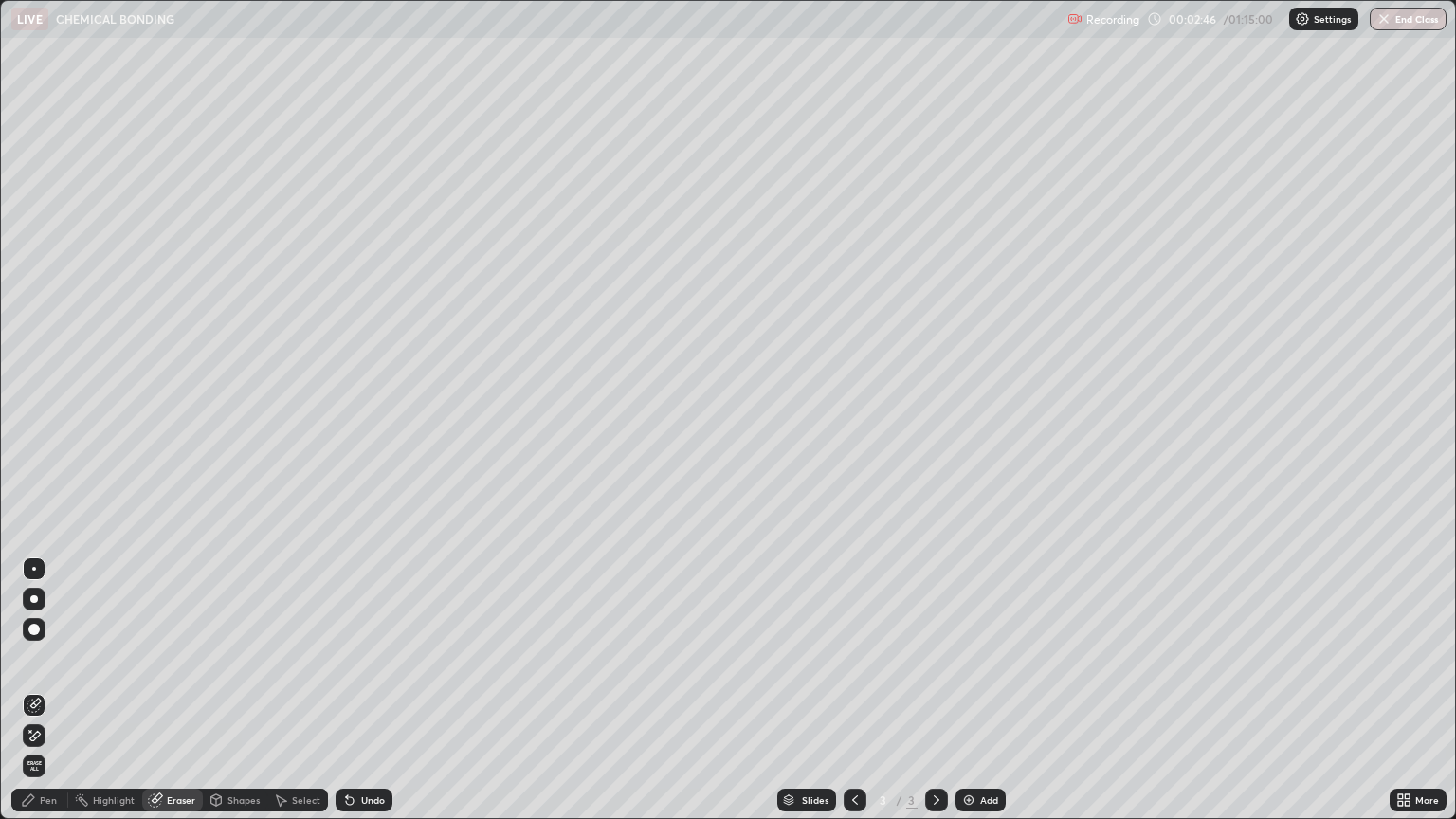 click on "Pen" at bounding box center [40, 800] 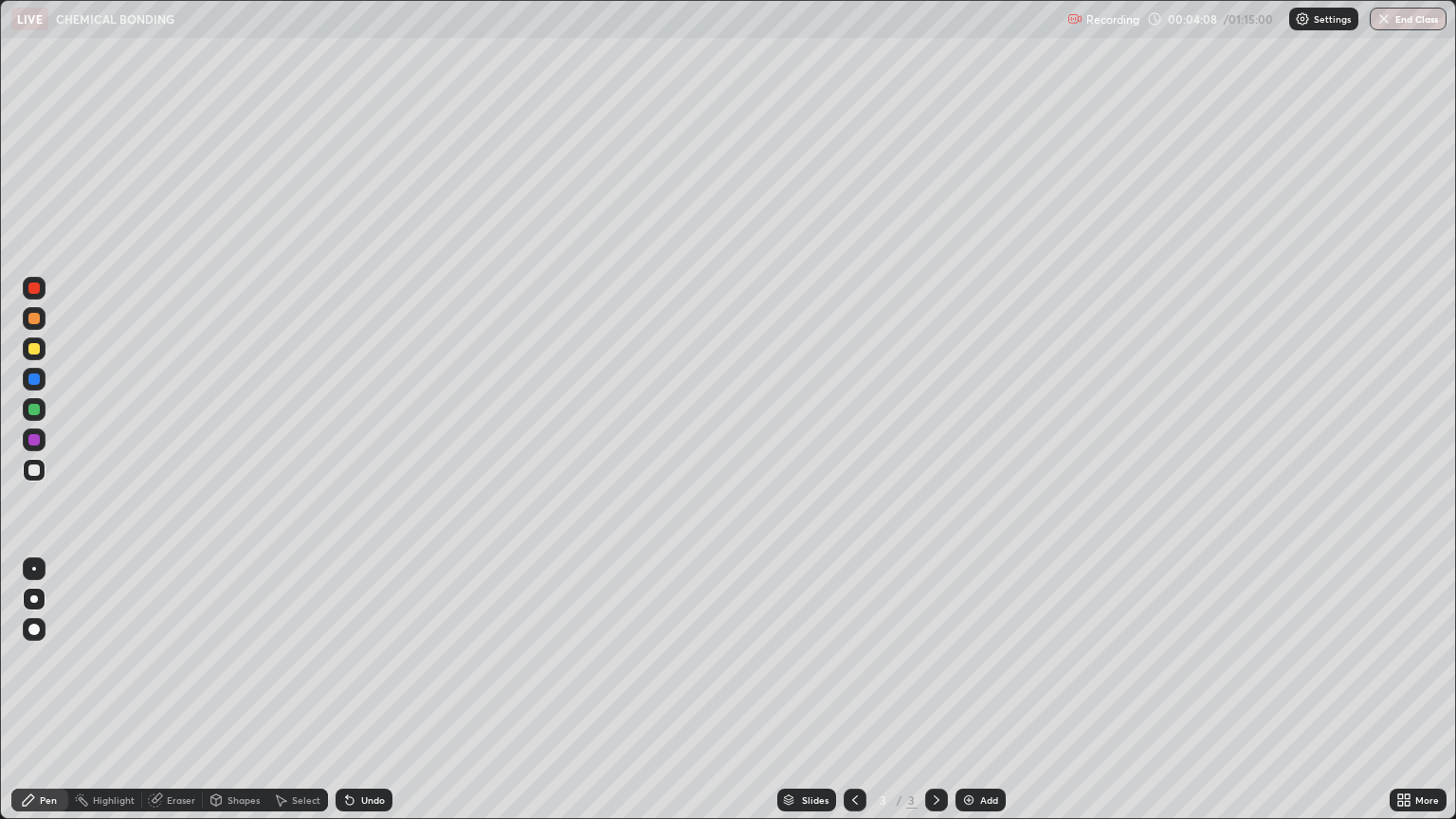 click on "Undo" at bounding box center [364, 800] 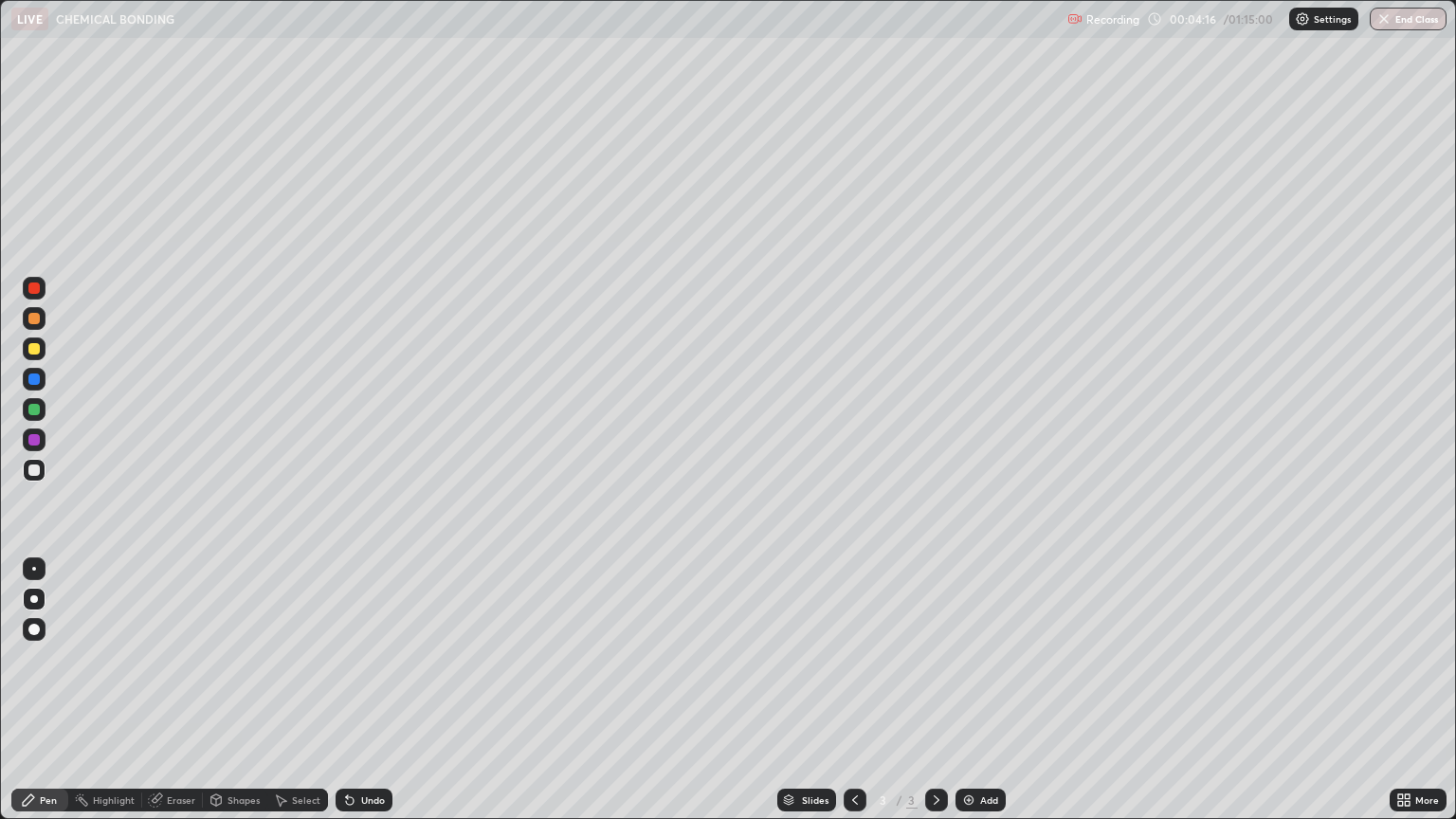 click on "Undo" at bounding box center [364, 800] 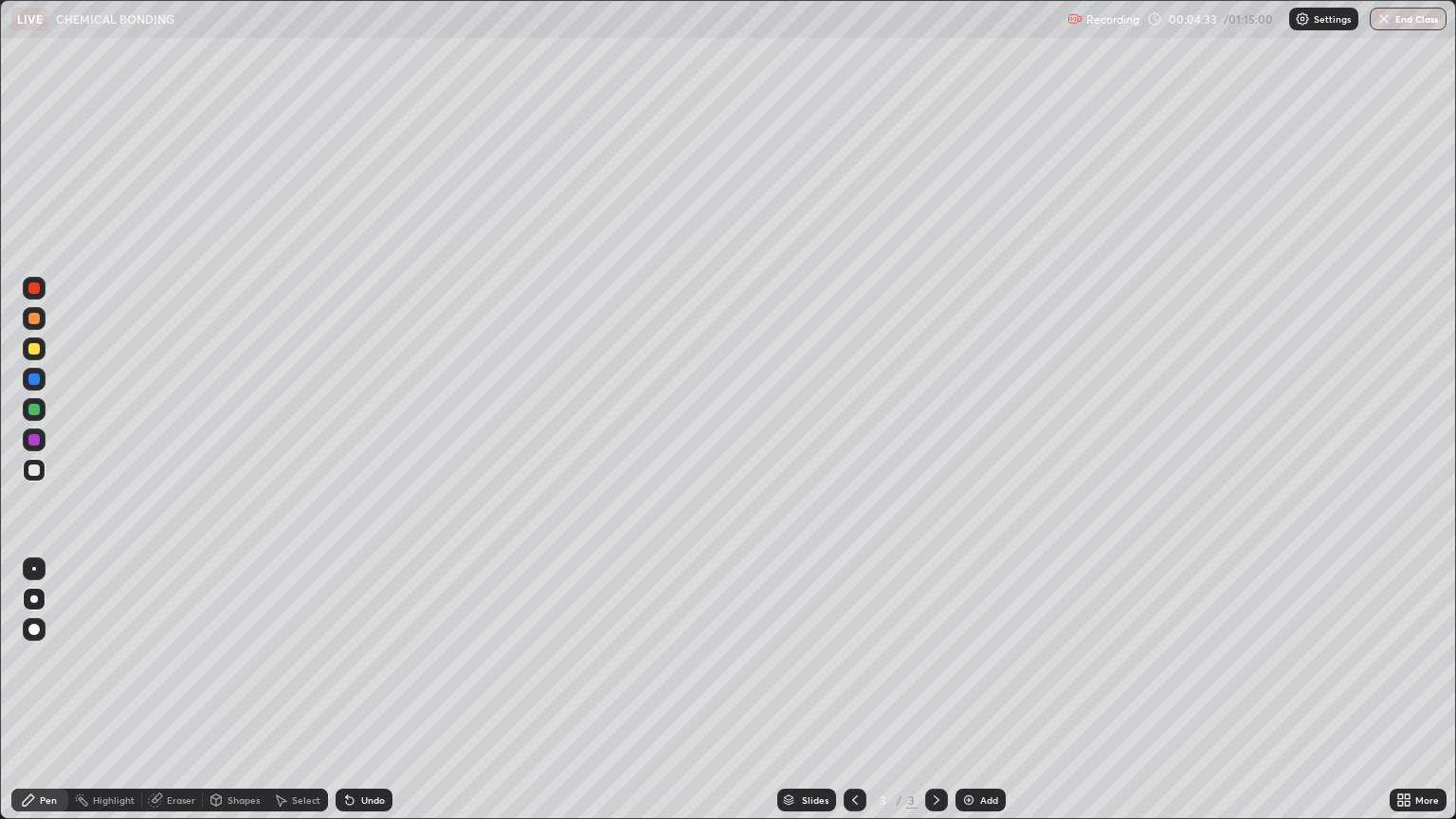 click on "Eraser" at bounding box center [181, 800] 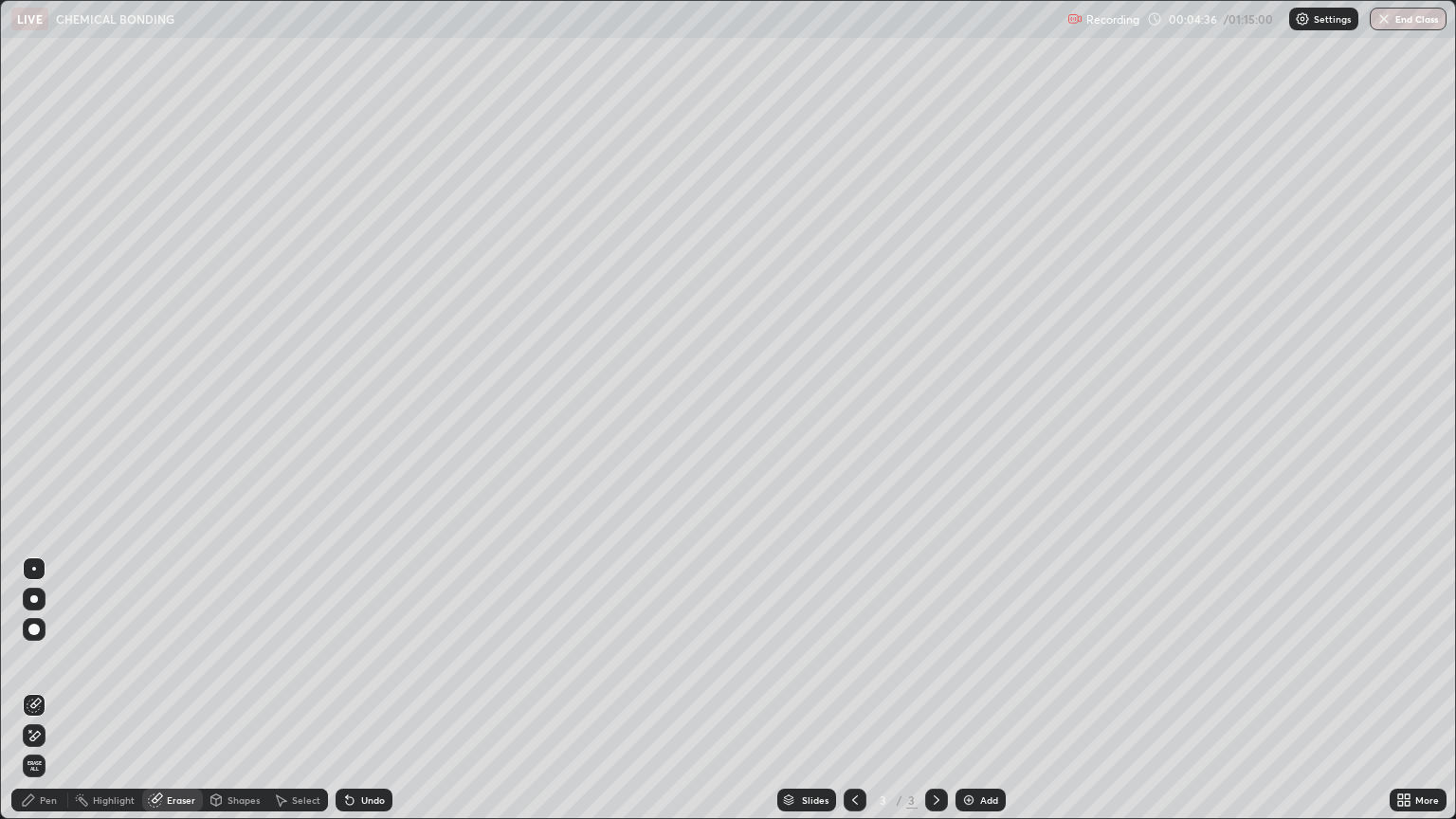 click on "Pen" at bounding box center (40, 800) 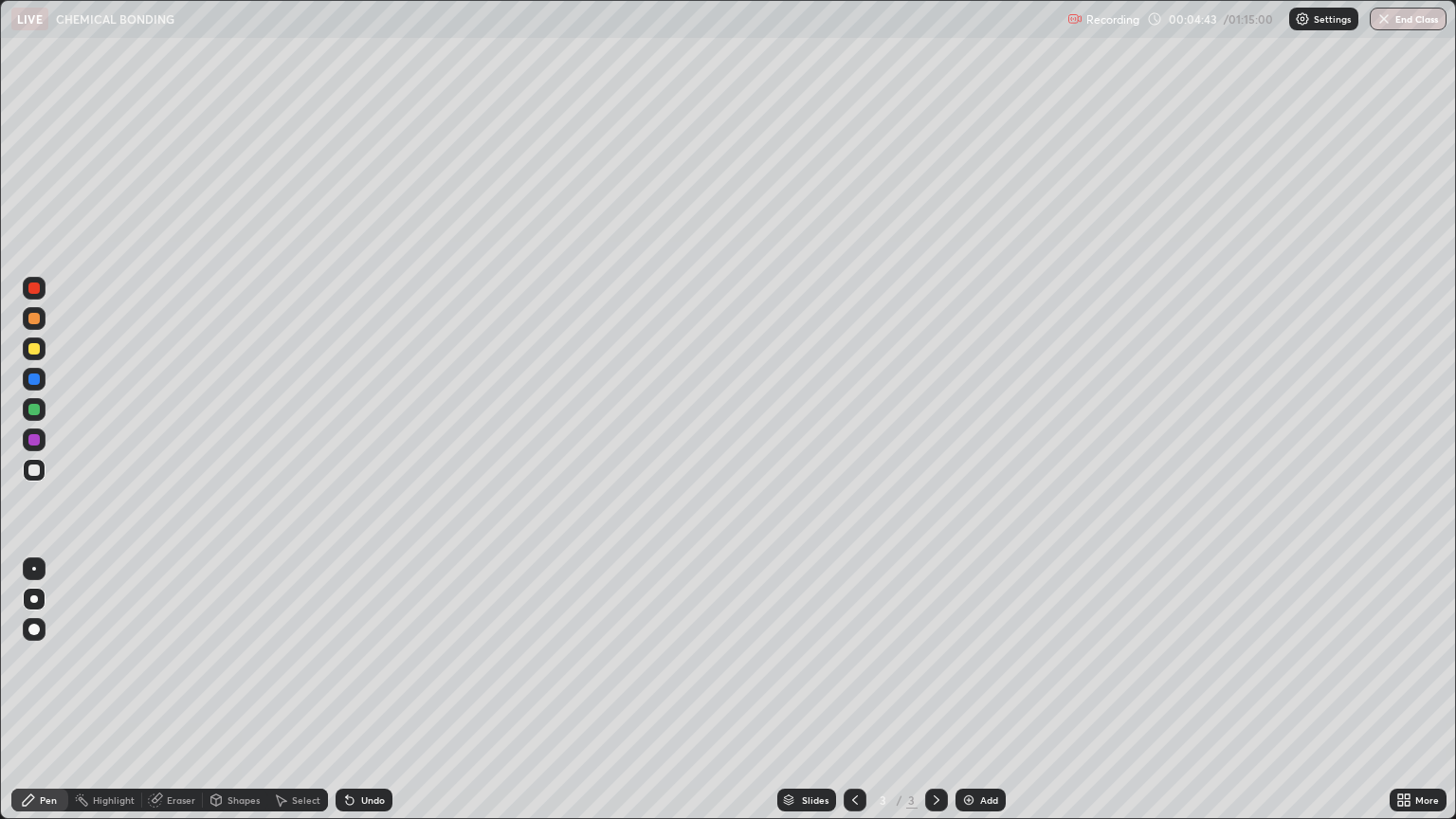 click at bounding box center [34, 288] 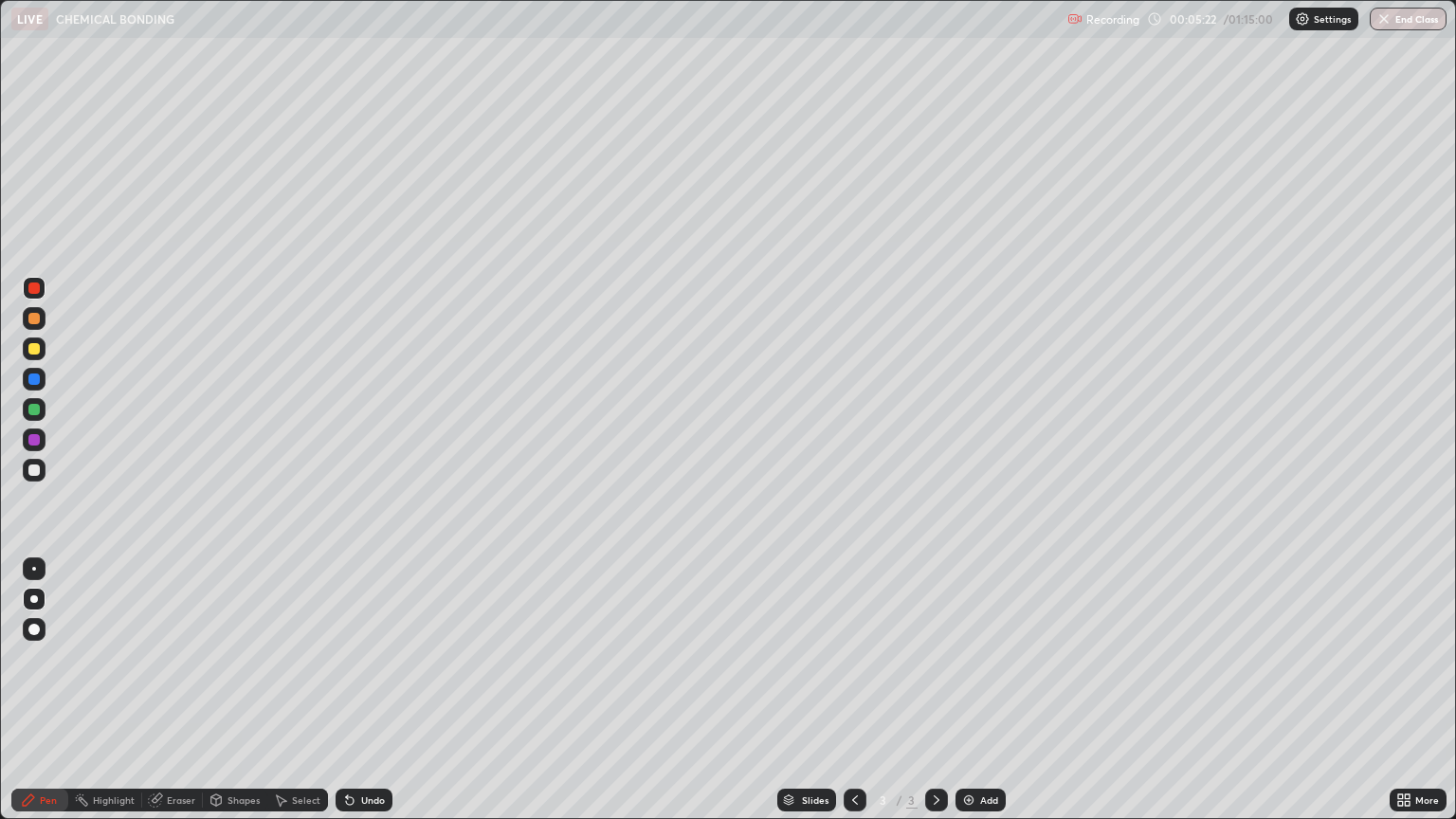 click at bounding box center (34, 470) 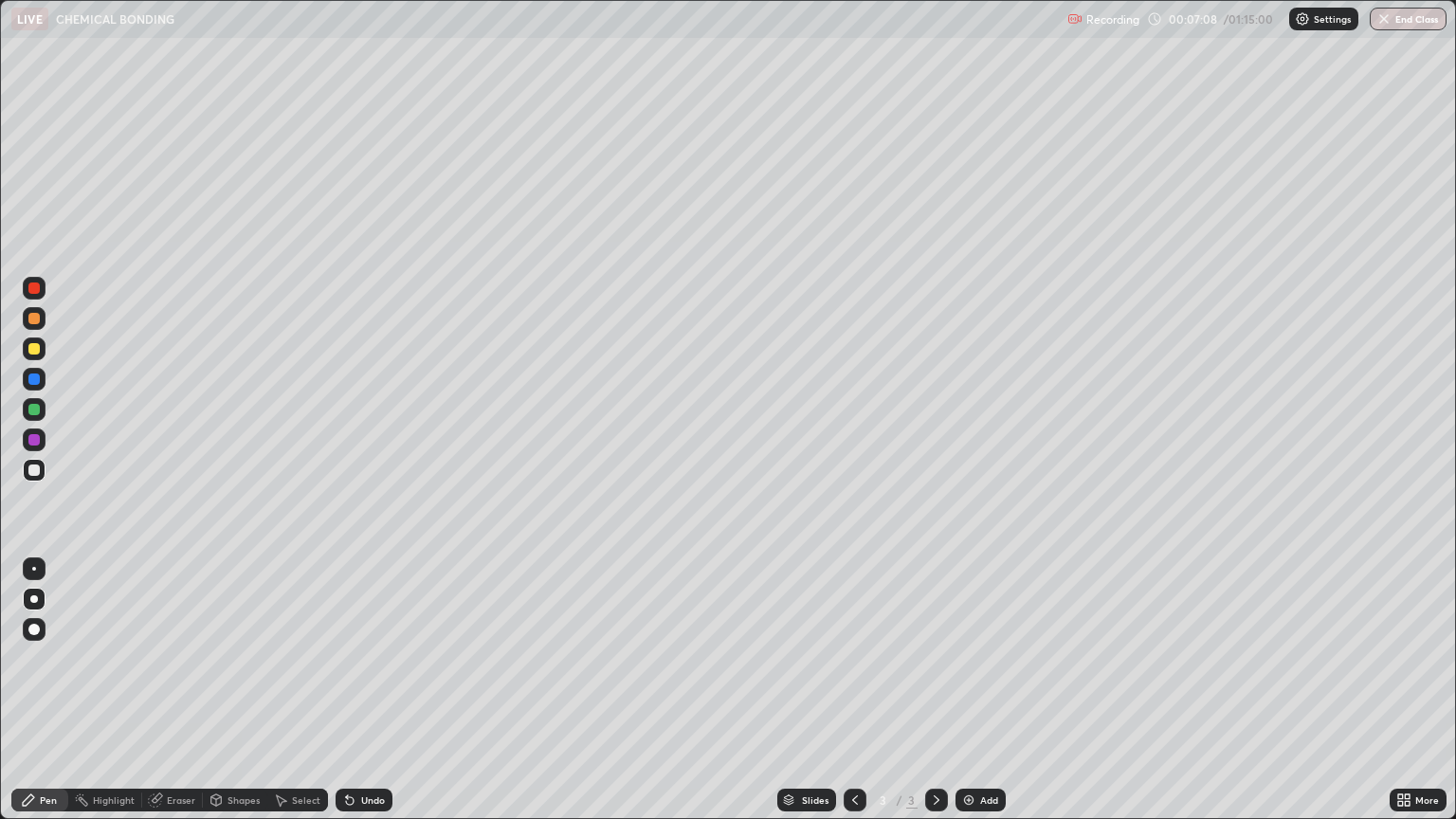 click on "Add" at bounding box center (989, 800) 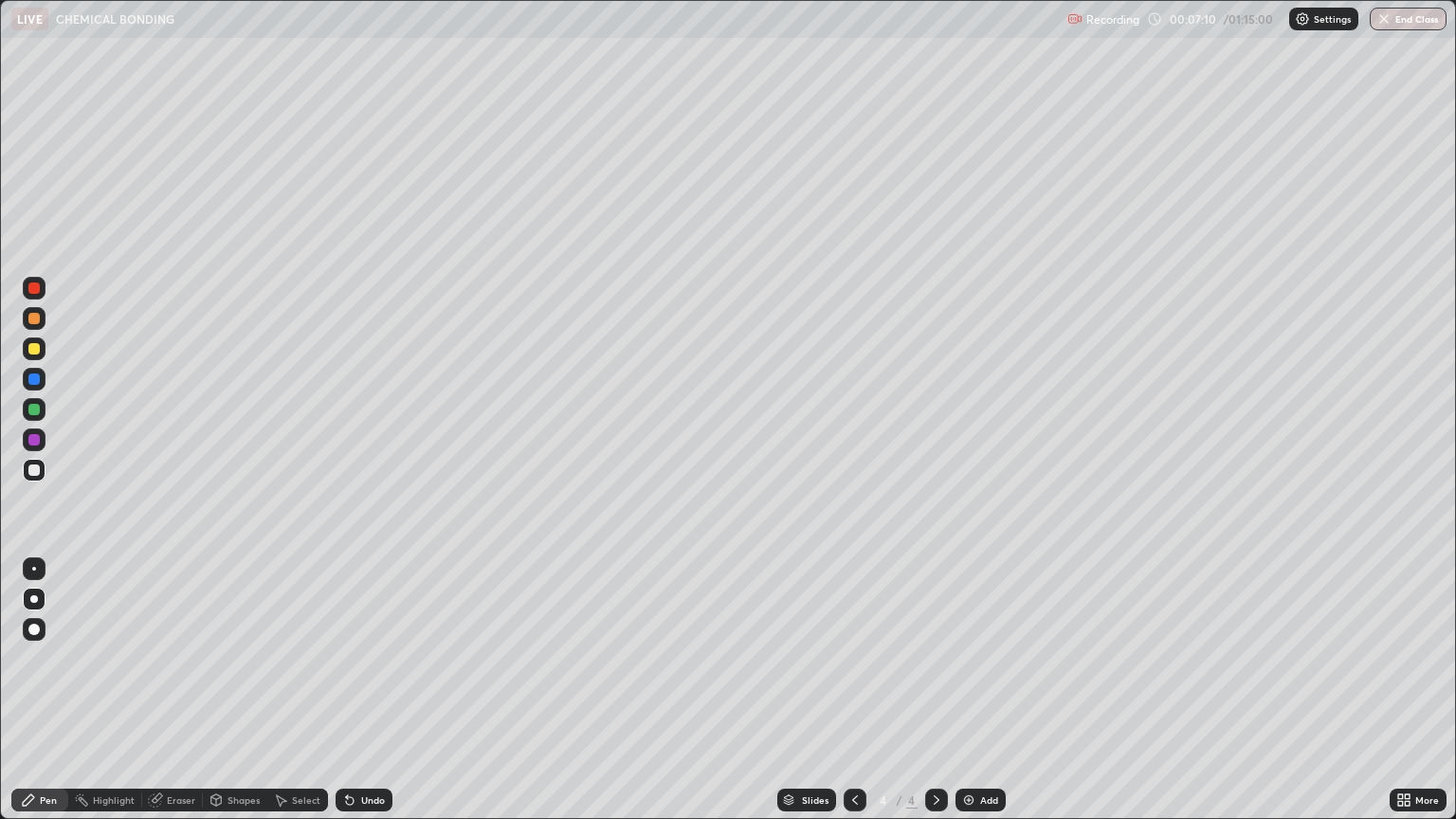 click 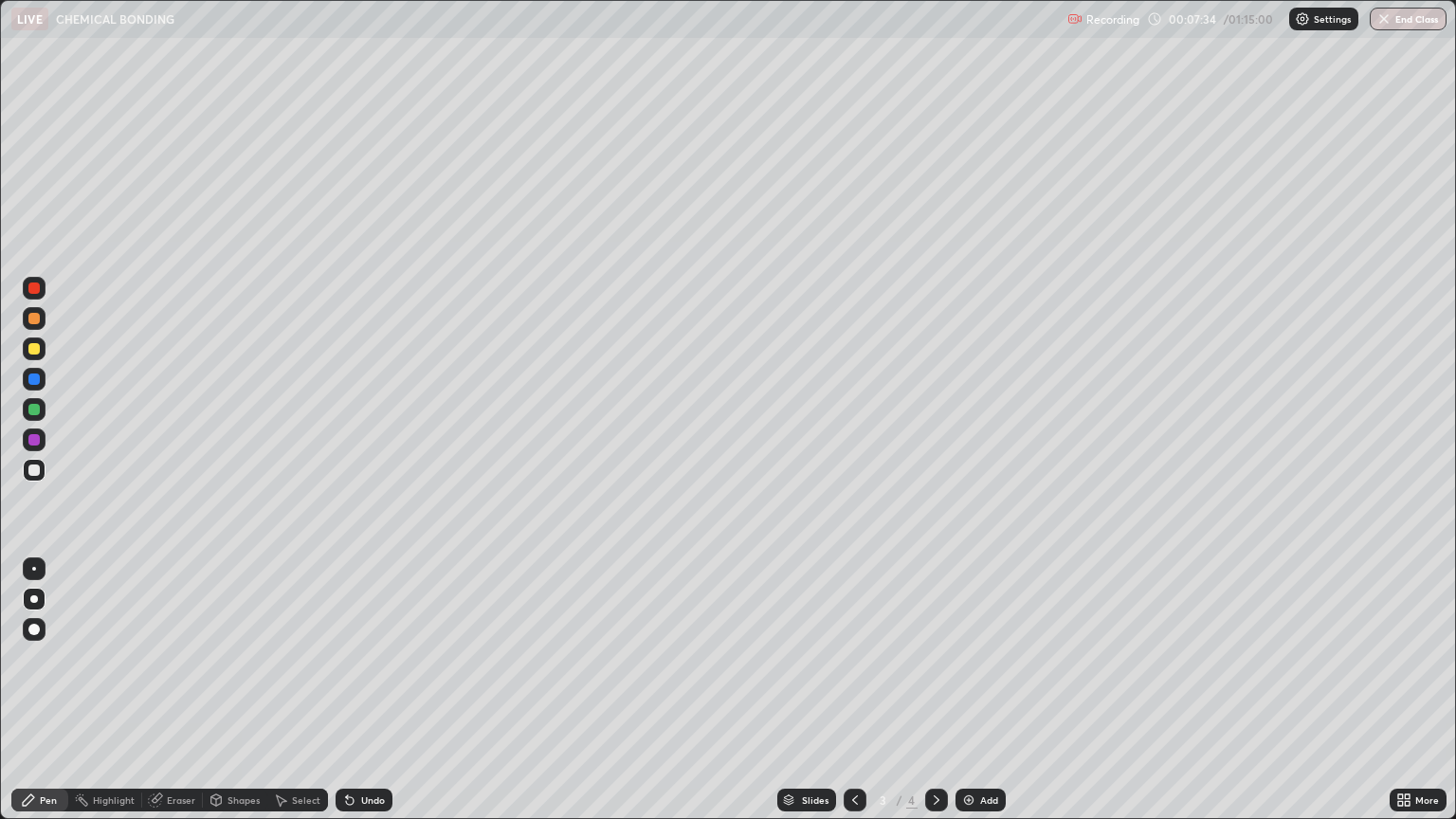 click on "Undo" at bounding box center (373, 800) 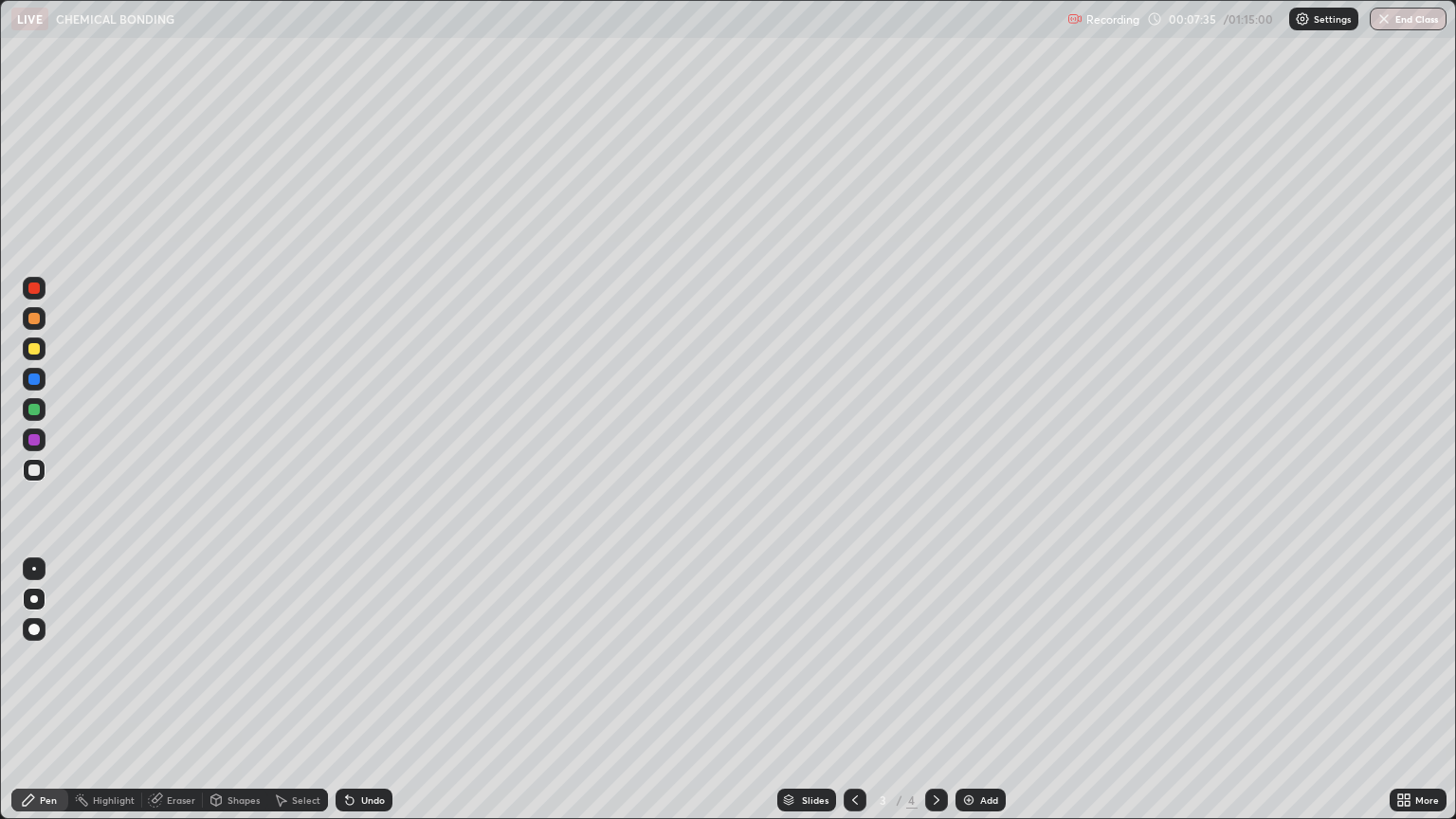 click at bounding box center (34, 440) 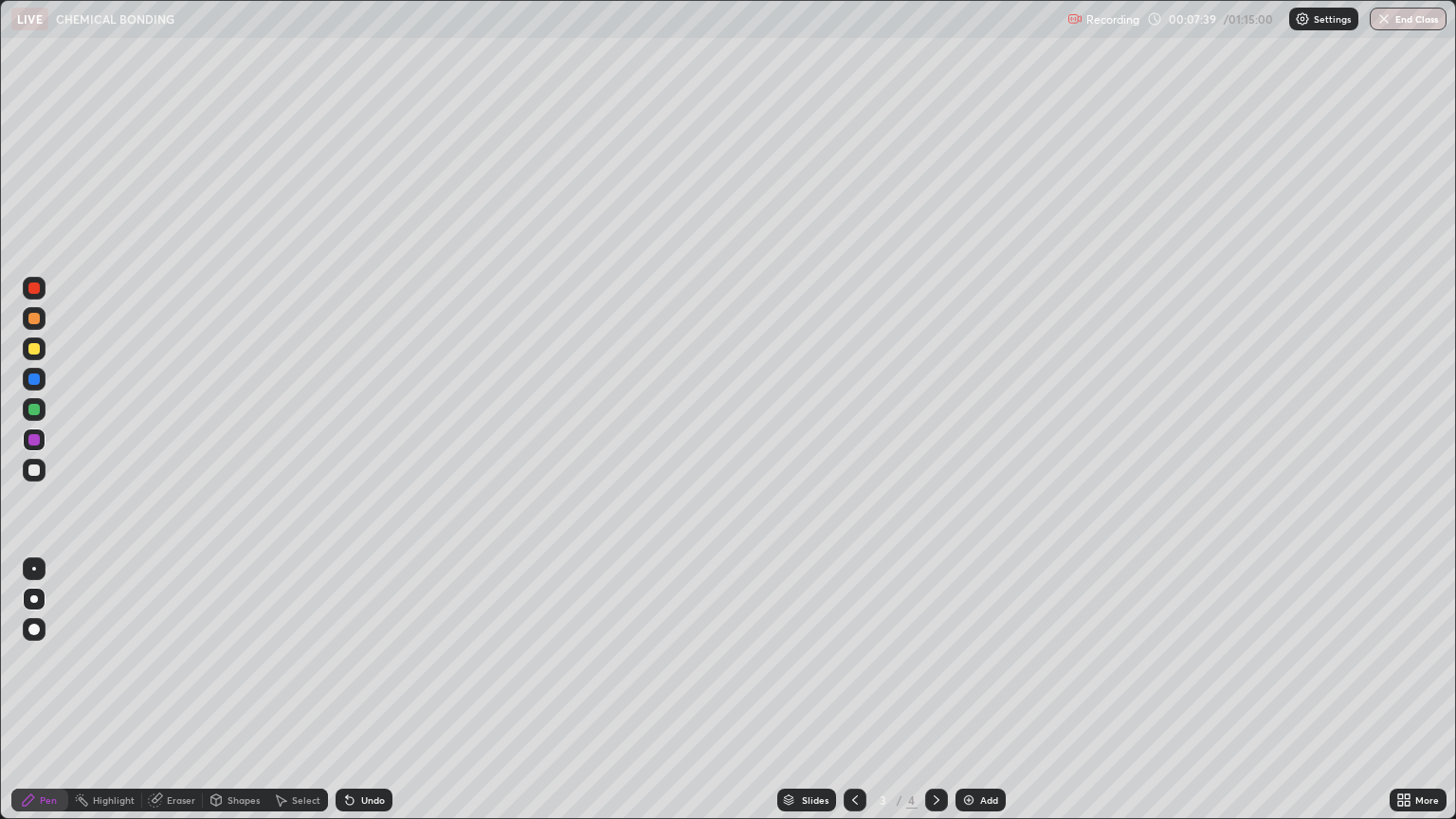 click at bounding box center [34, 470] 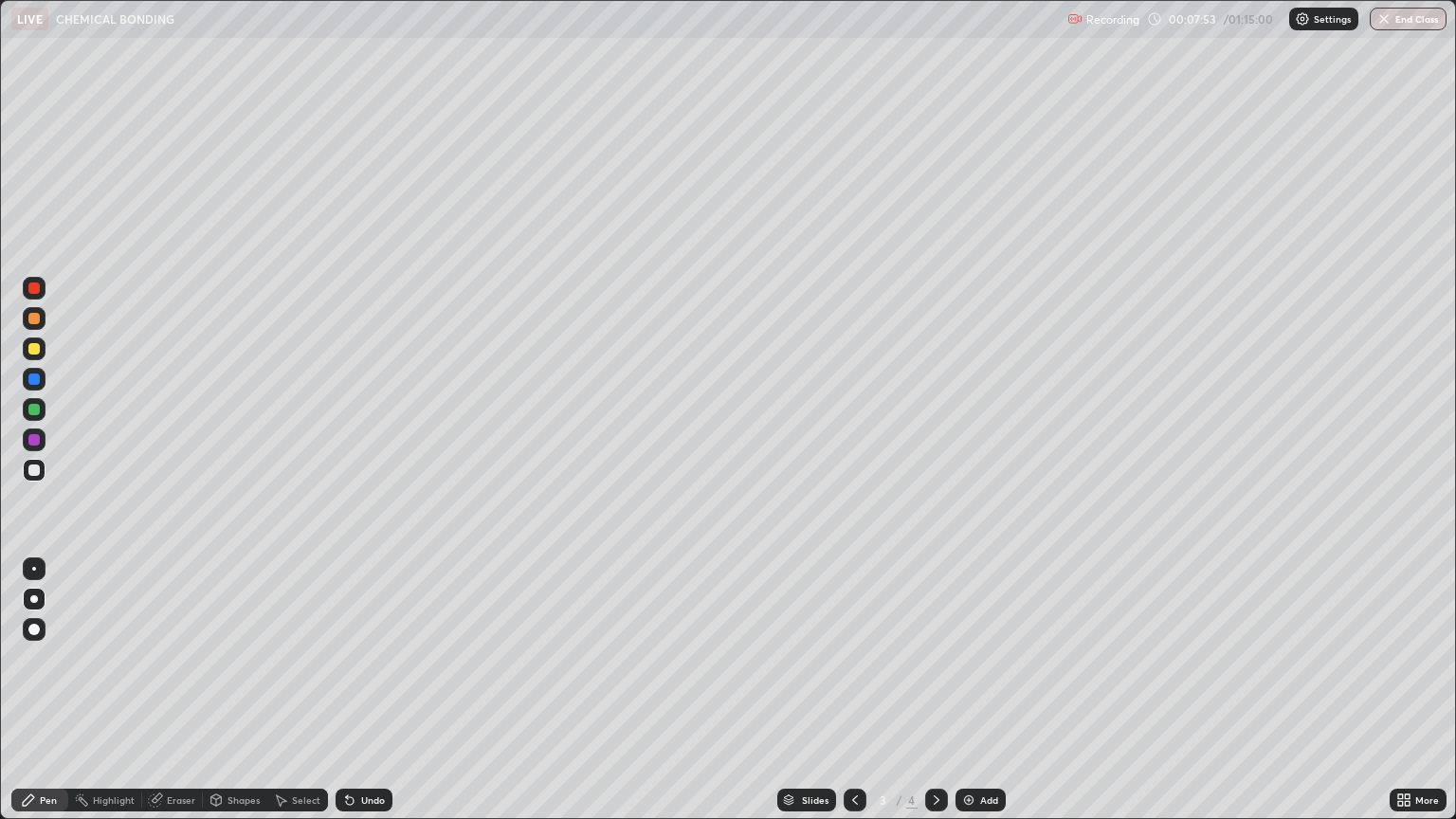 click 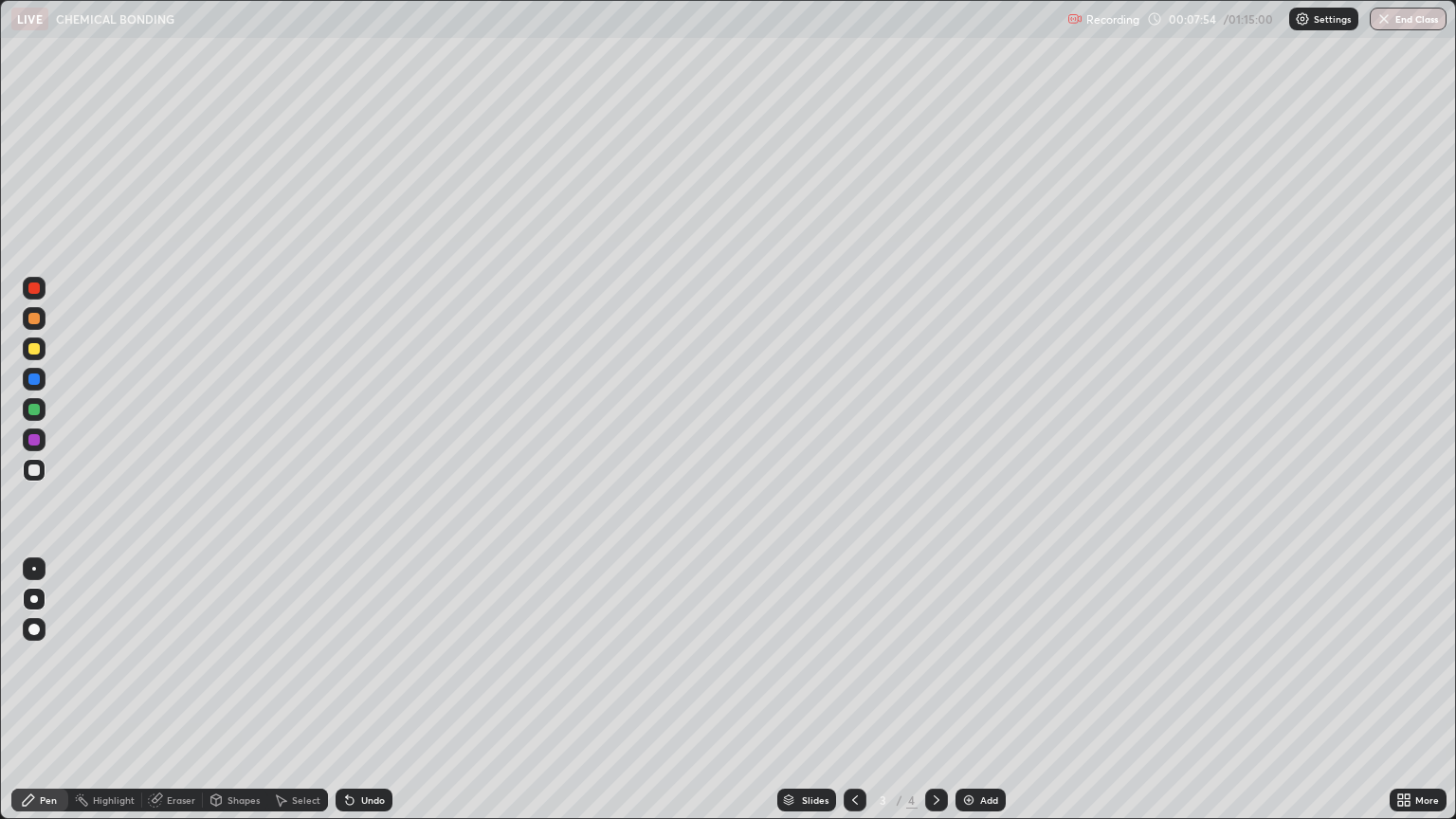 click 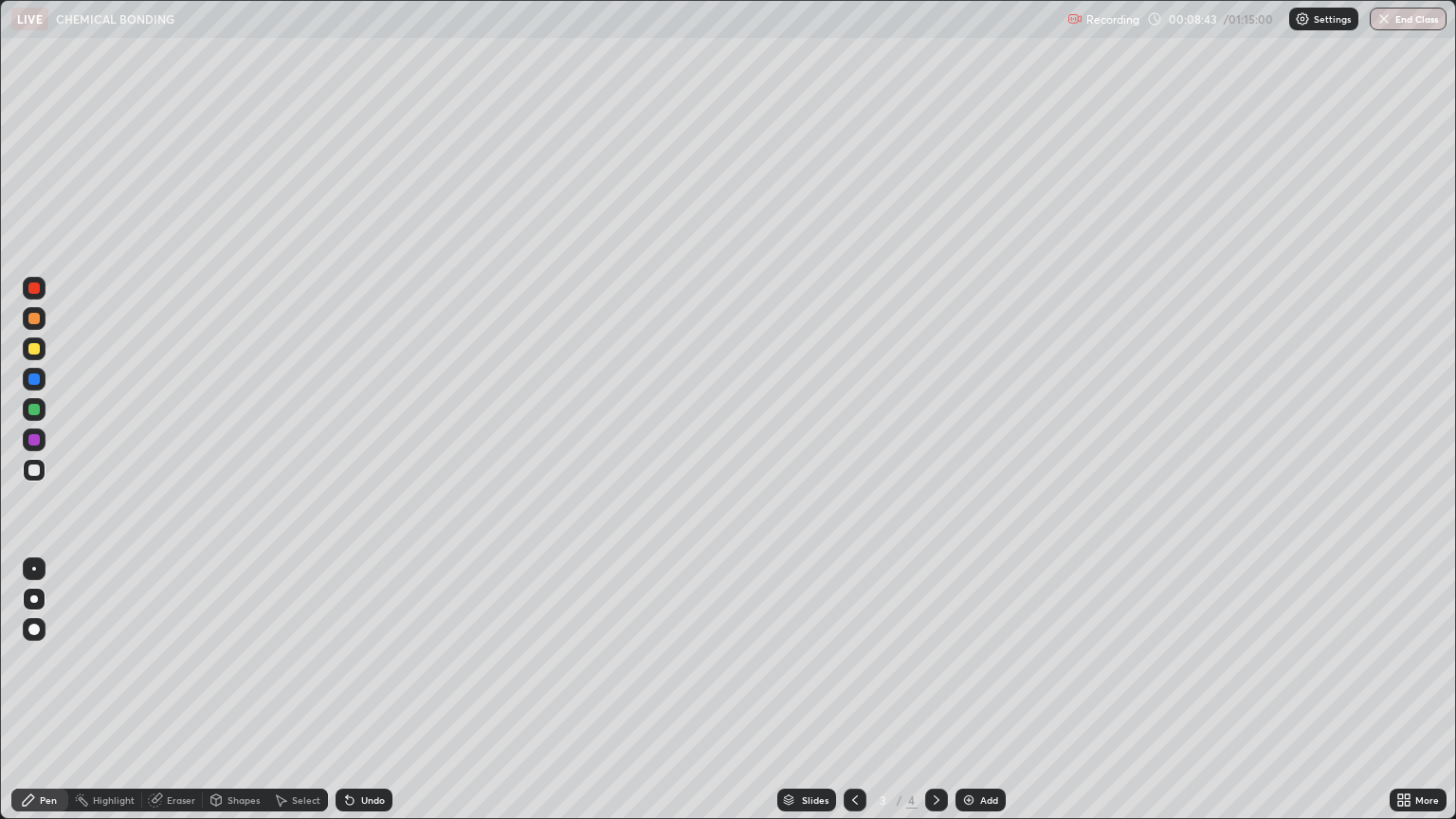 click at bounding box center (969, 800) 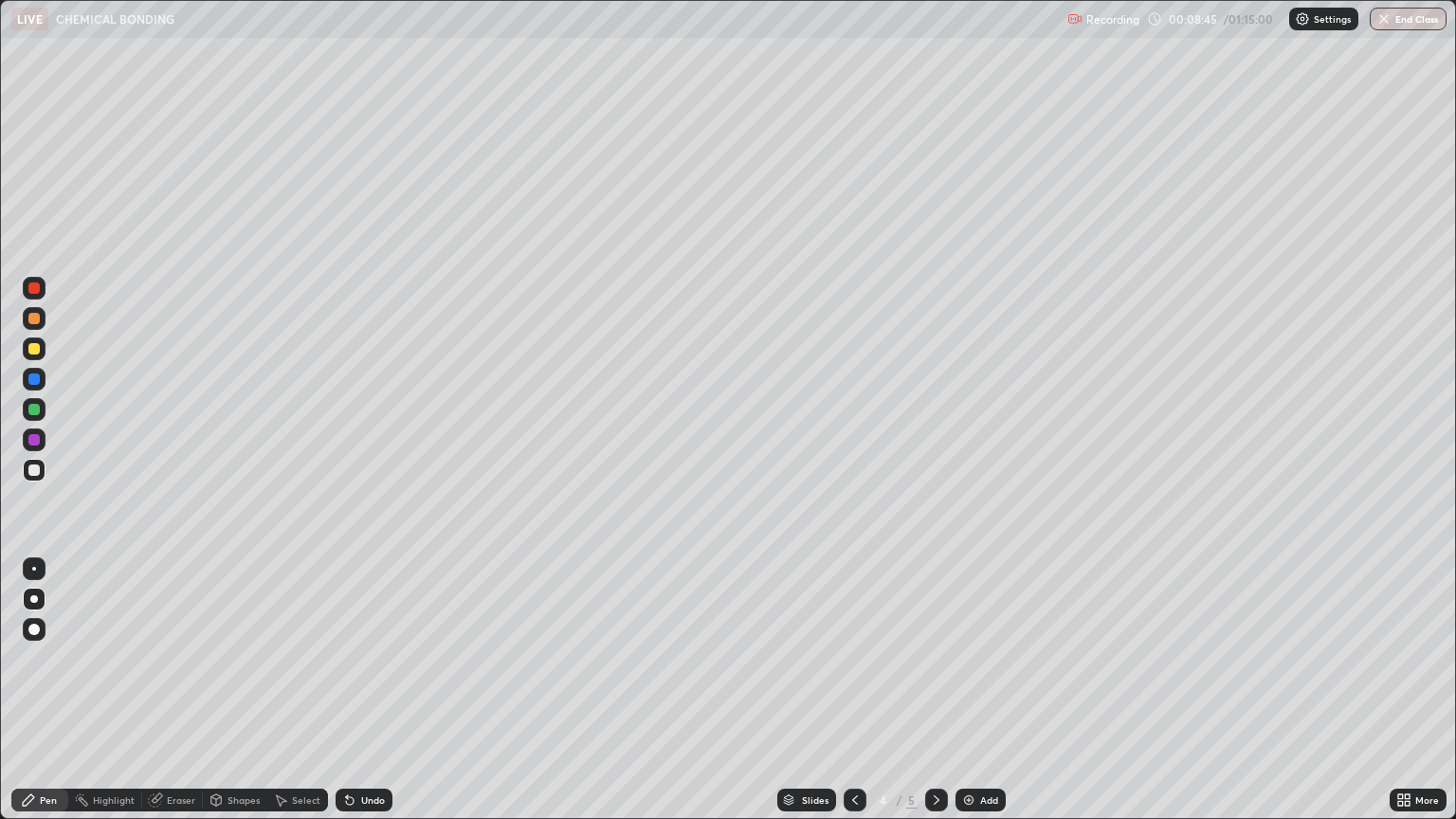 click at bounding box center (34, 349) 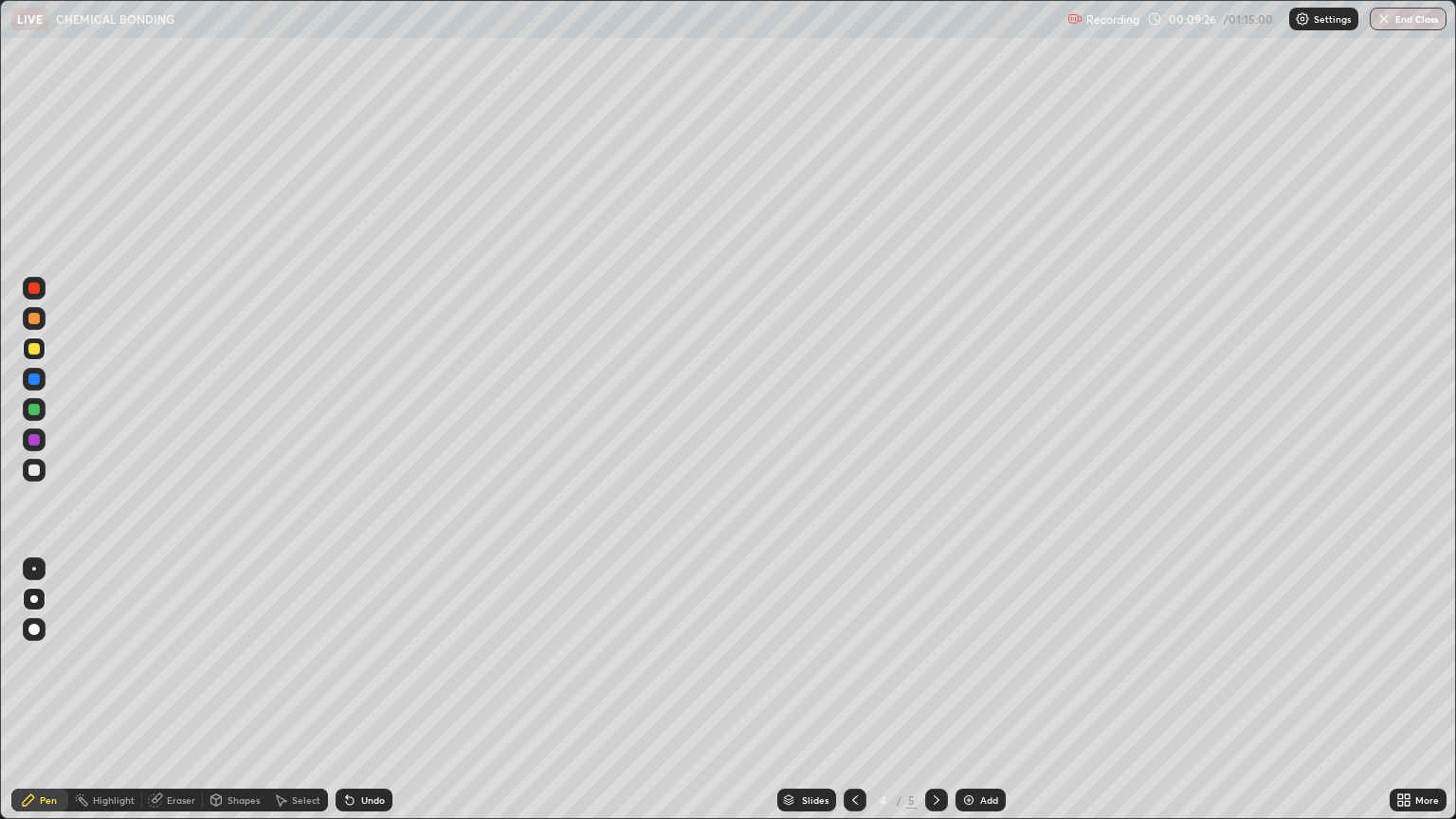 click on "Undo" at bounding box center (373, 800) 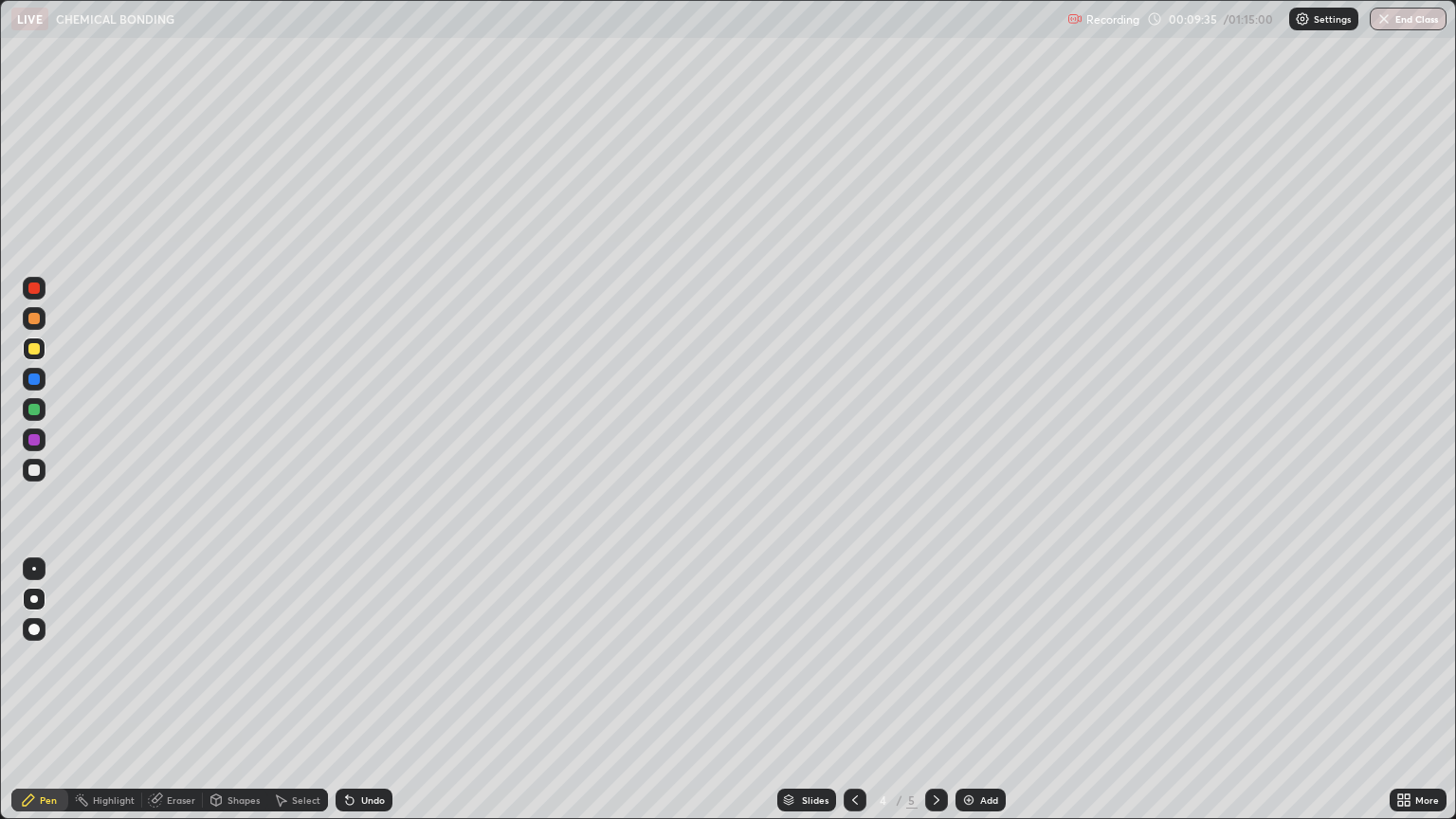 click at bounding box center [34, 470] 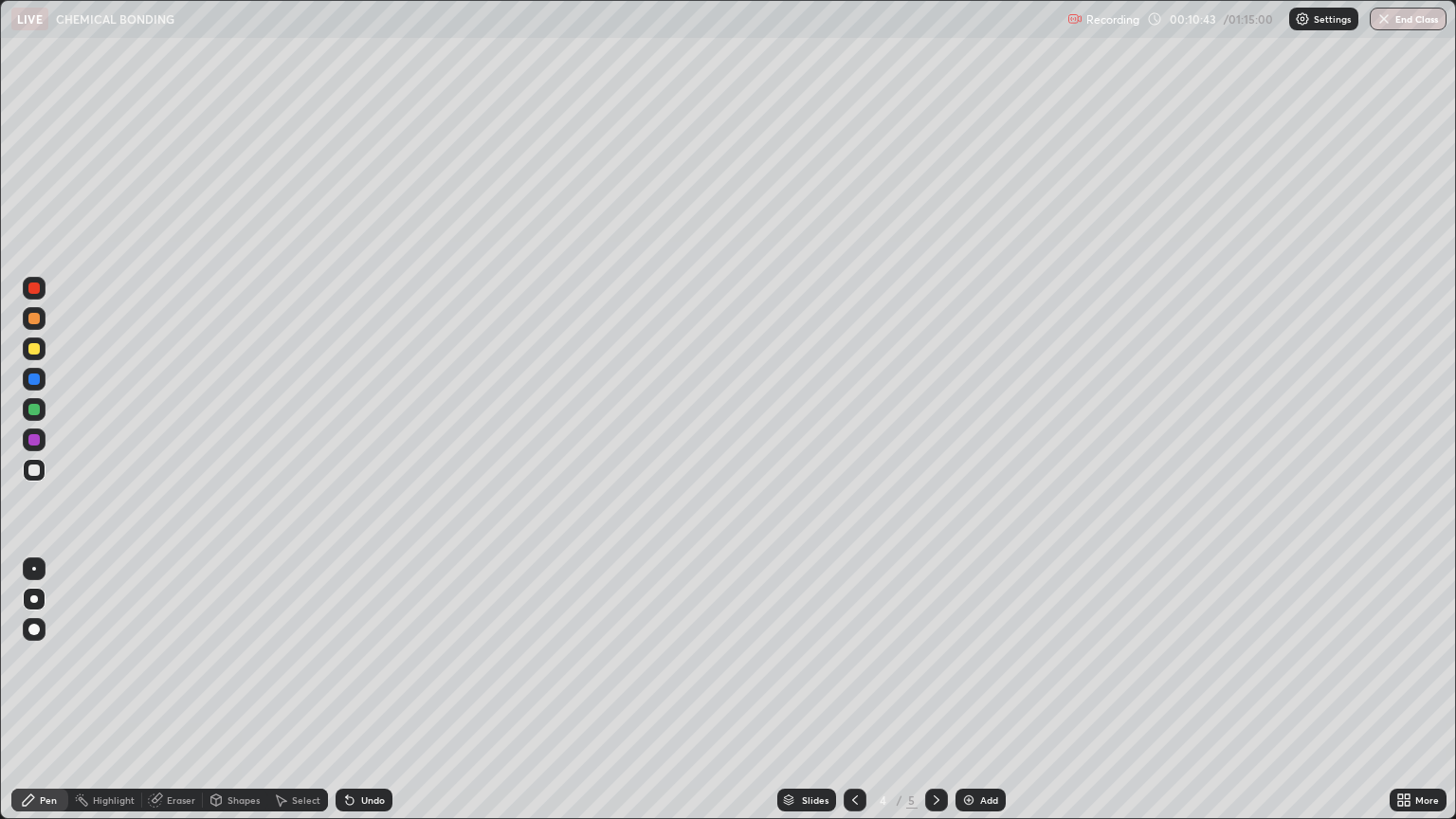 click on "Undo" at bounding box center [373, 800] 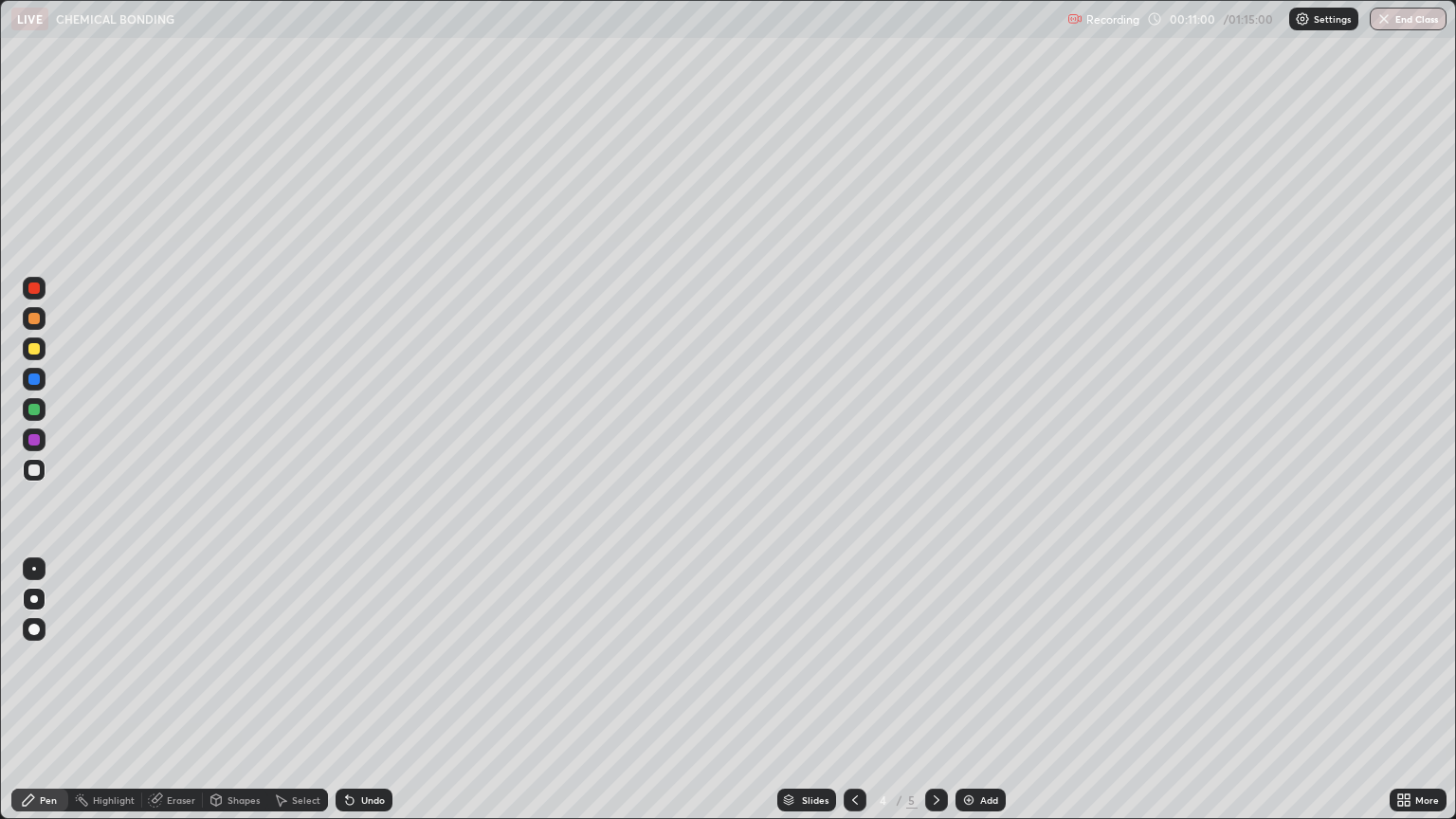 click at bounding box center (34, 349) 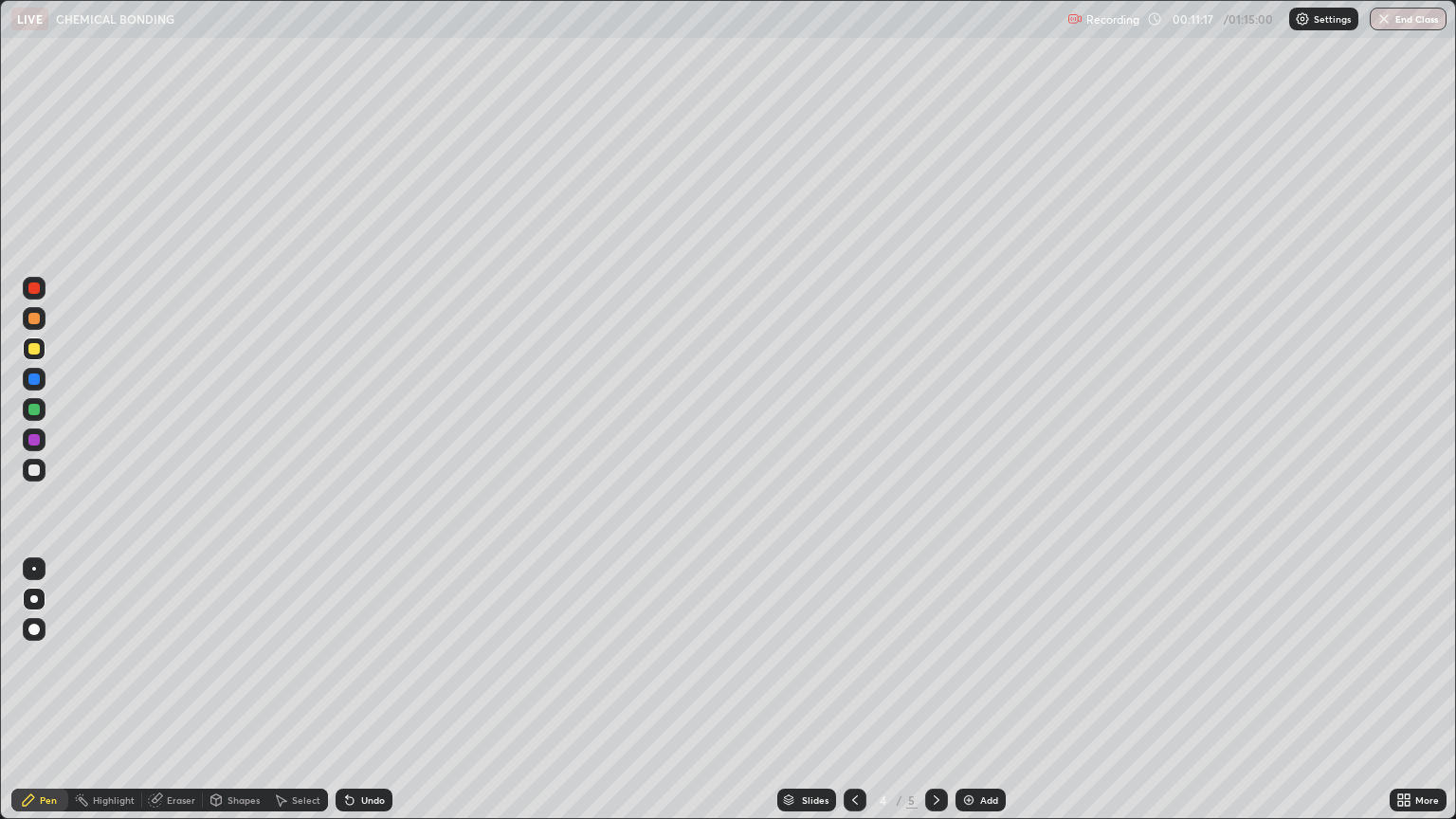 click at bounding box center (34, 470) 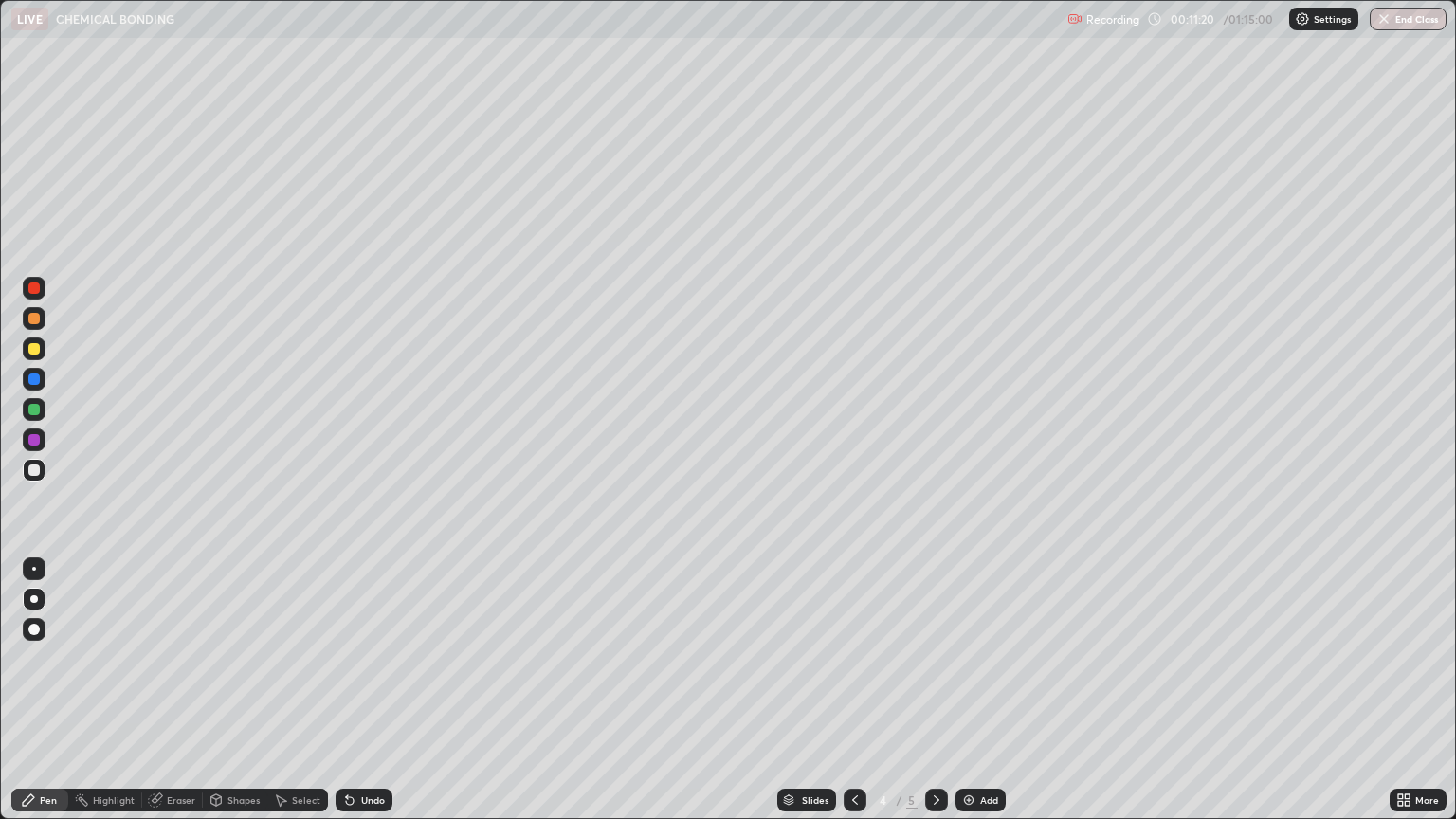 click on "Undo" at bounding box center [364, 800] 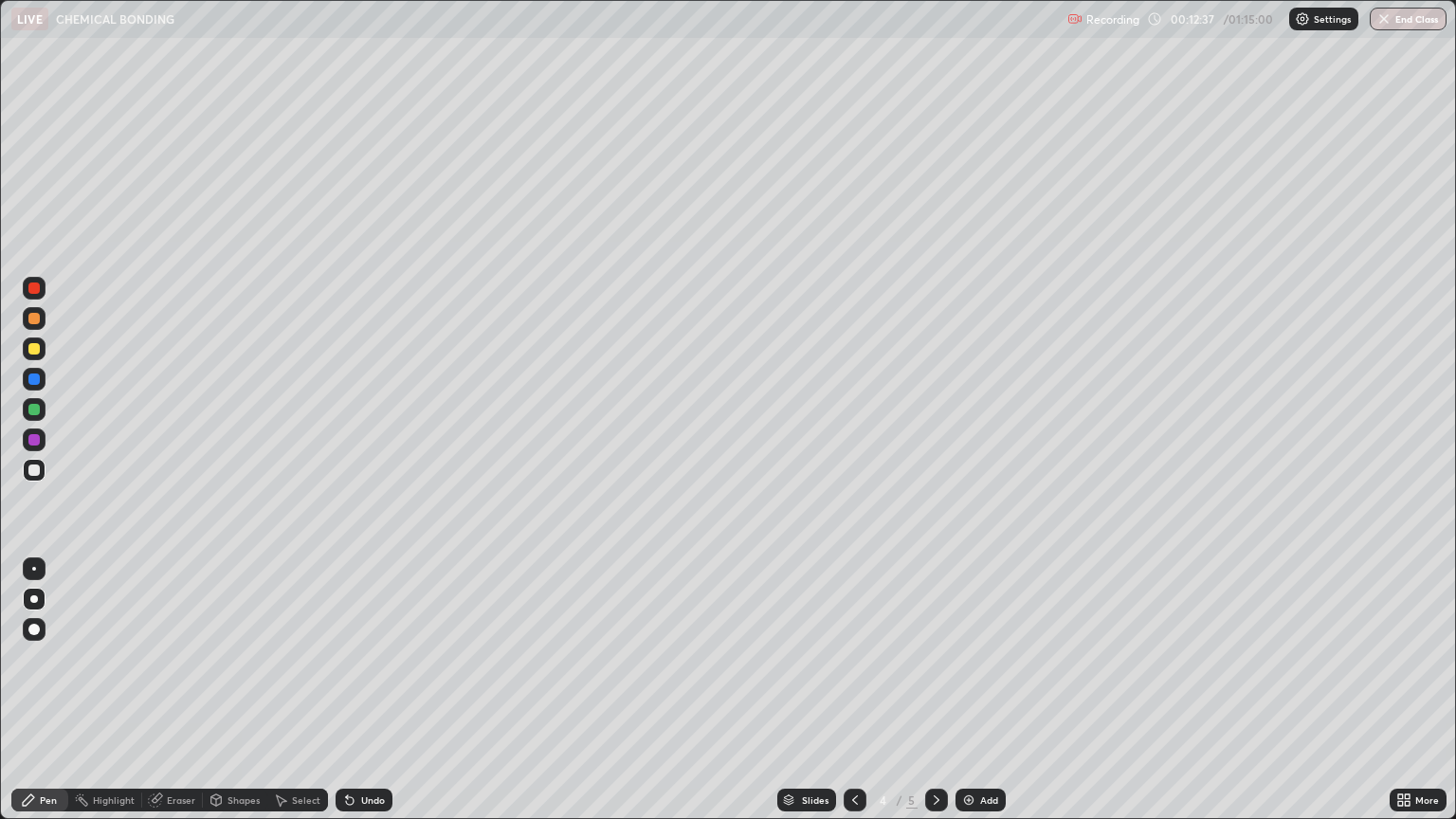 click on "Undo" at bounding box center (364, 800) 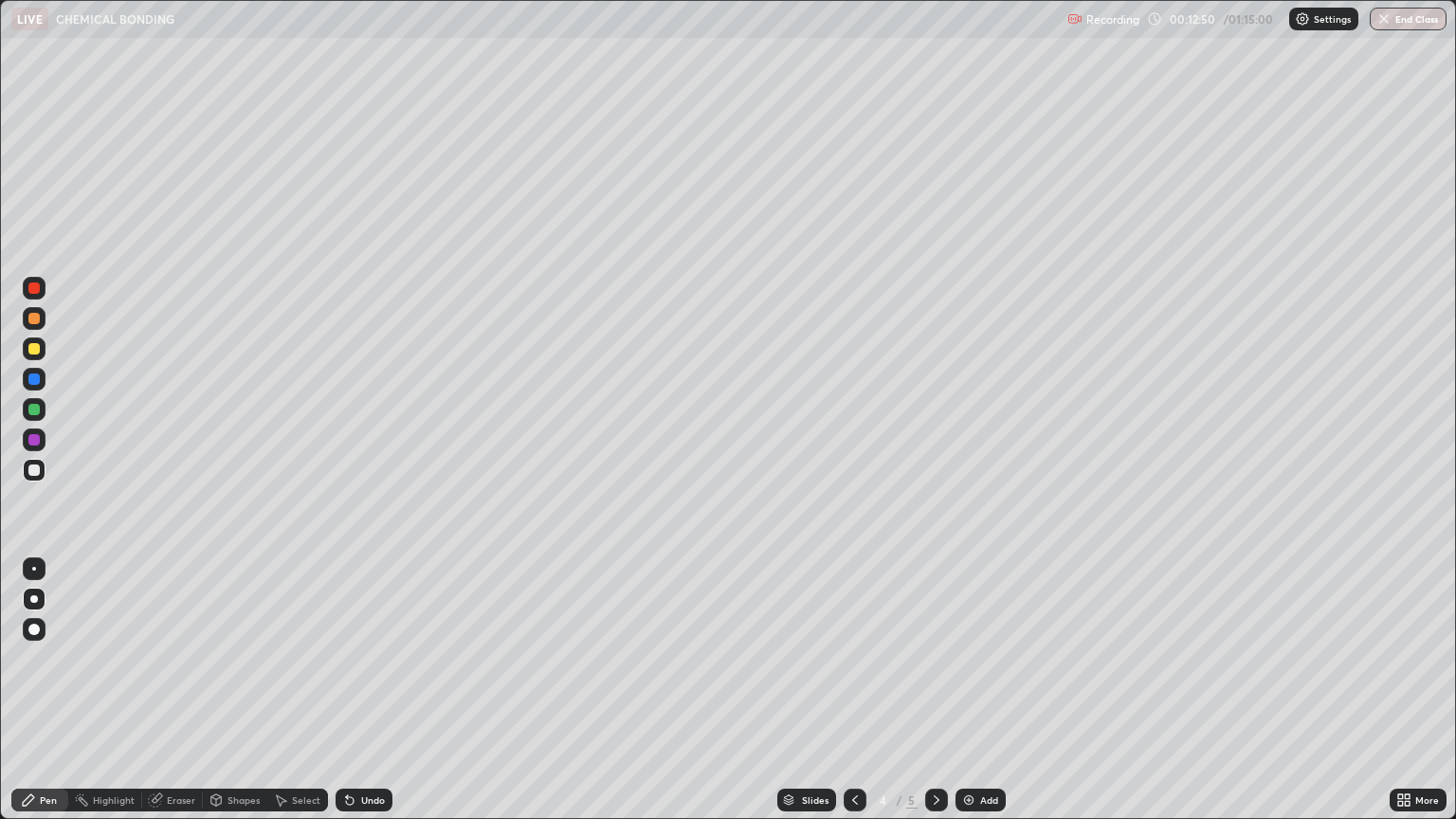 click on "Undo" at bounding box center (364, 800) 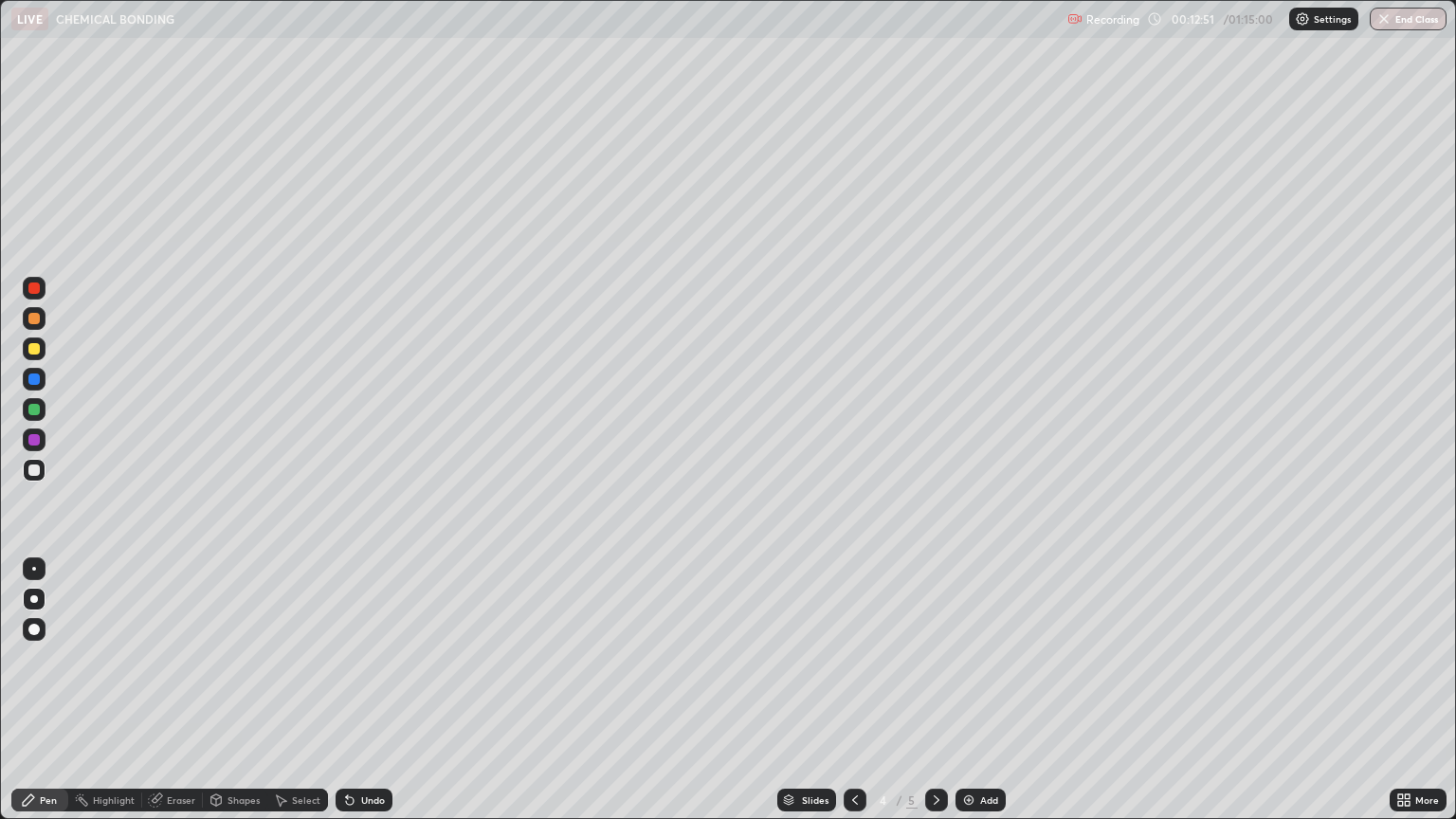 click on "Undo" at bounding box center (364, 800) 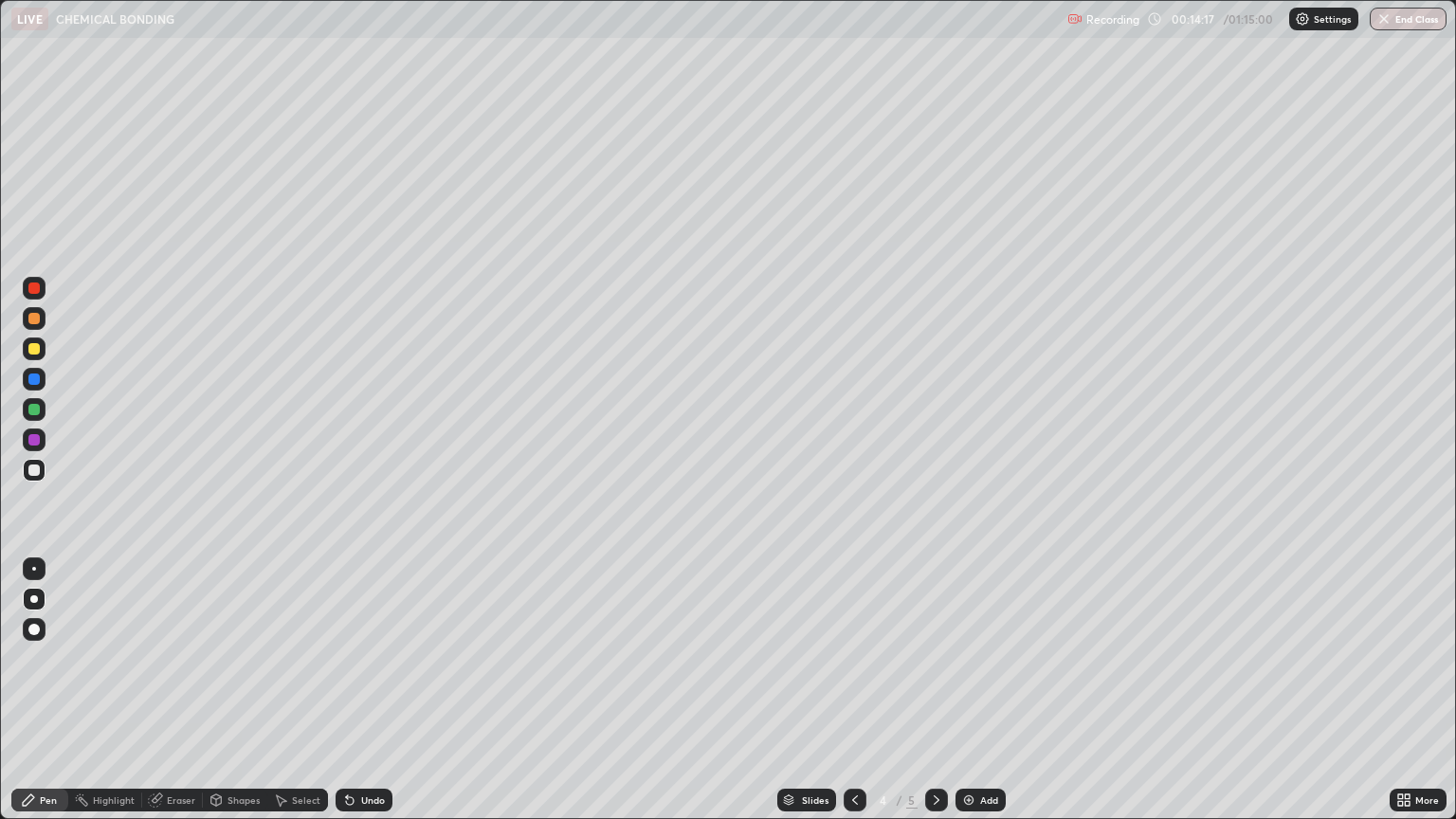 click on "Undo" at bounding box center (373, 800) 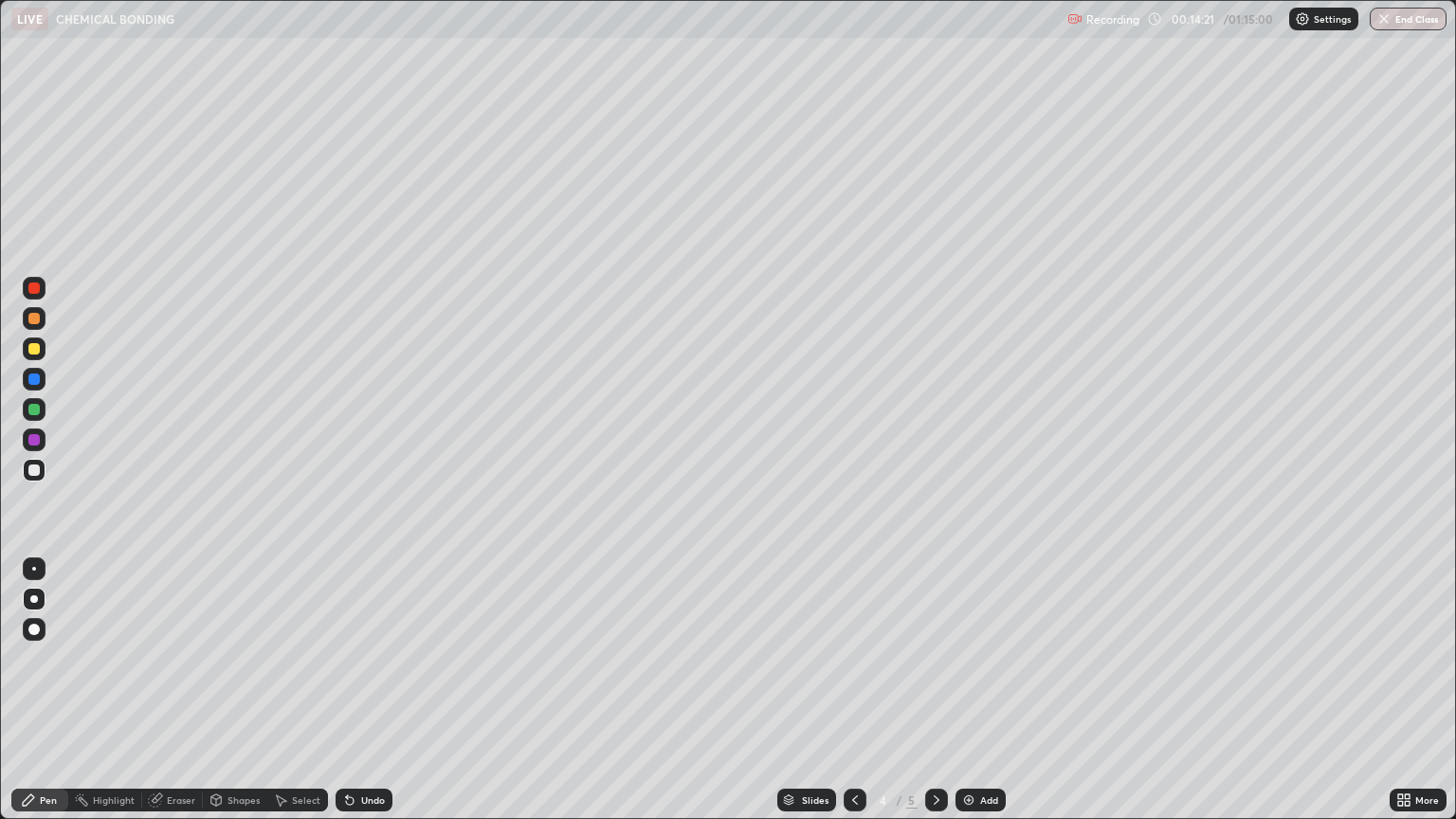 click at bounding box center (34, 349) 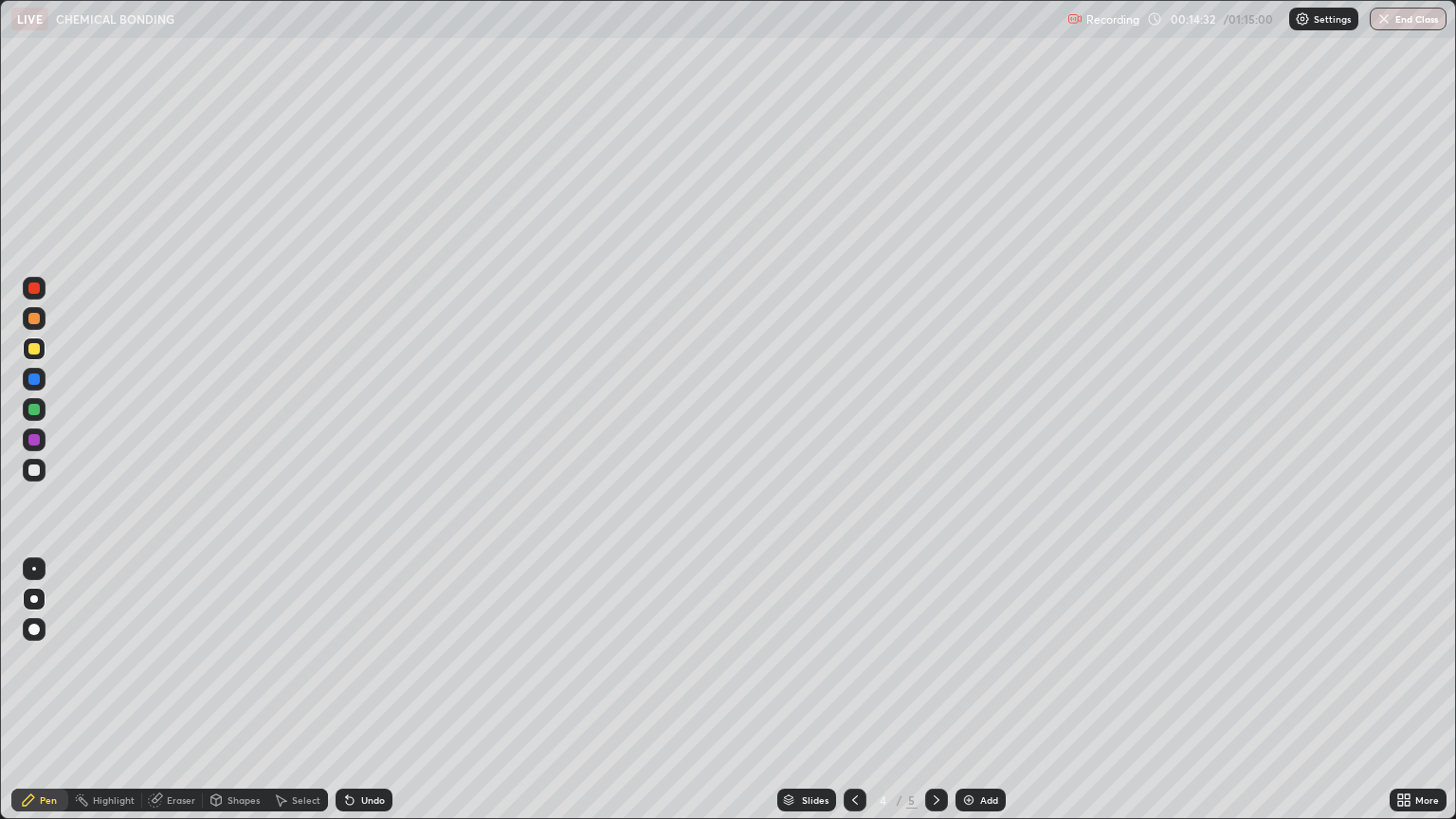 click on "Undo" at bounding box center [373, 800] 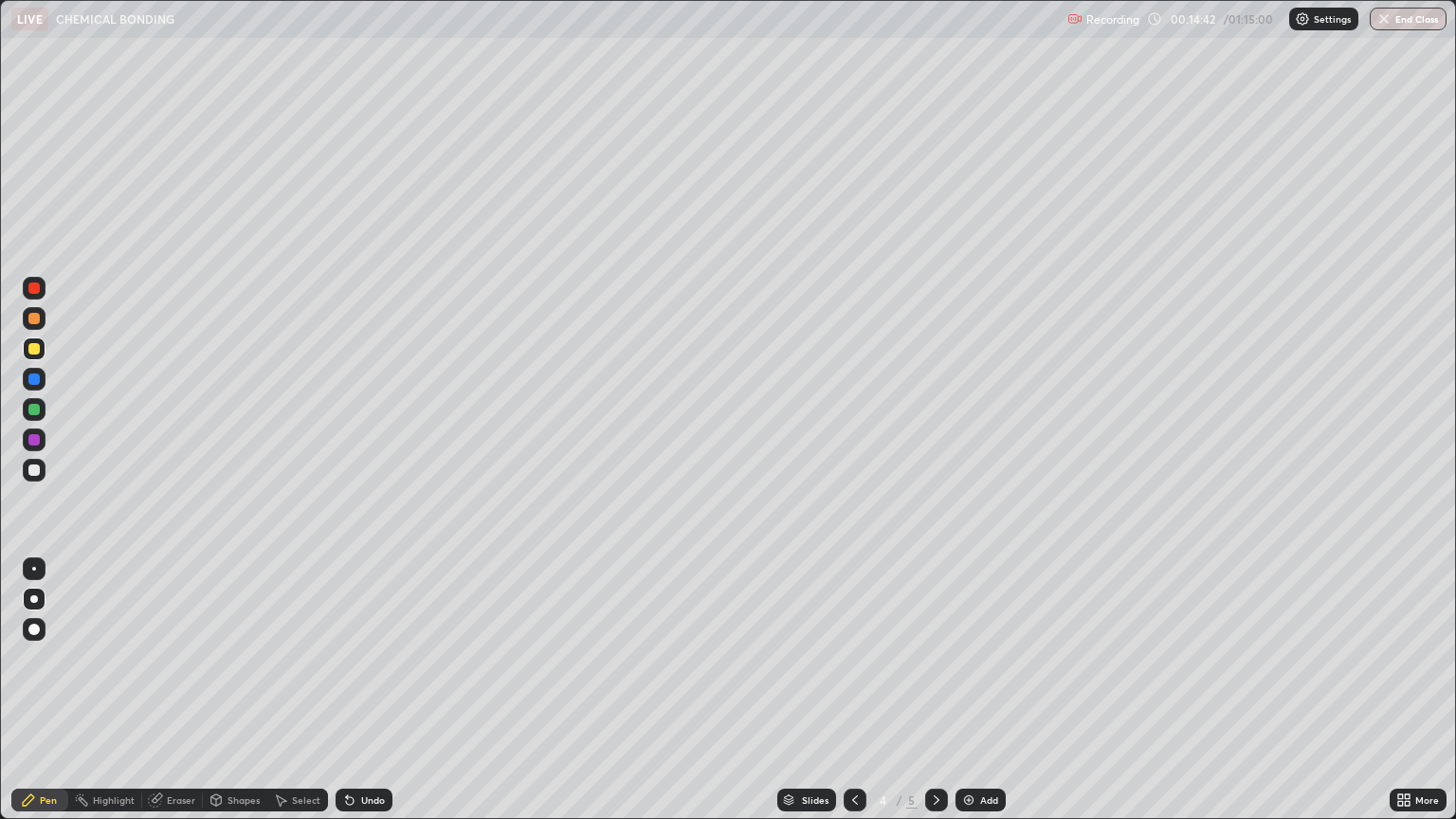 click at bounding box center [34, 470] 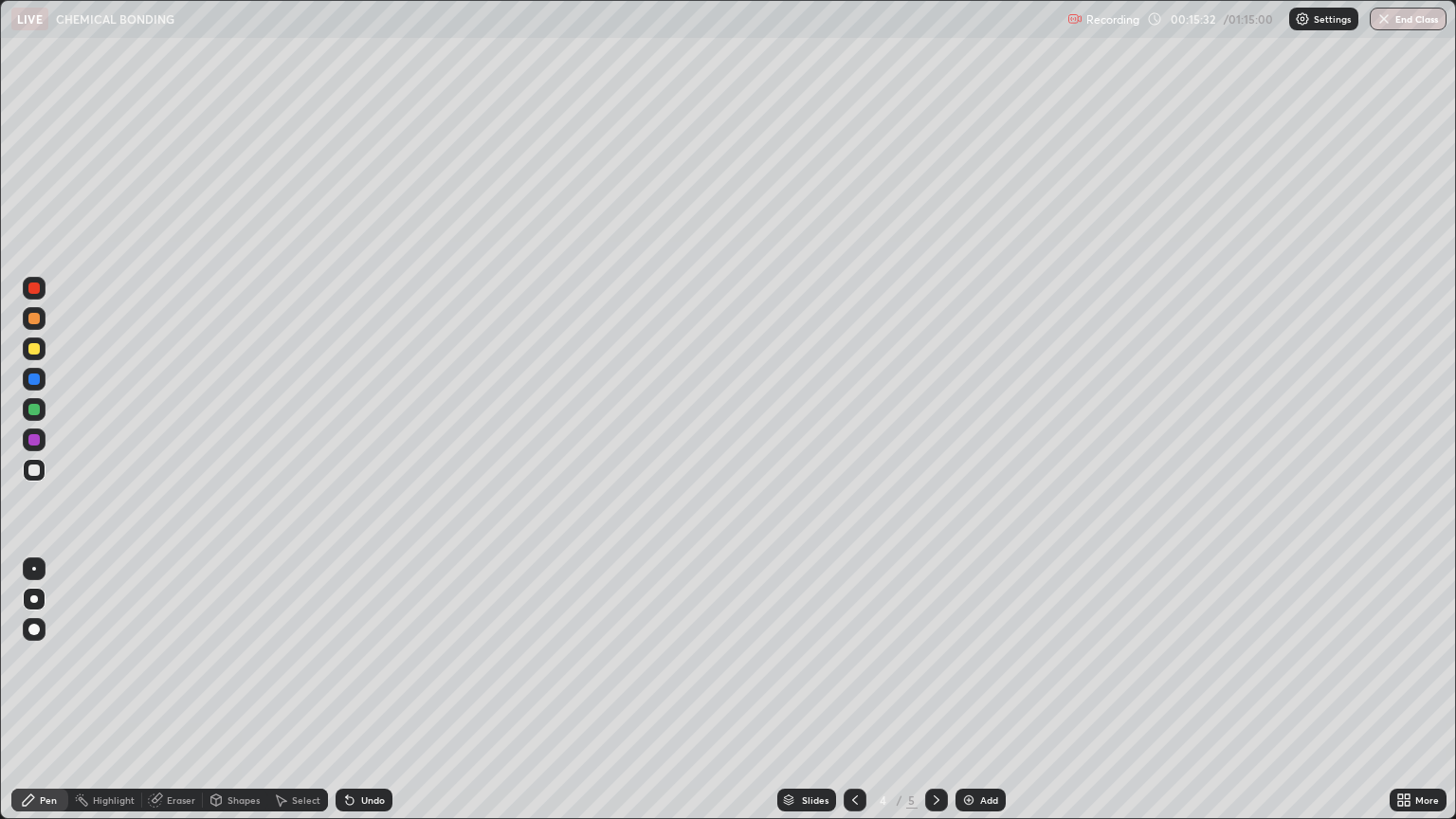 click on "Undo" at bounding box center [364, 800] 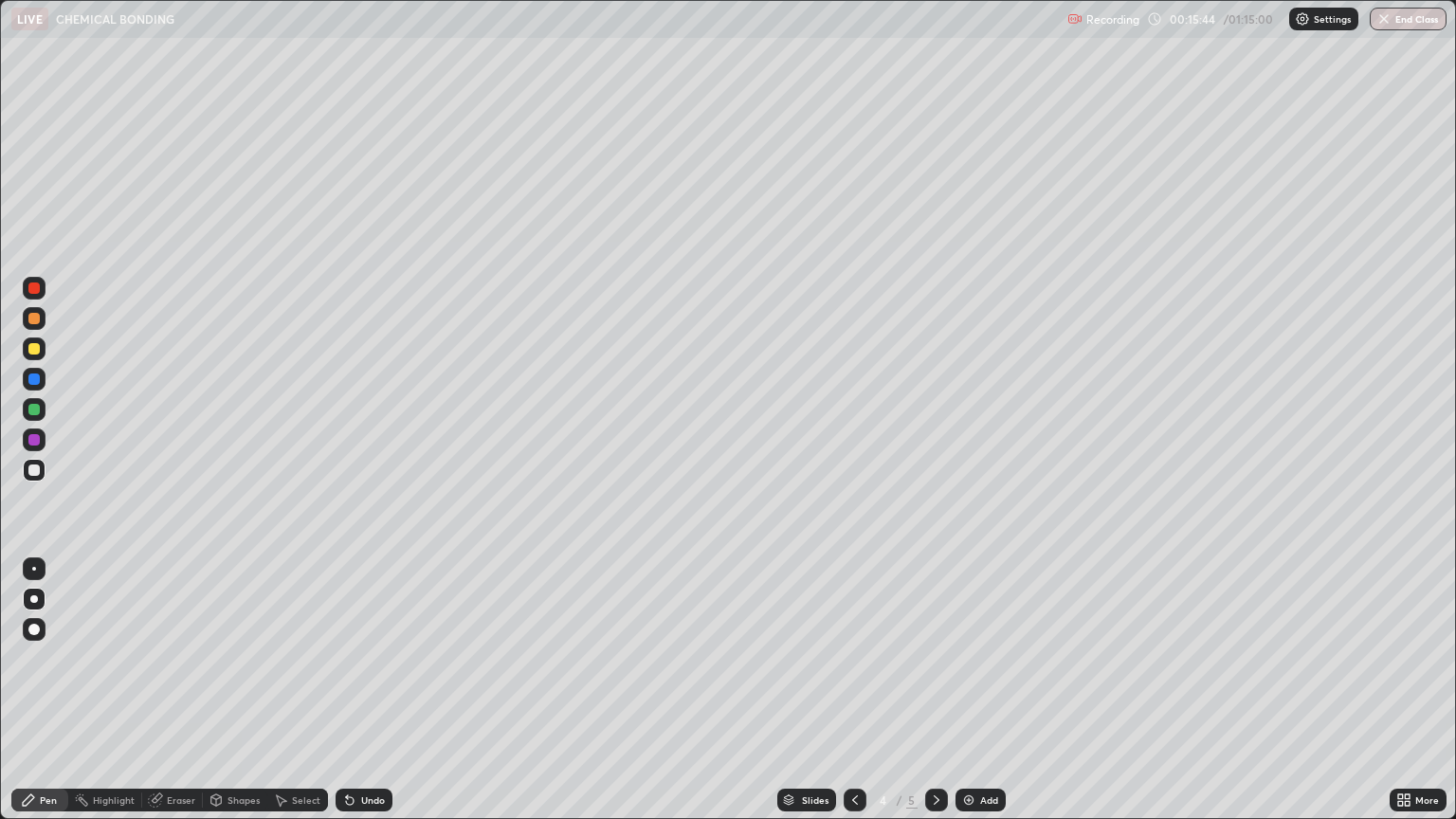 click on "Undo" at bounding box center [364, 800] 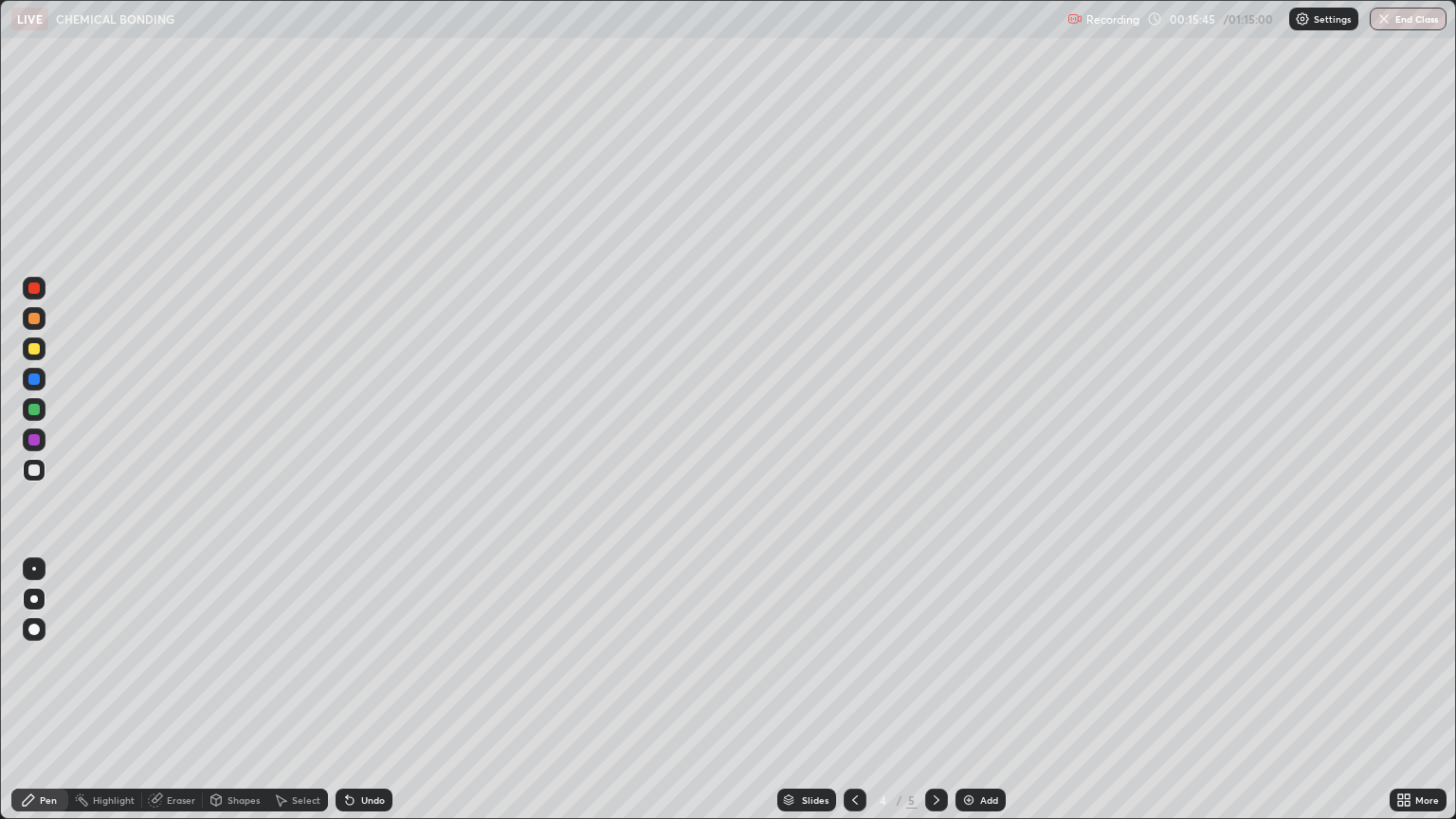 click on "Undo" at bounding box center [364, 800] 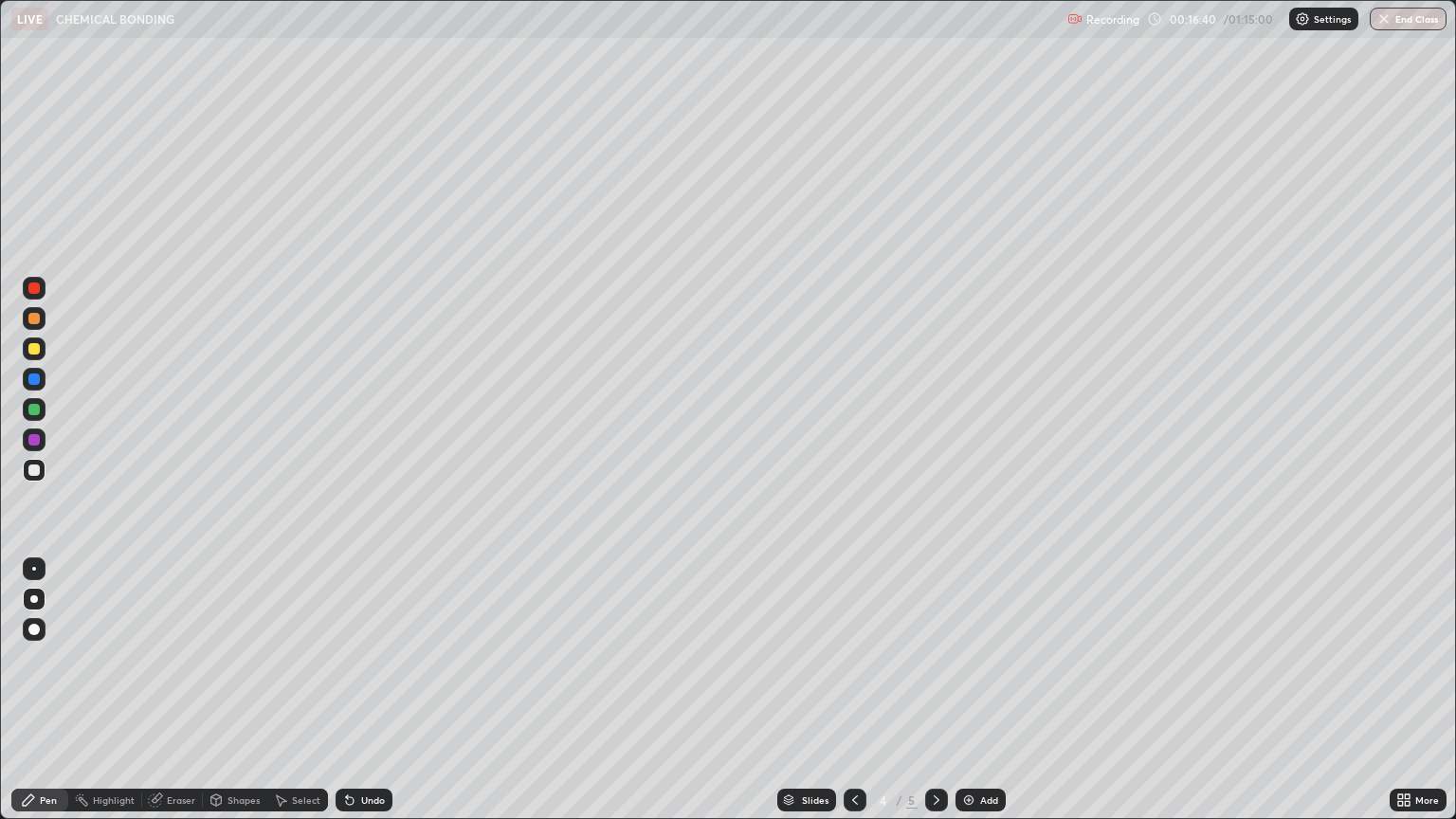 click at bounding box center (34, 349) 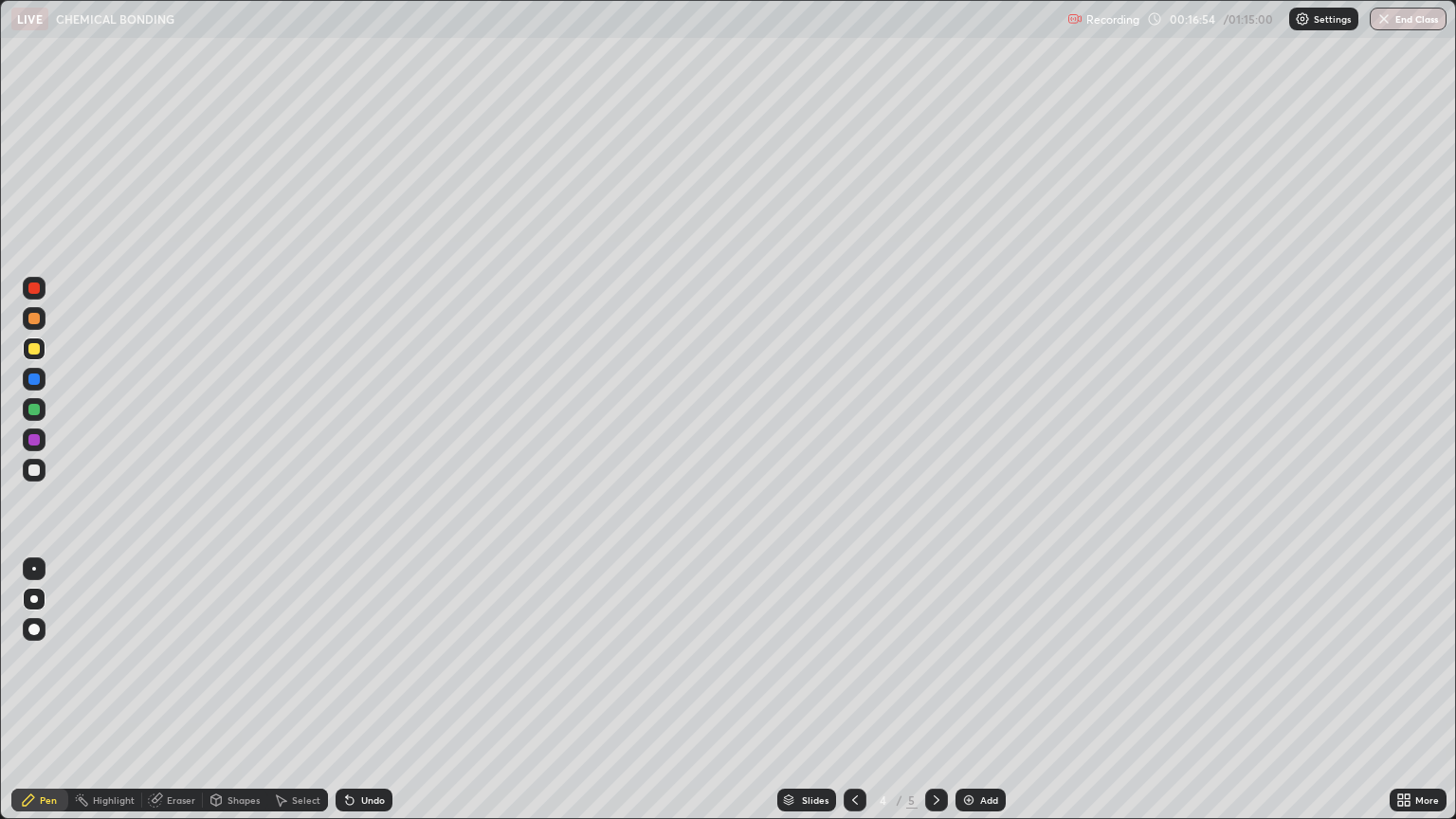 click at bounding box center (34, 470) 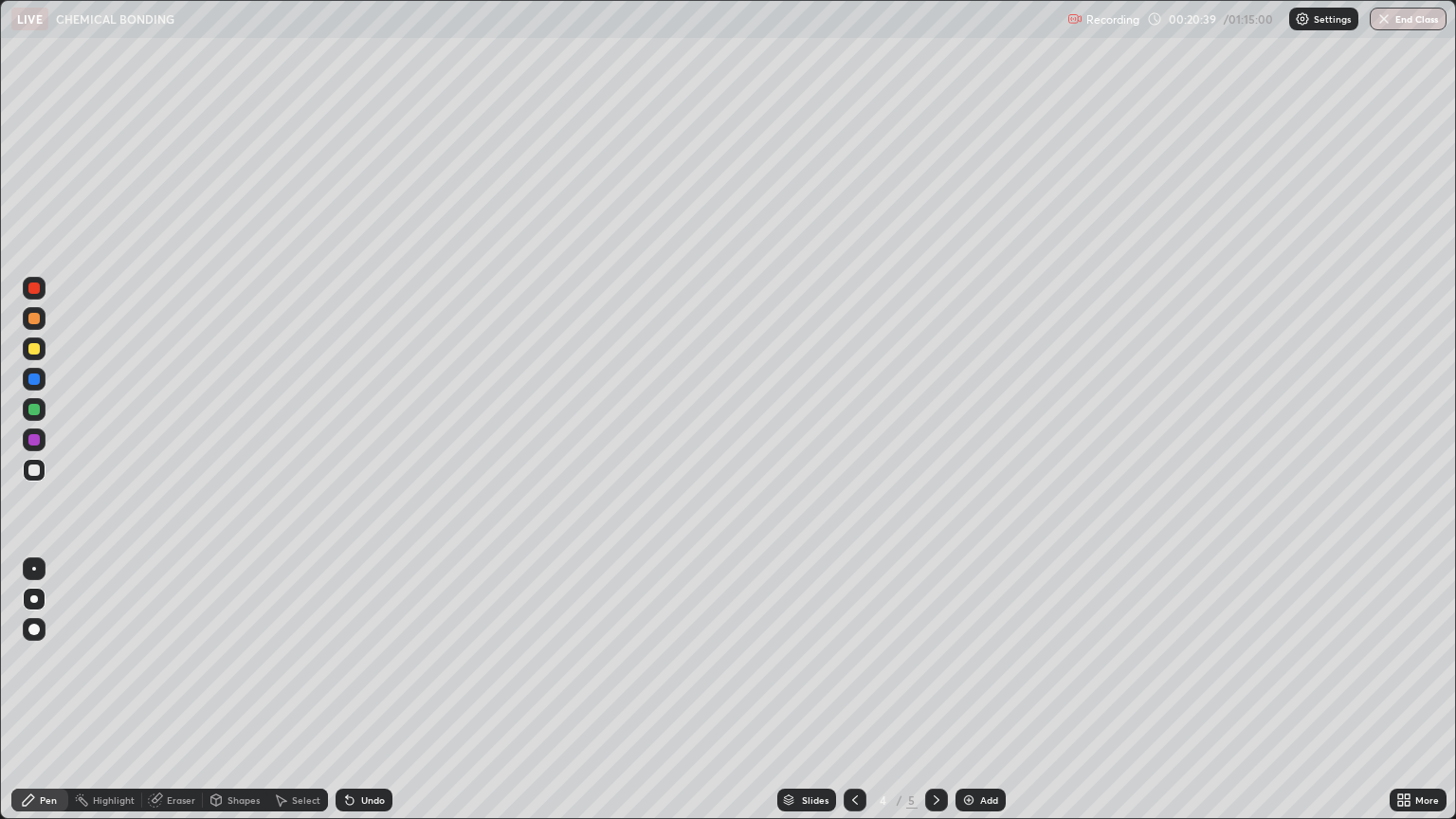 click 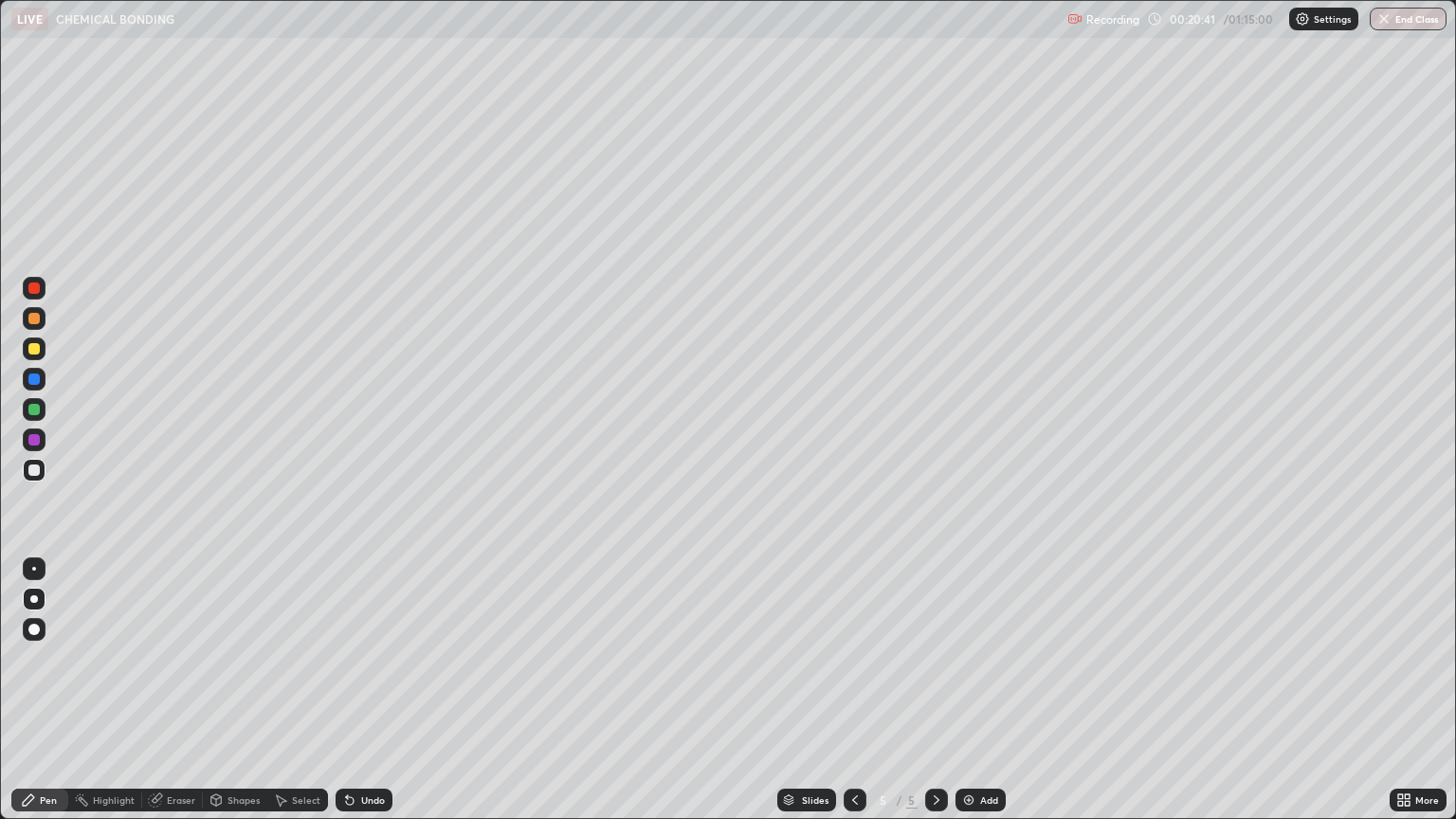 click at bounding box center [34, 349] 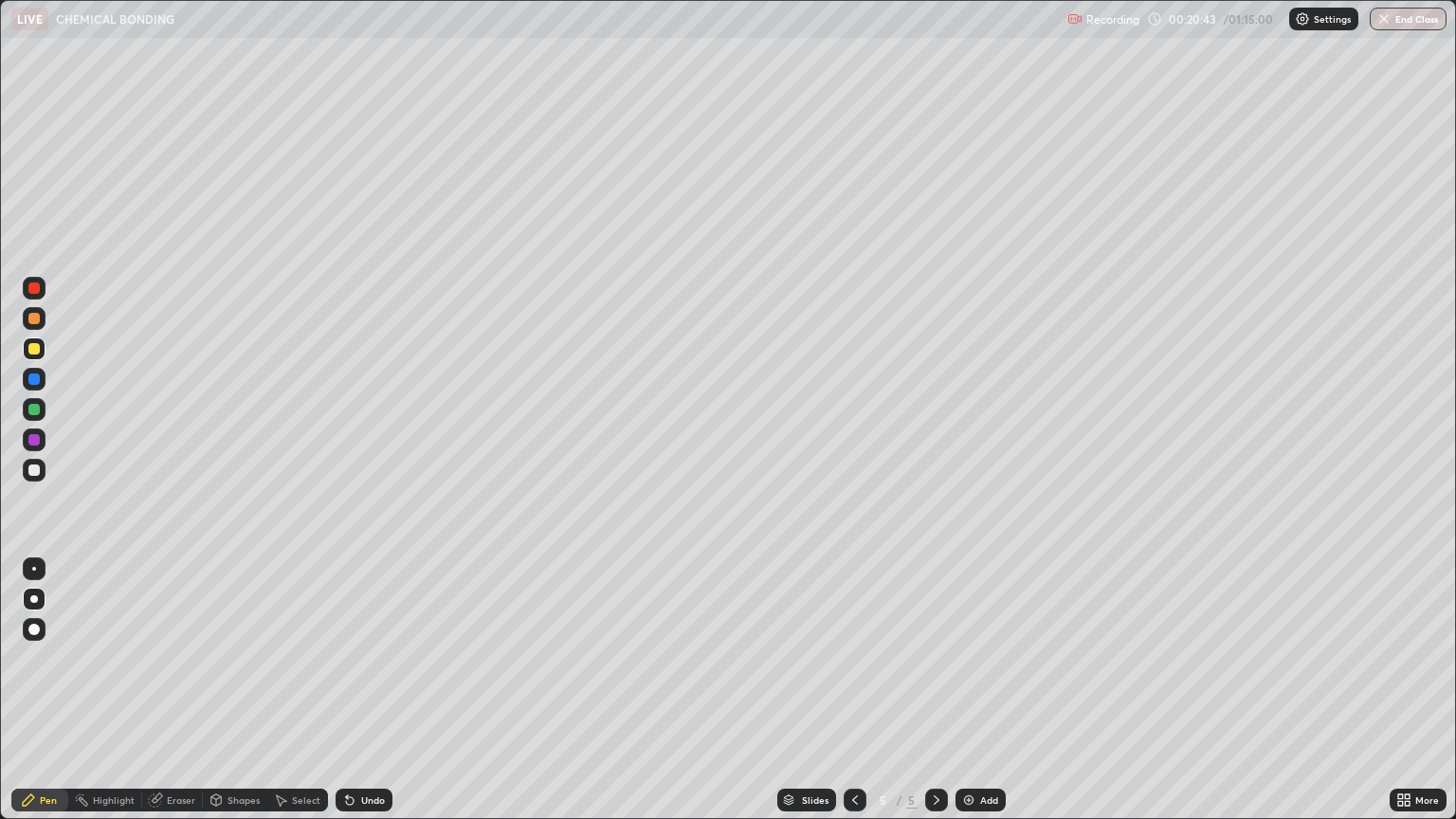 click 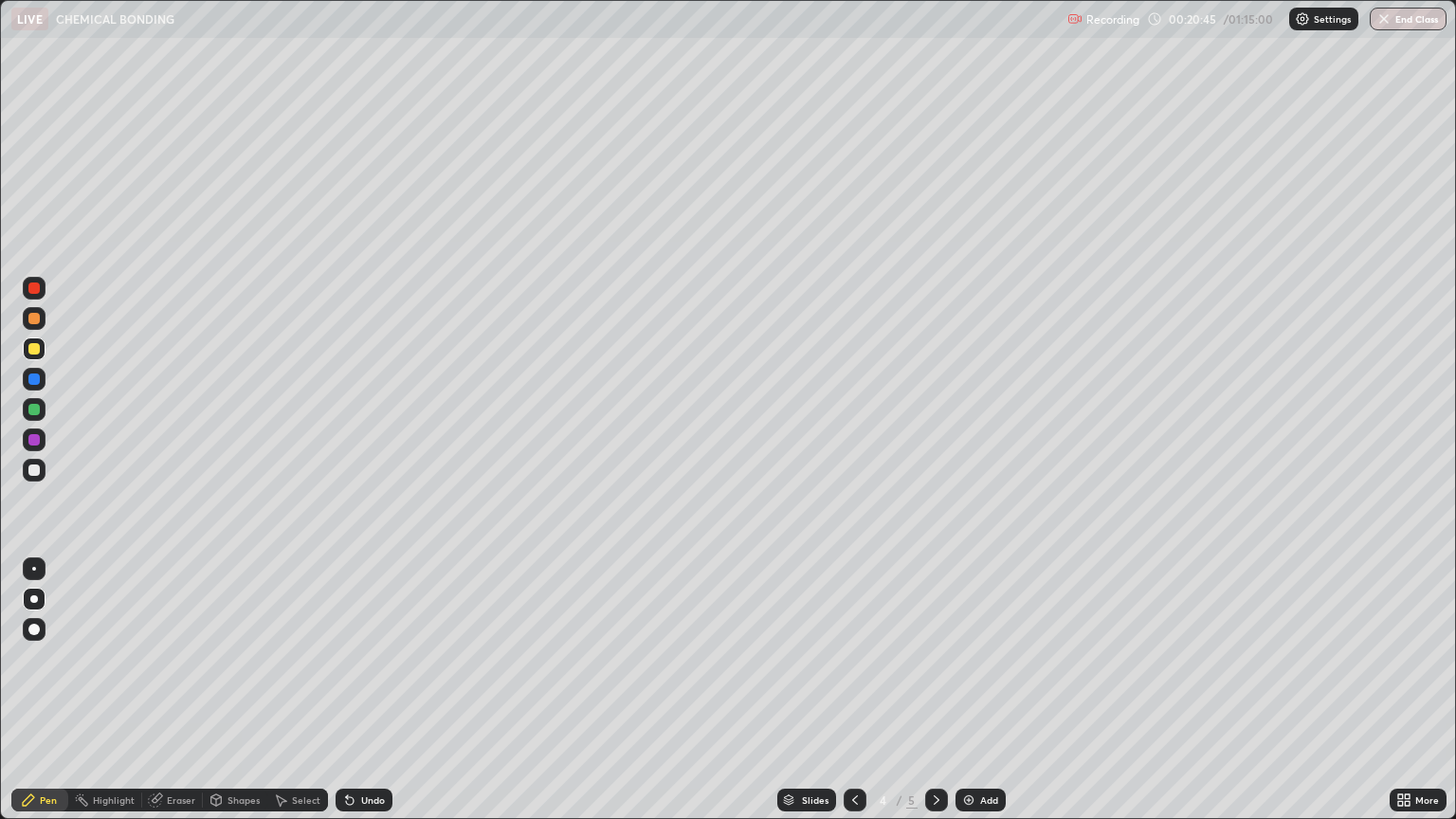 click at bounding box center (937, 800) 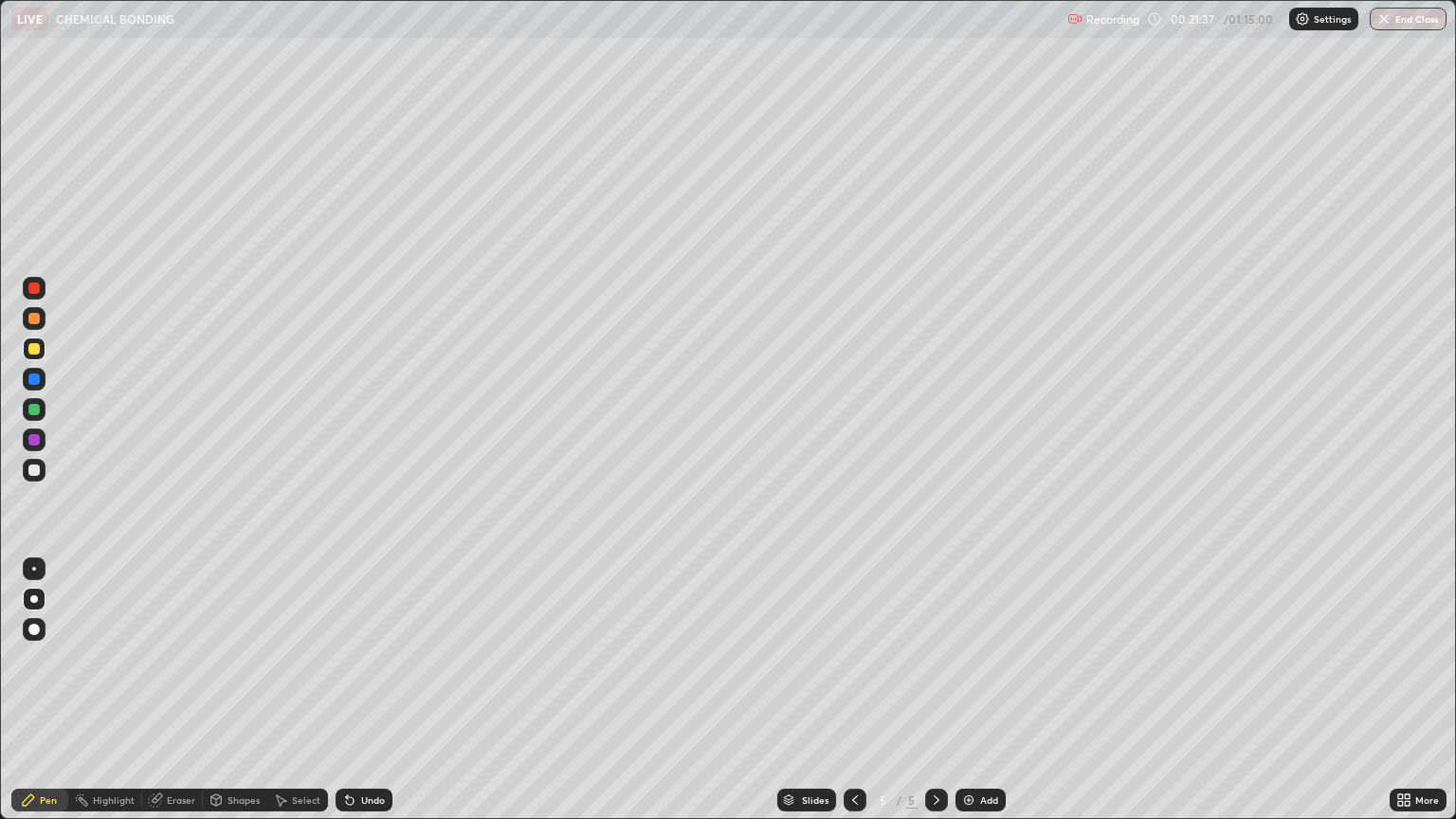 click on "Undo" at bounding box center (364, 800) 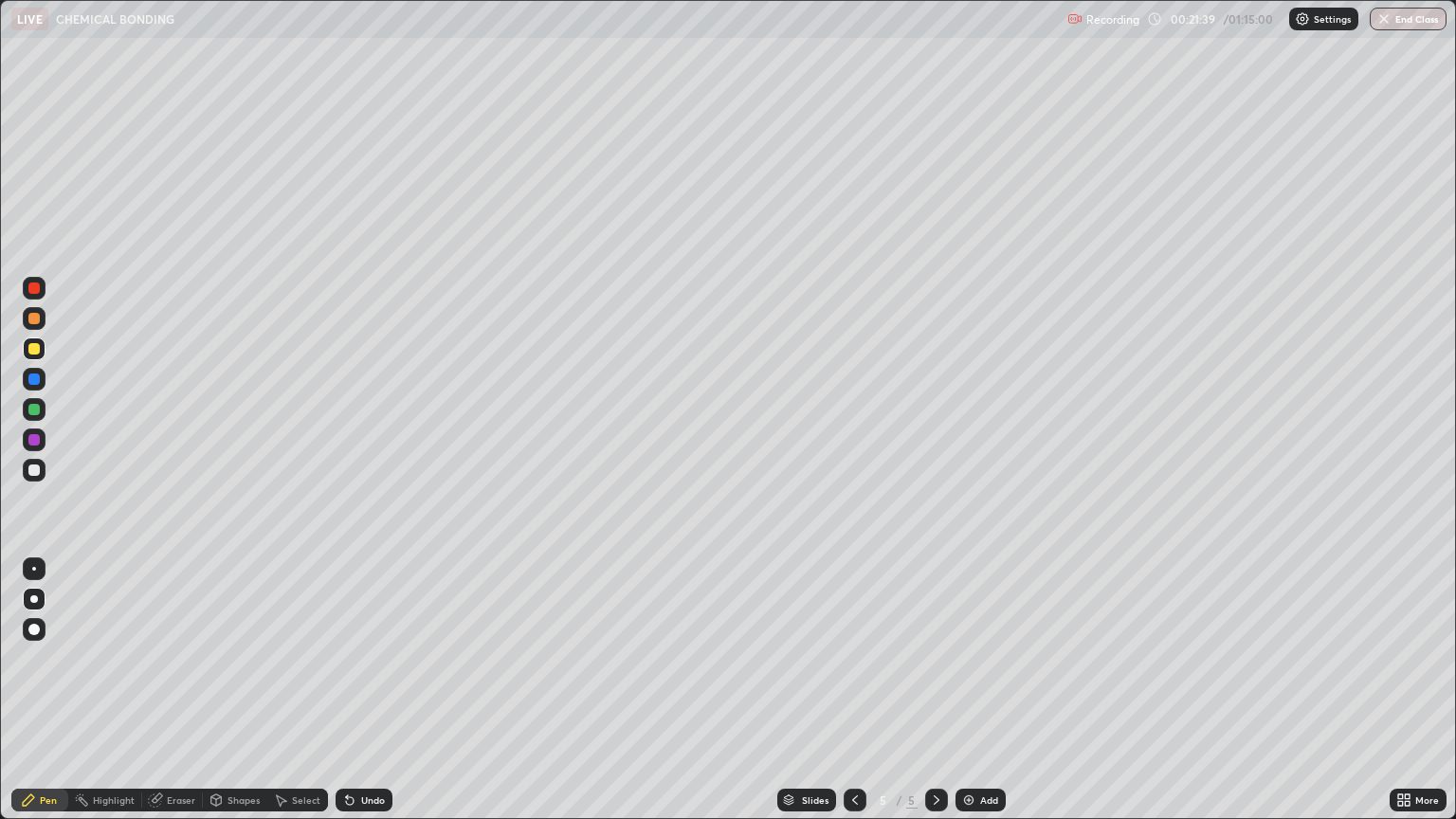 click on "Undo" at bounding box center (373, 800) 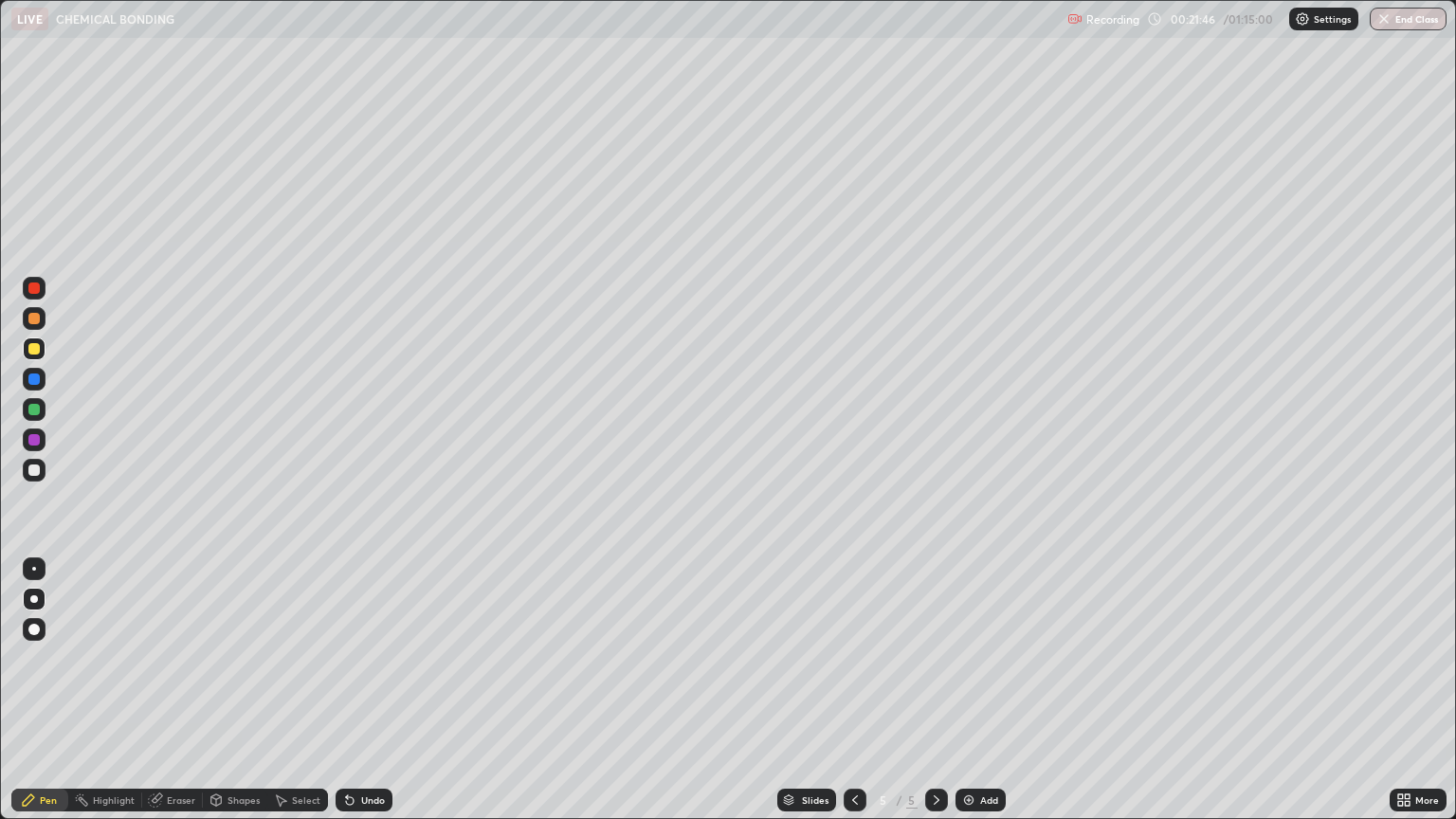 click at bounding box center (855, 800) 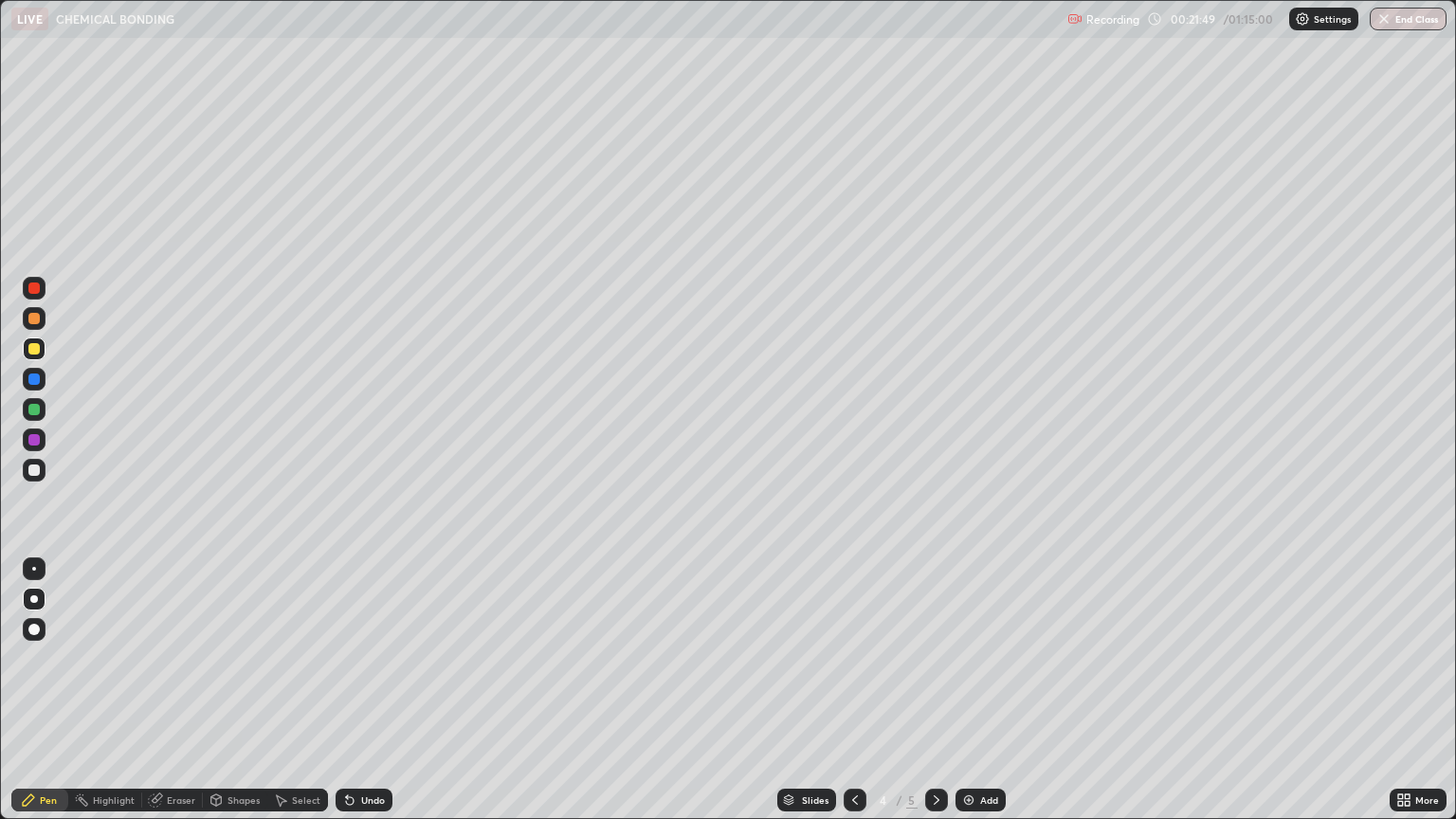 click 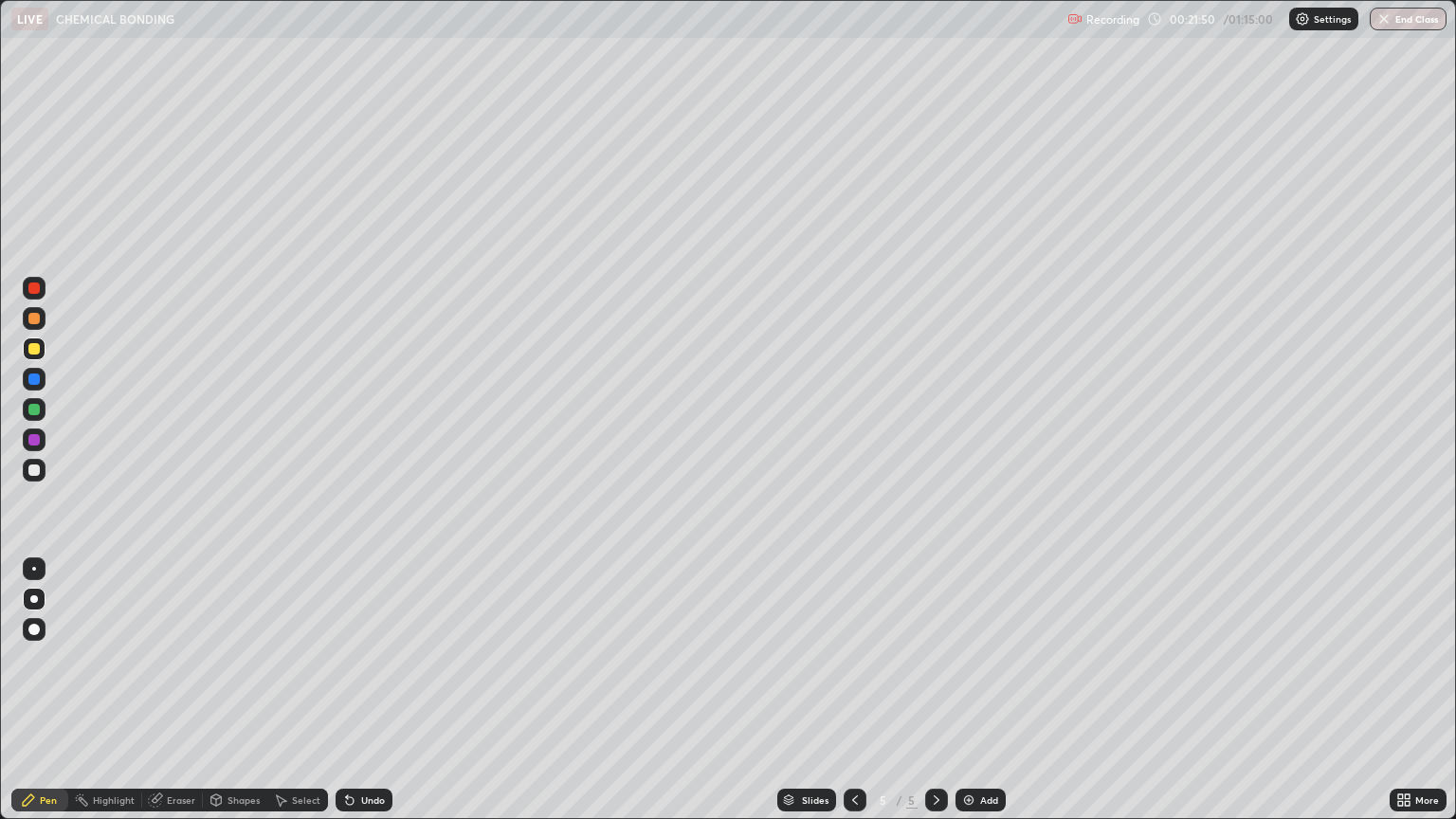 click at bounding box center (34, 470) 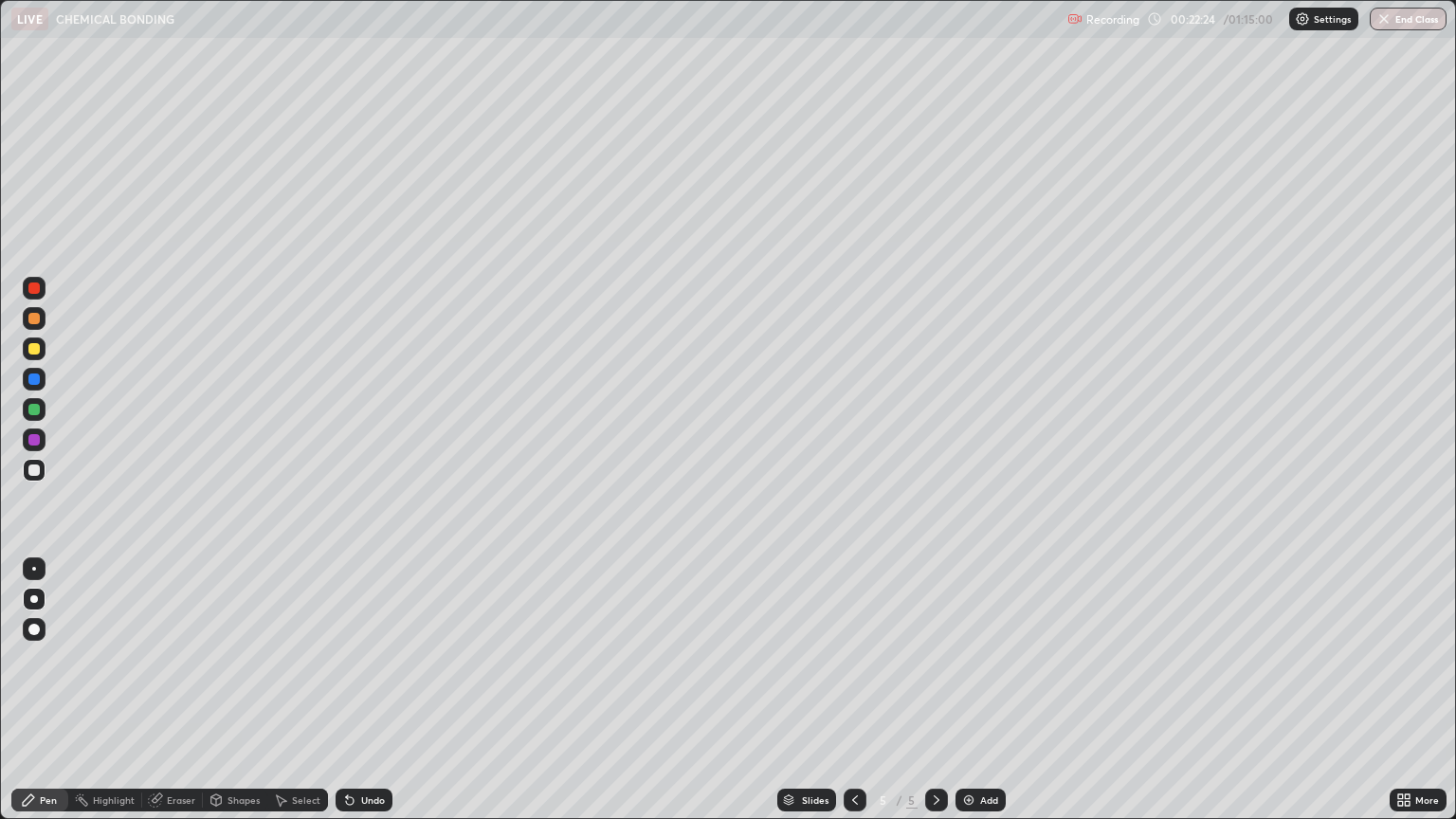 click on "Undo" at bounding box center (364, 800) 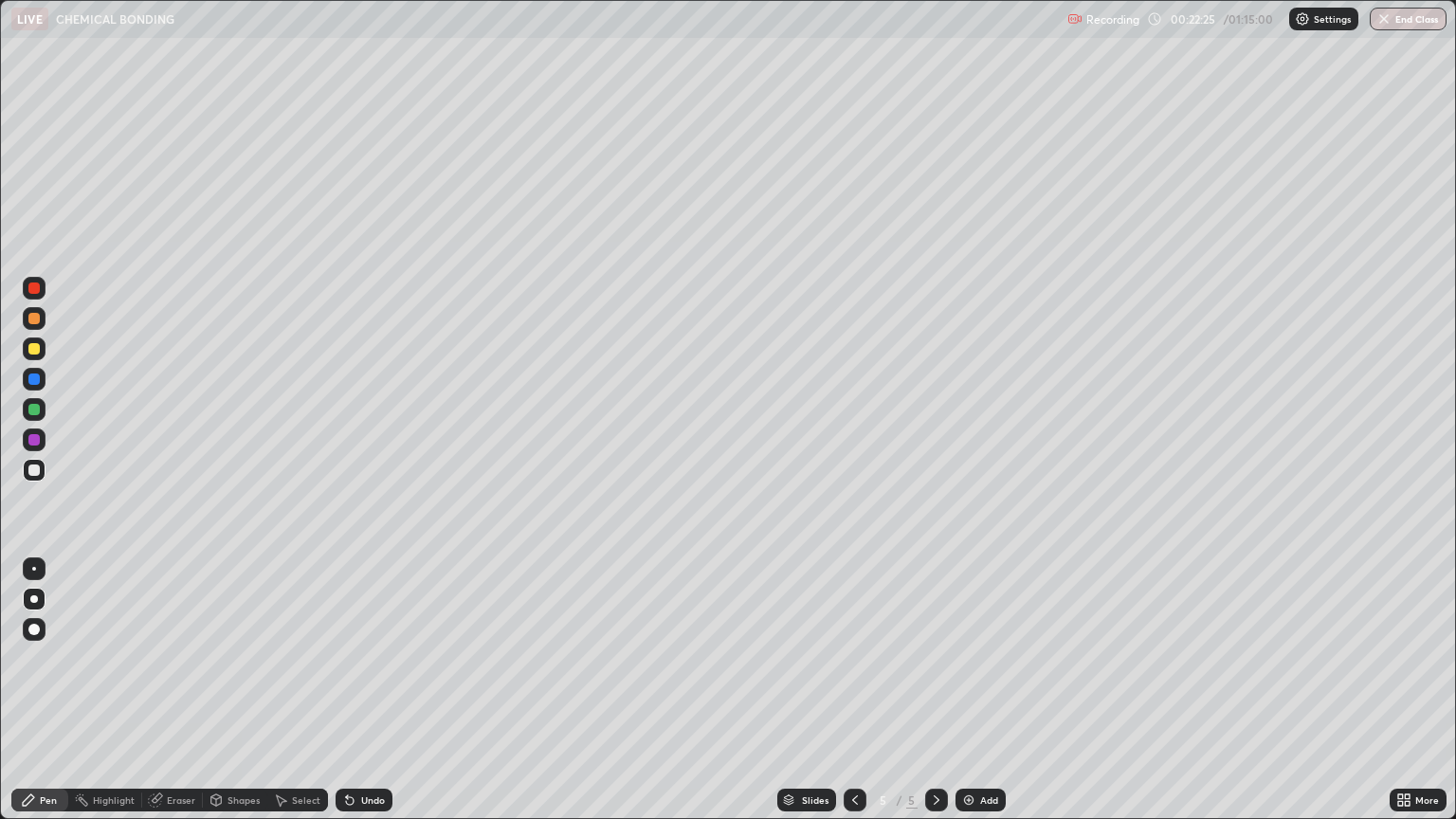 click on "Undo" at bounding box center [364, 800] 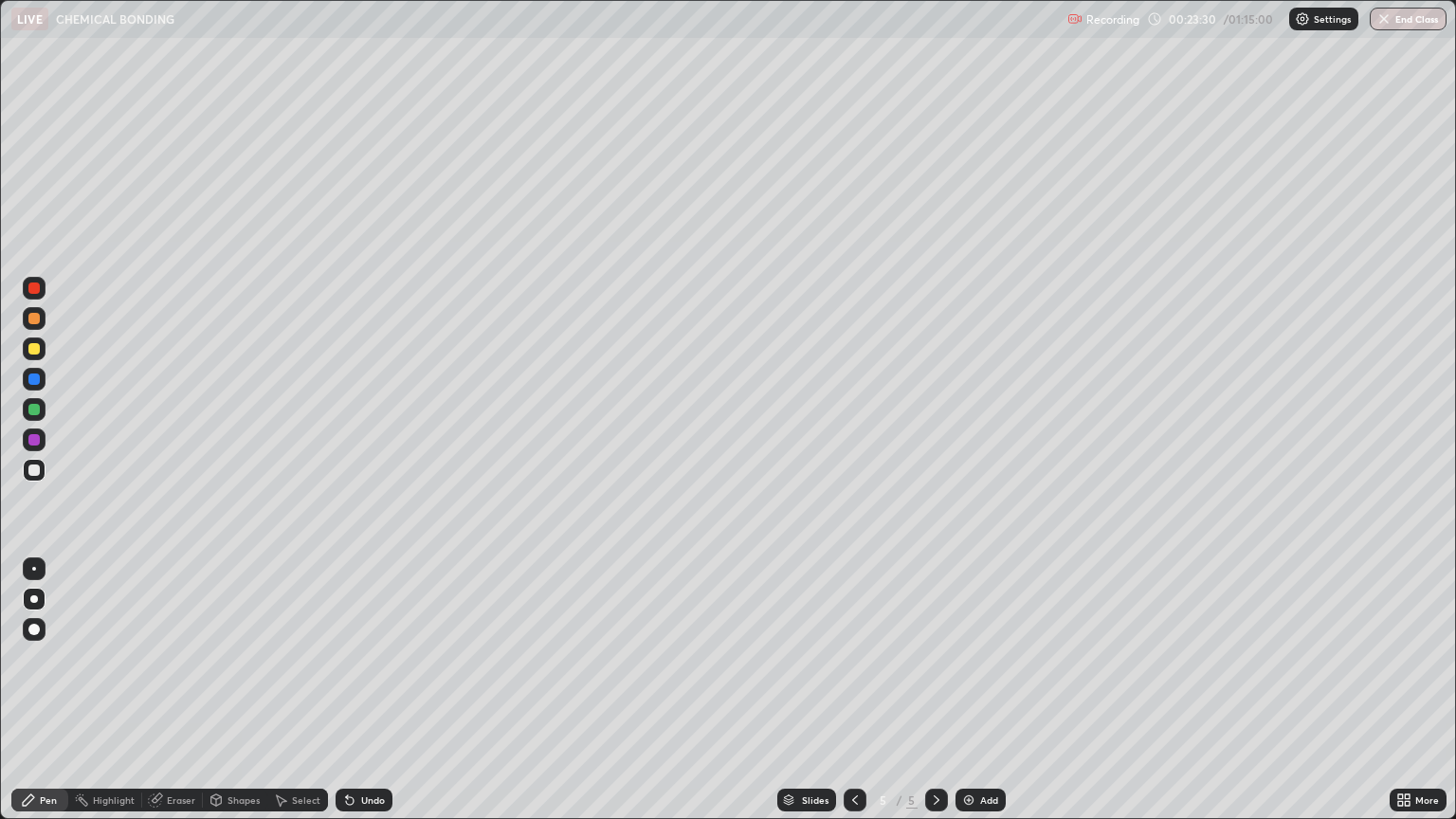 click on "Undo" at bounding box center [373, 800] 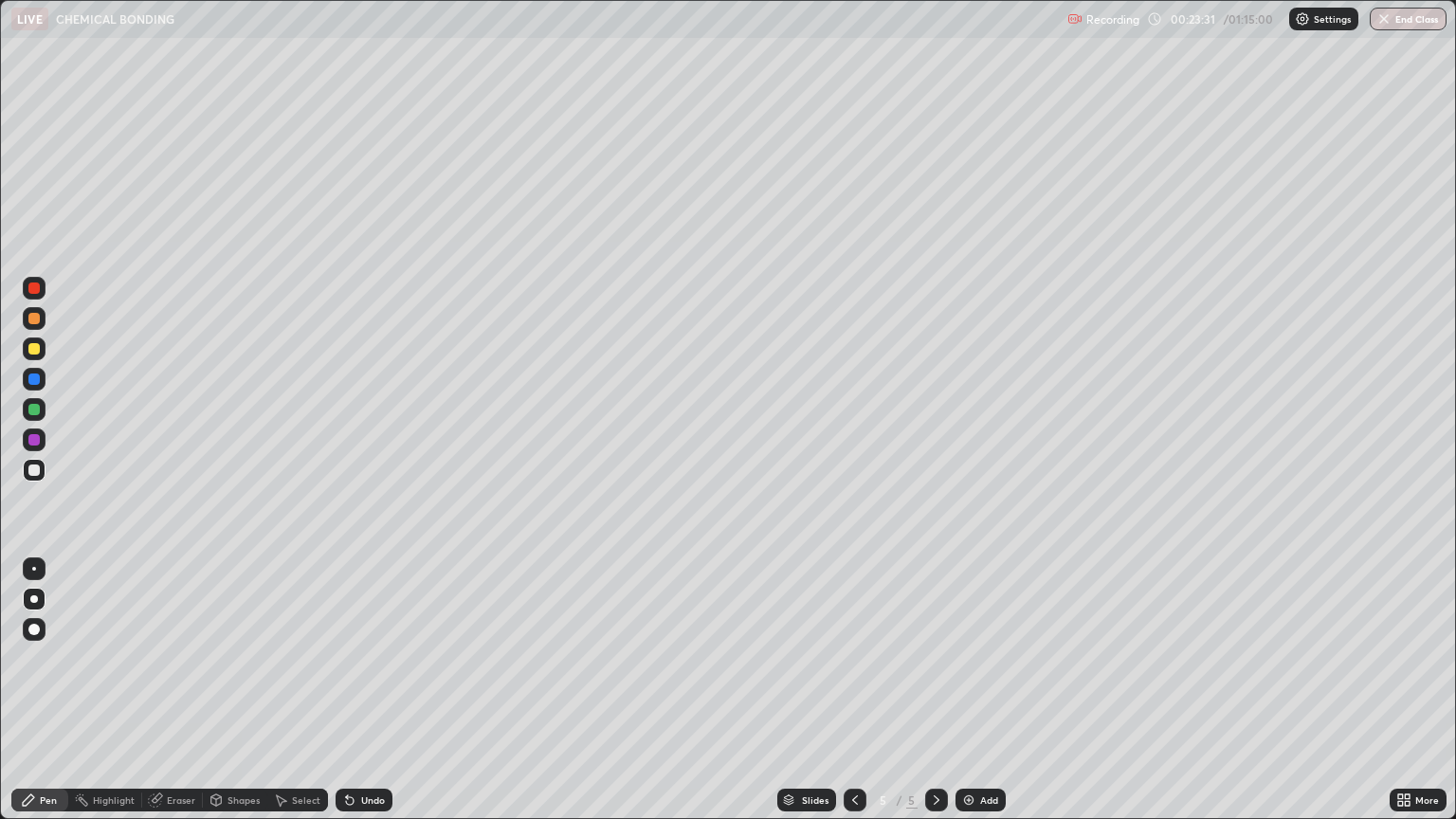 click on "Undo" at bounding box center (373, 800) 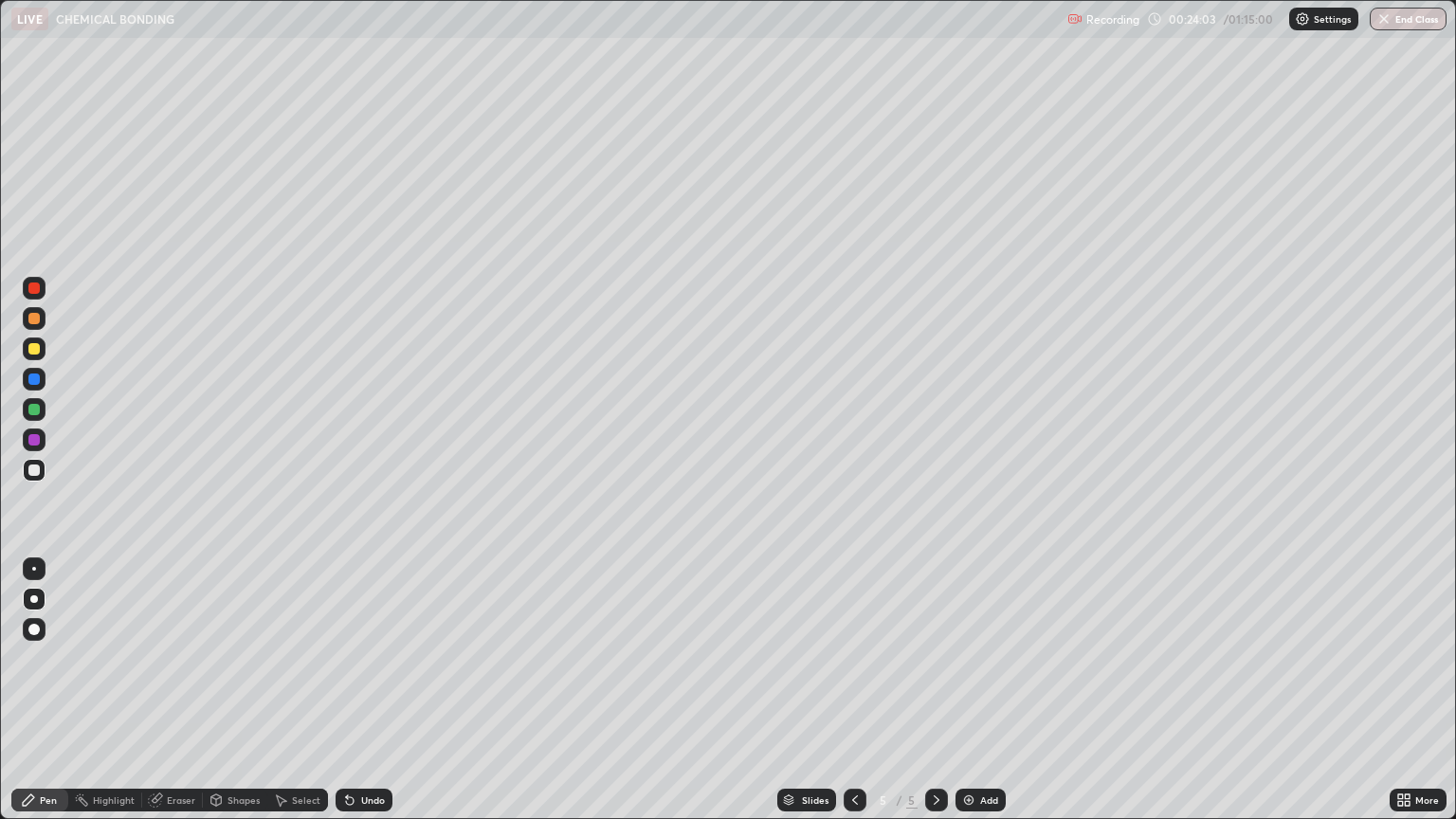 click at bounding box center [34, 349] 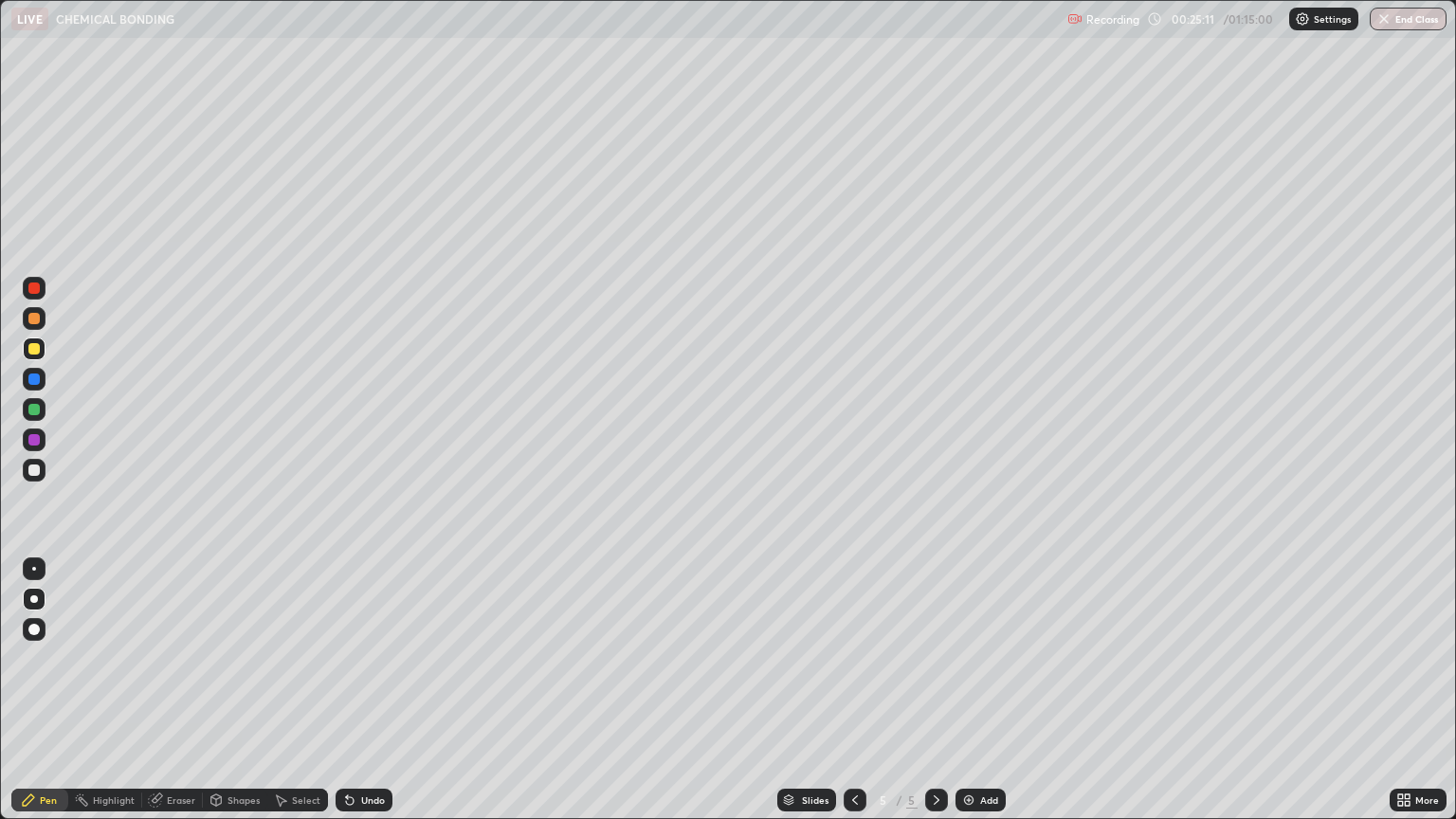 click at bounding box center [34, 470] 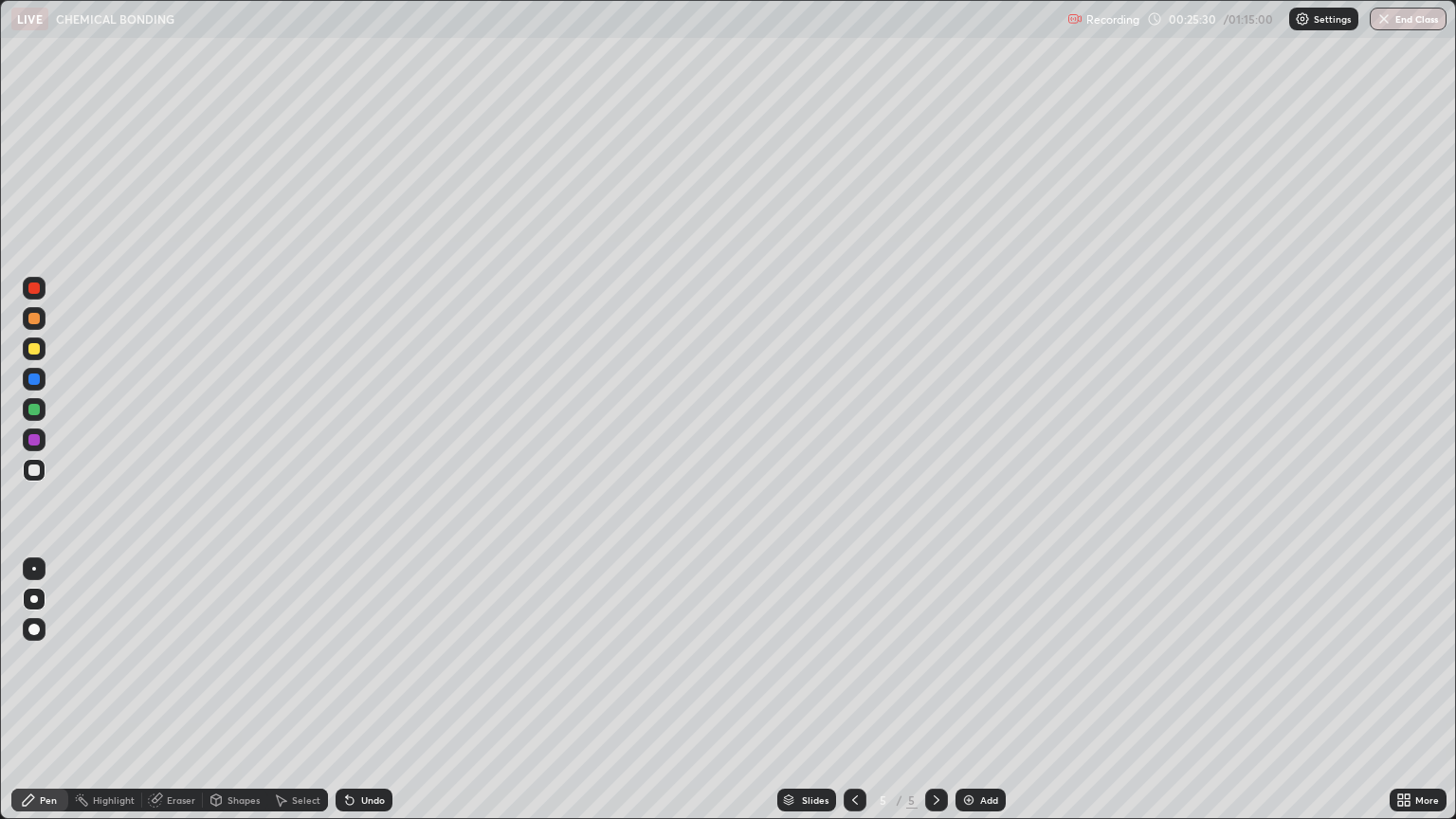 click on "Undo" at bounding box center (373, 800) 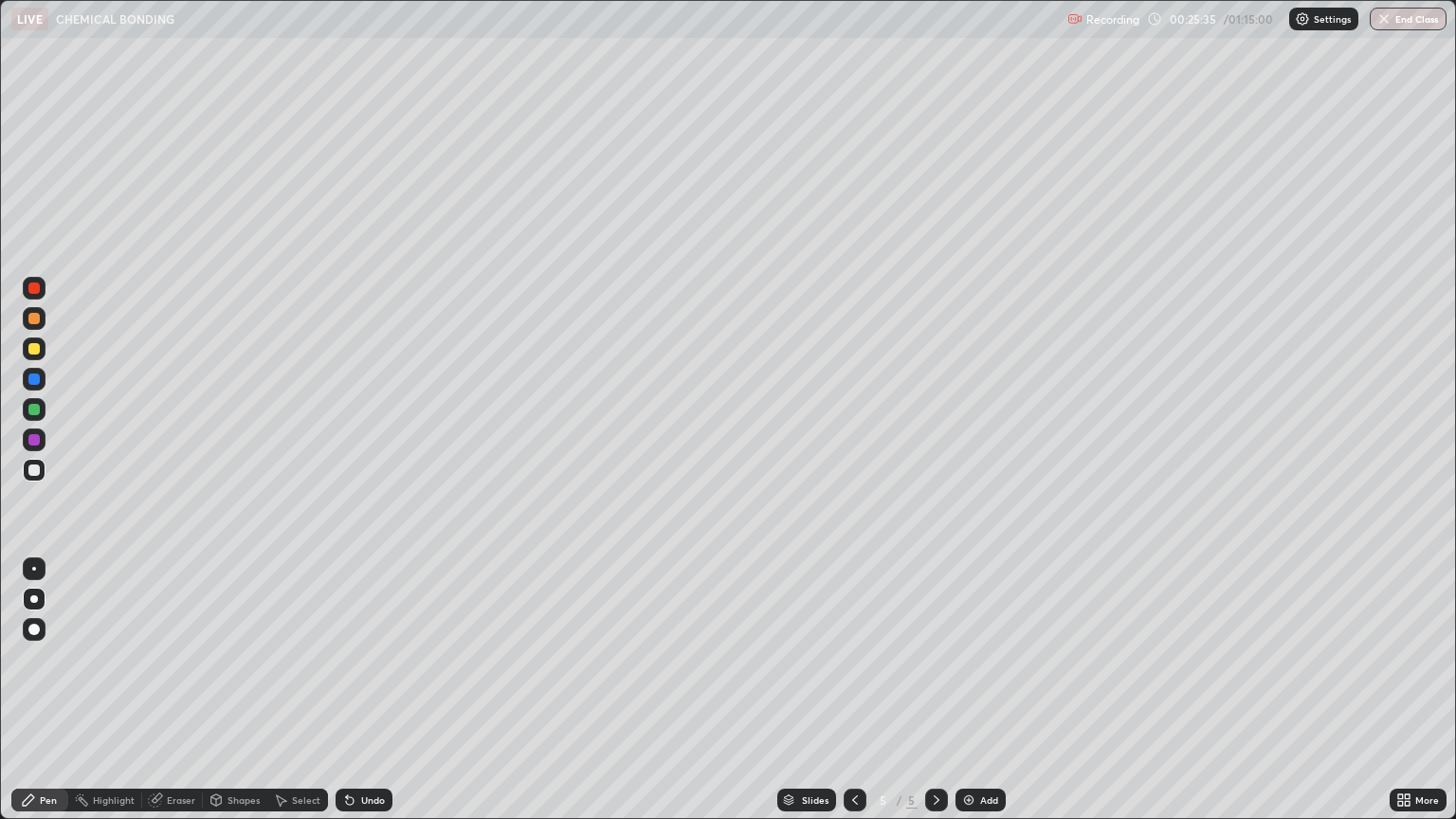 click on "Undo" at bounding box center [373, 800] 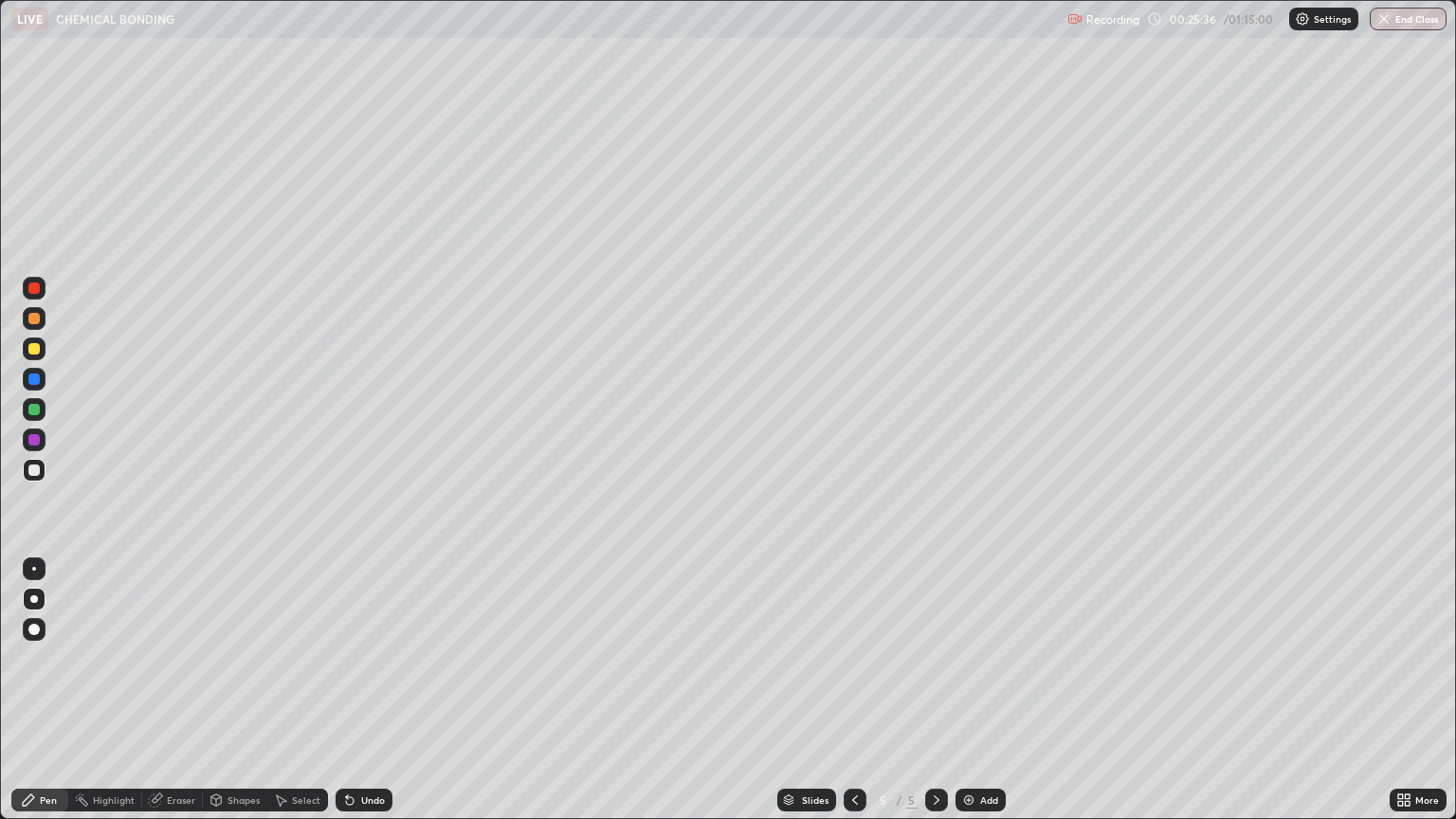 click on "Undo" at bounding box center [364, 800] 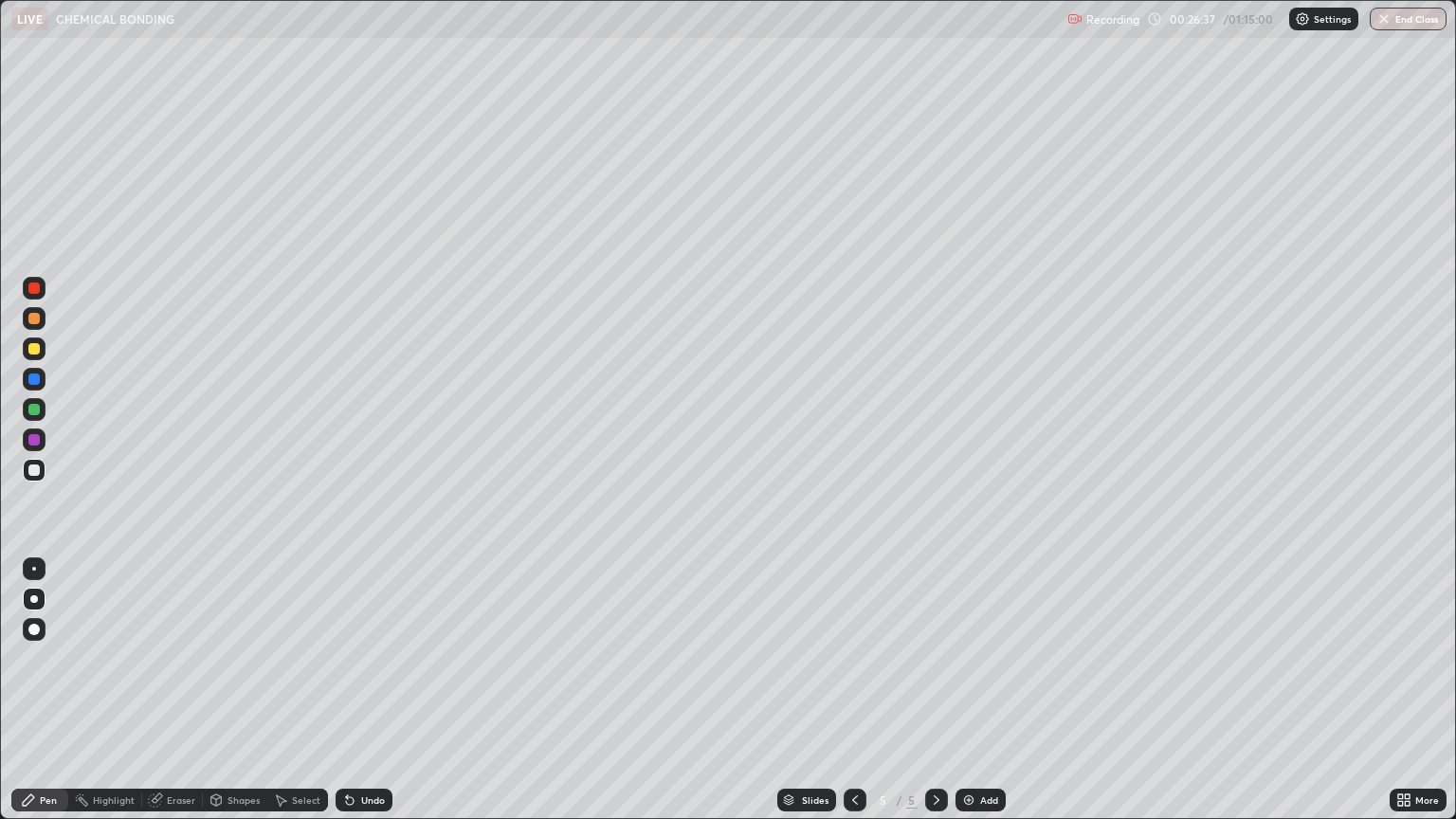 click at bounding box center (34, 349) 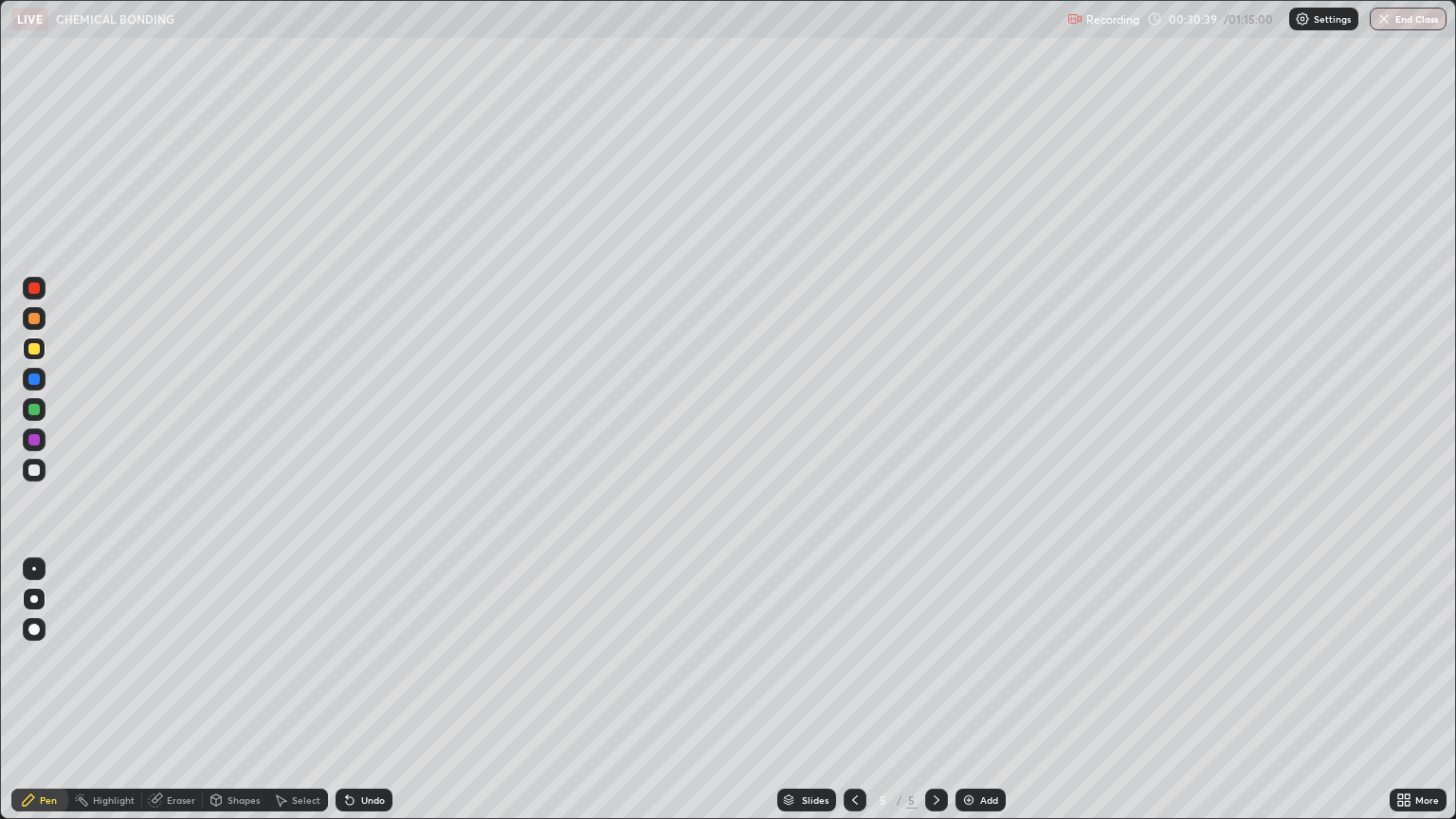 click on "Add" at bounding box center [980, 800] 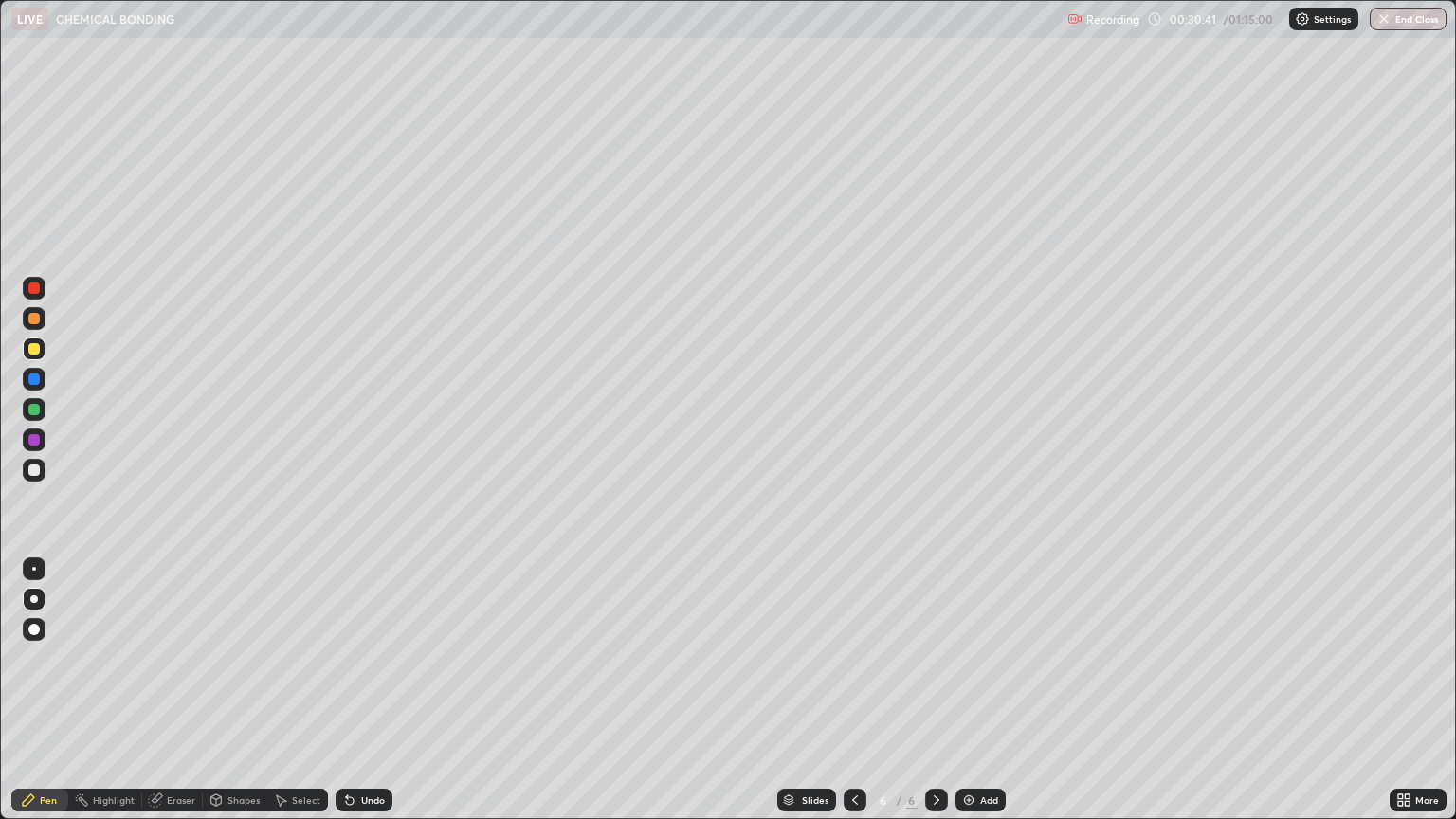 click 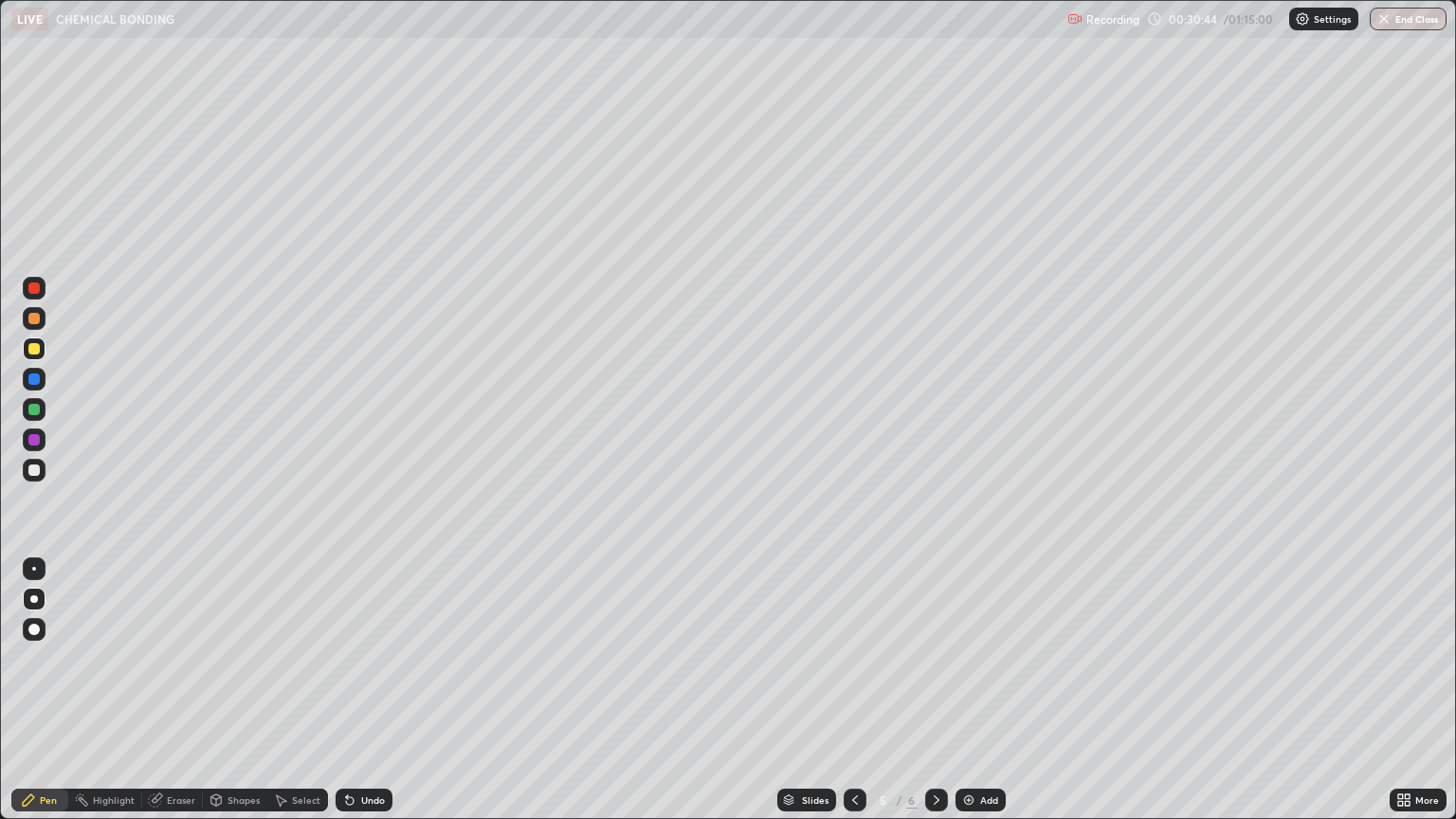 click at bounding box center (34, 470) 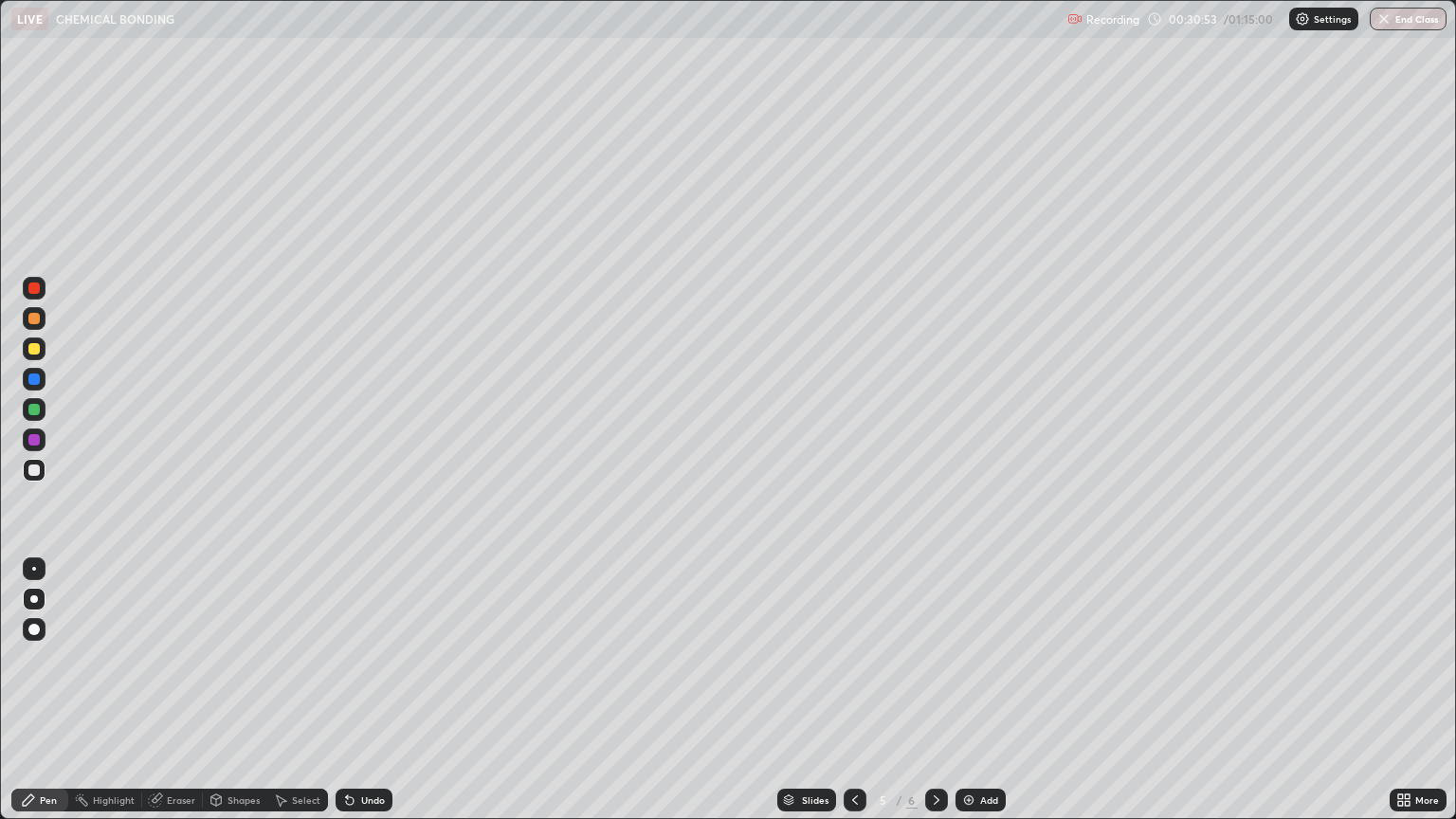 click 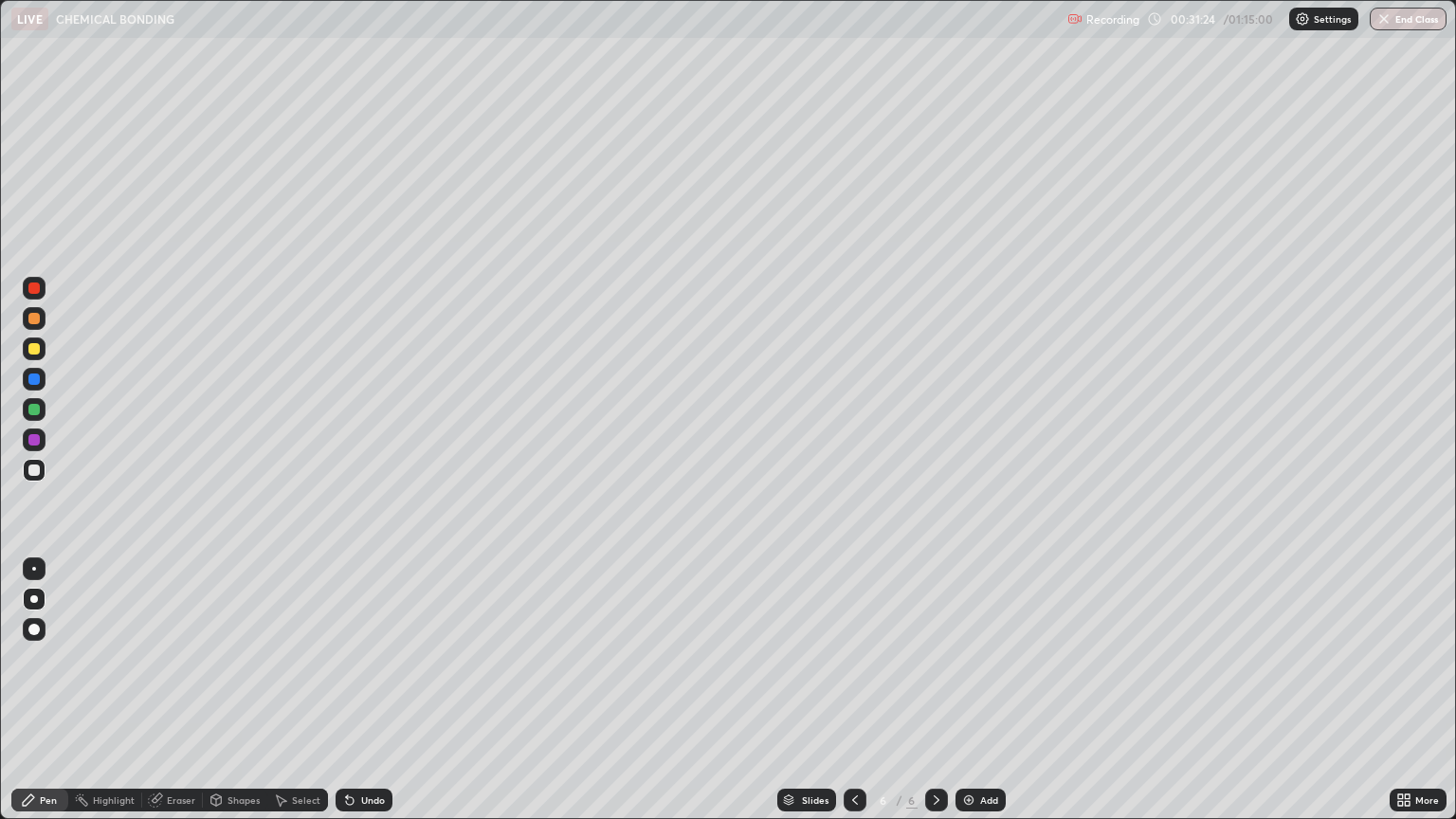 click at bounding box center (34, 349) 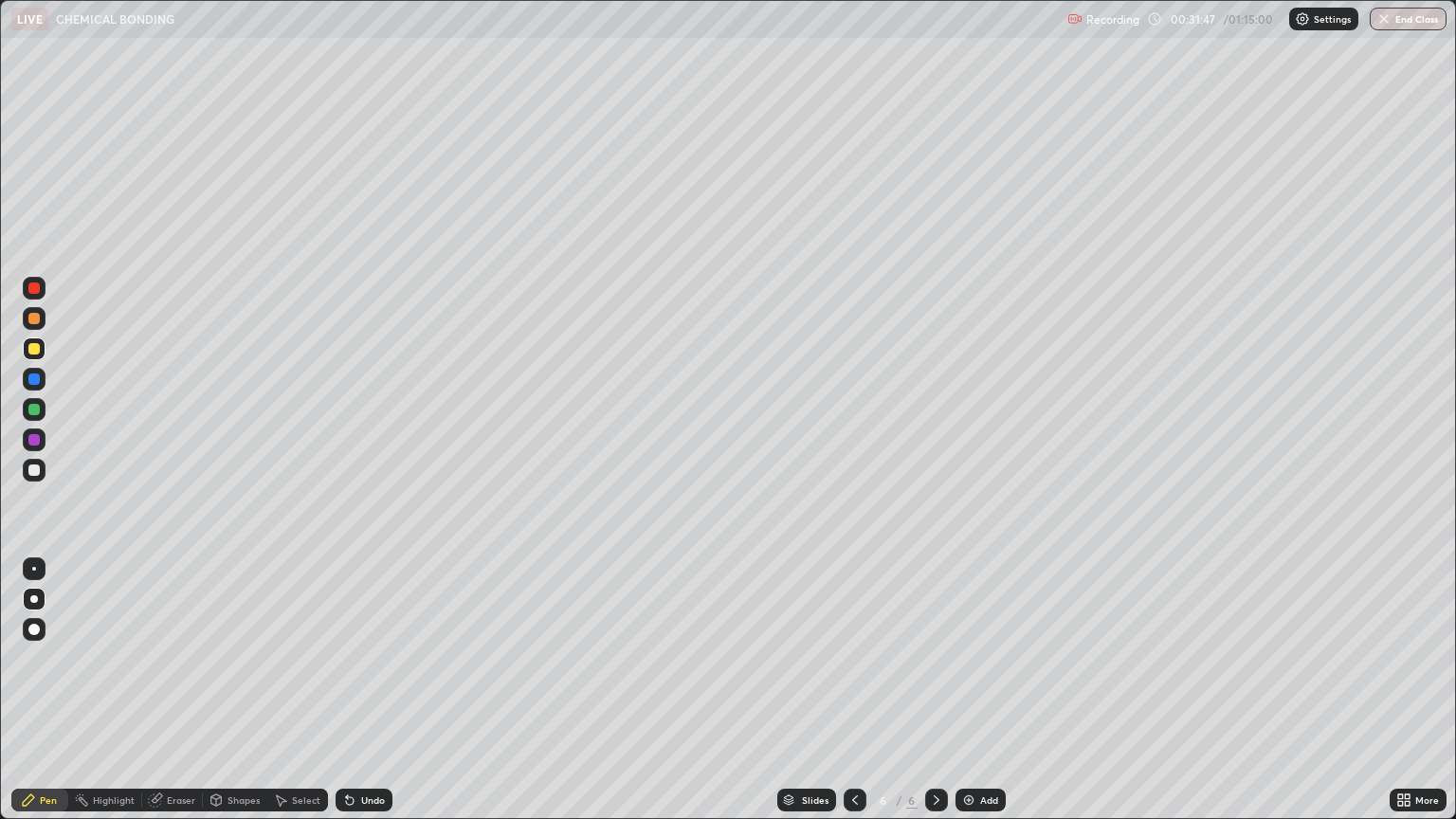 click on "Shapes" at bounding box center (235, 800) 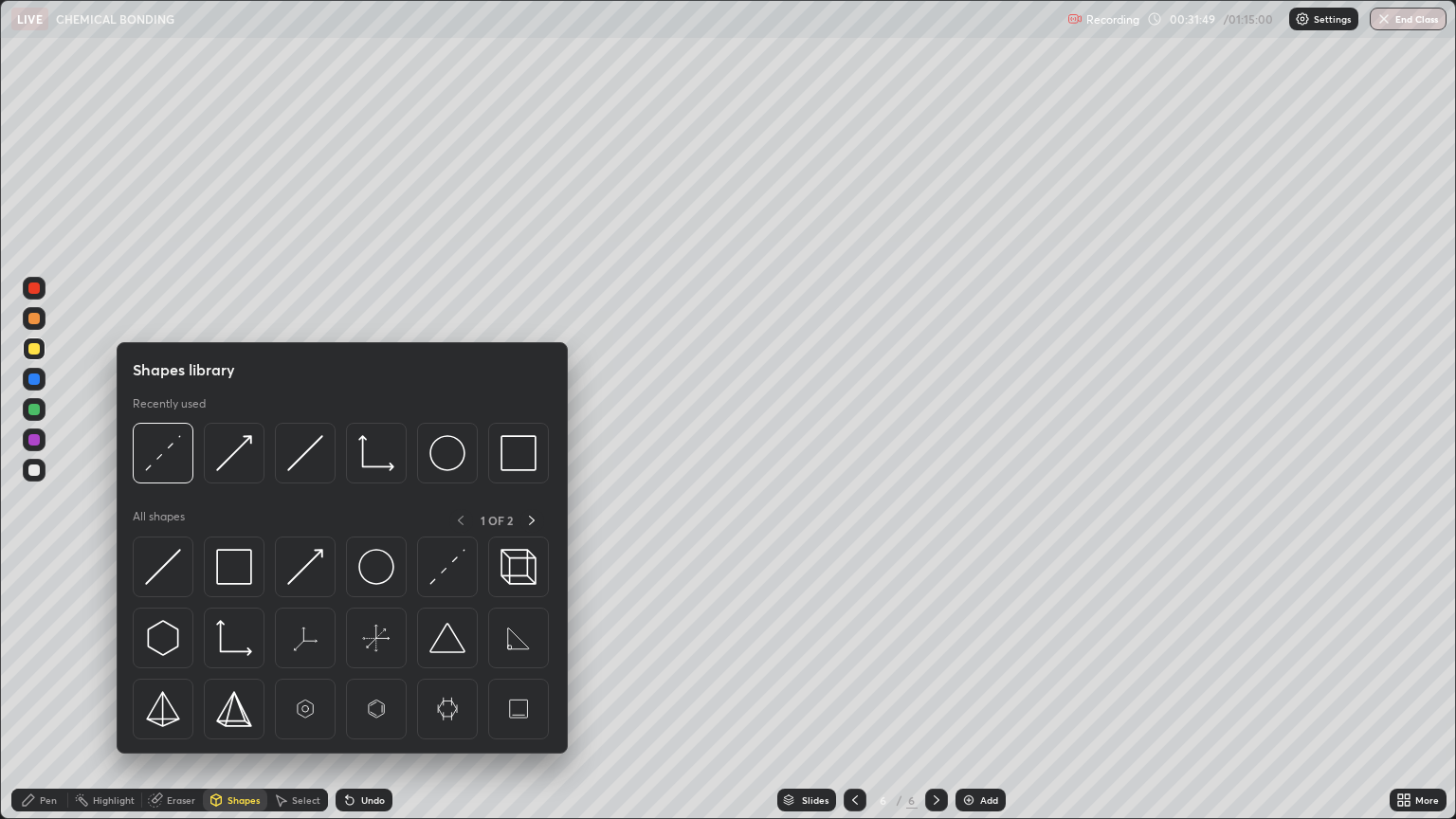 click at bounding box center (305, 453) 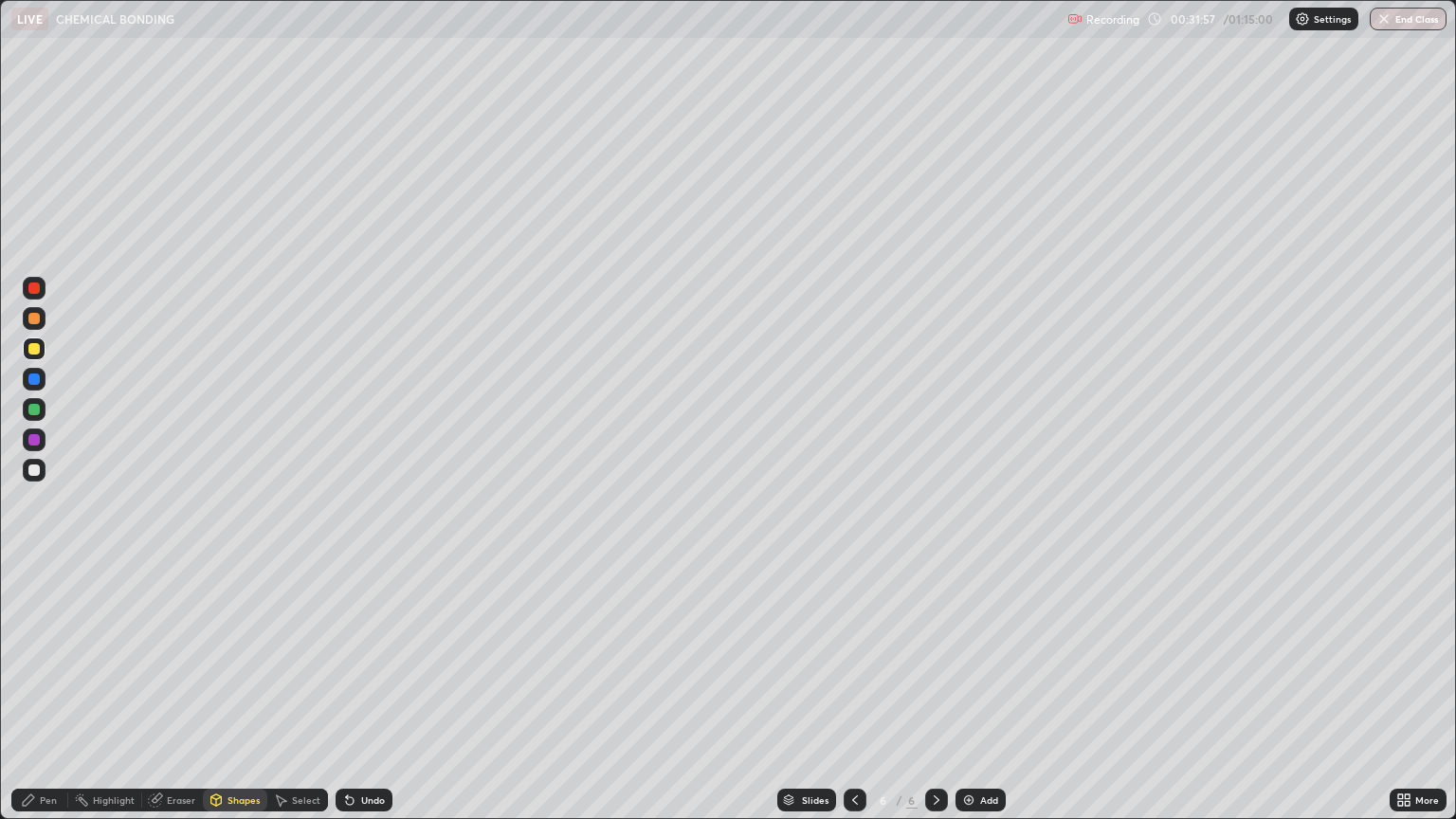 click on "Undo" at bounding box center [373, 800] 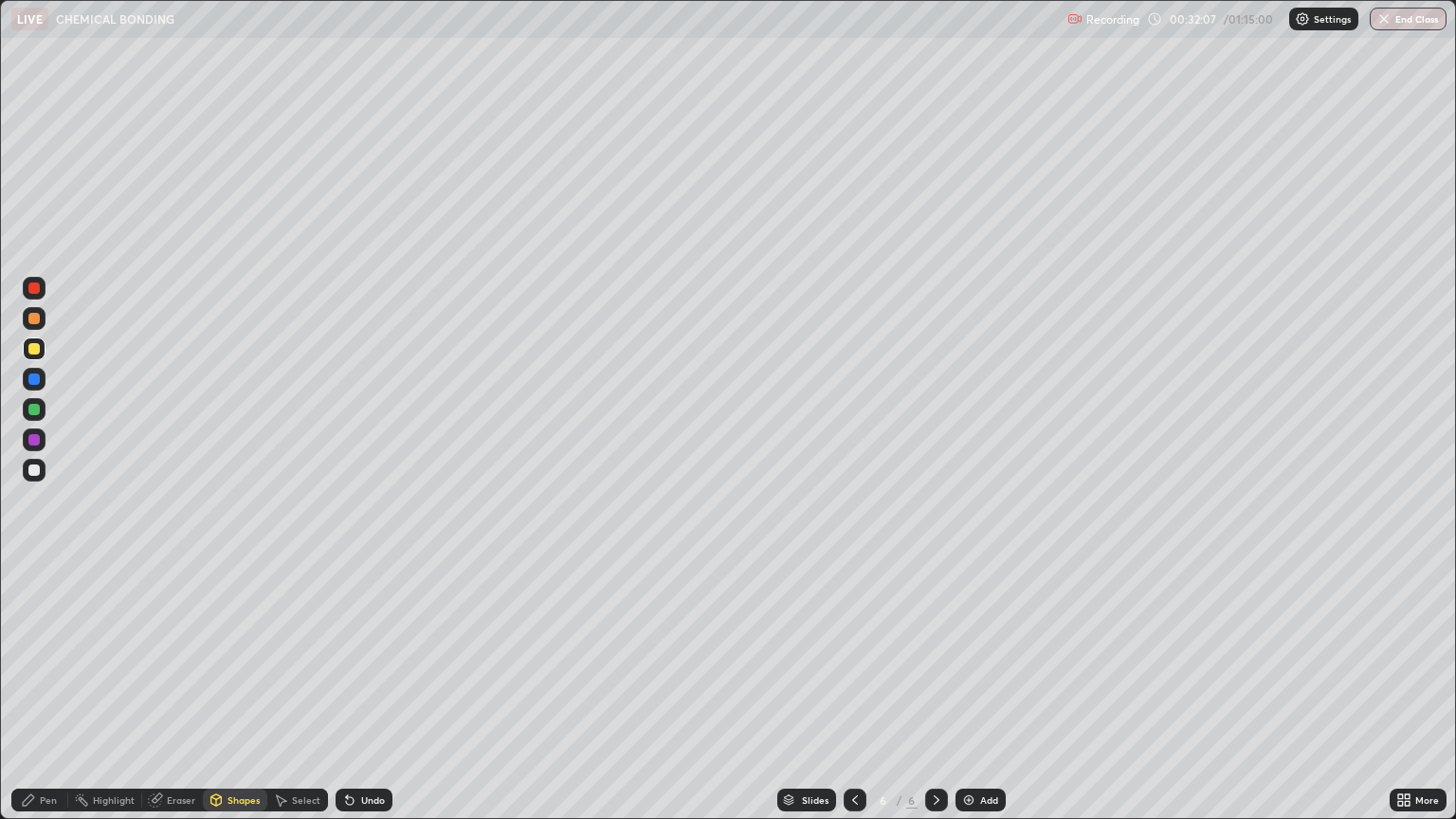 click on "Undo" at bounding box center (364, 800) 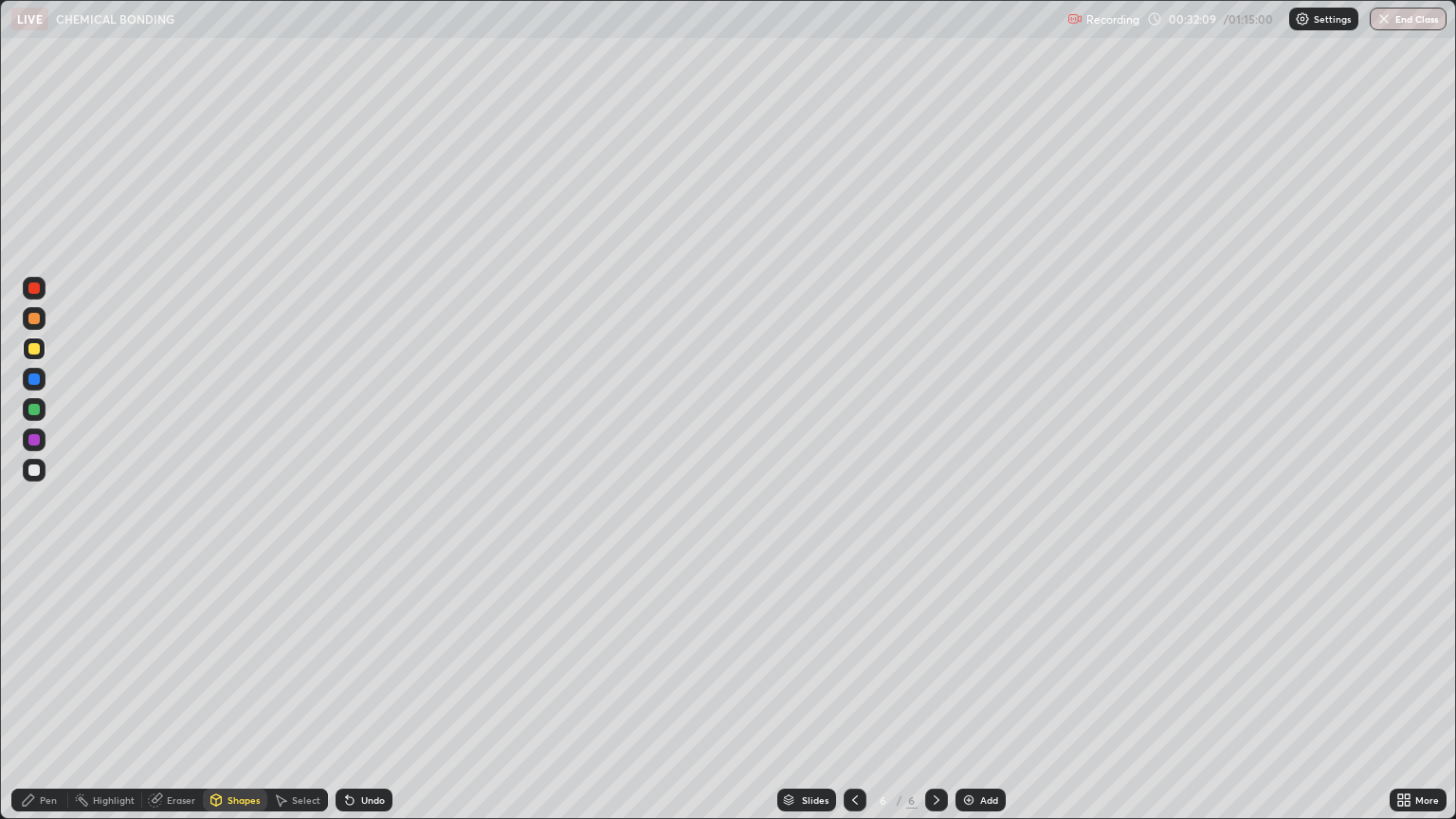 click on "Undo" at bounding box center (364, 800) 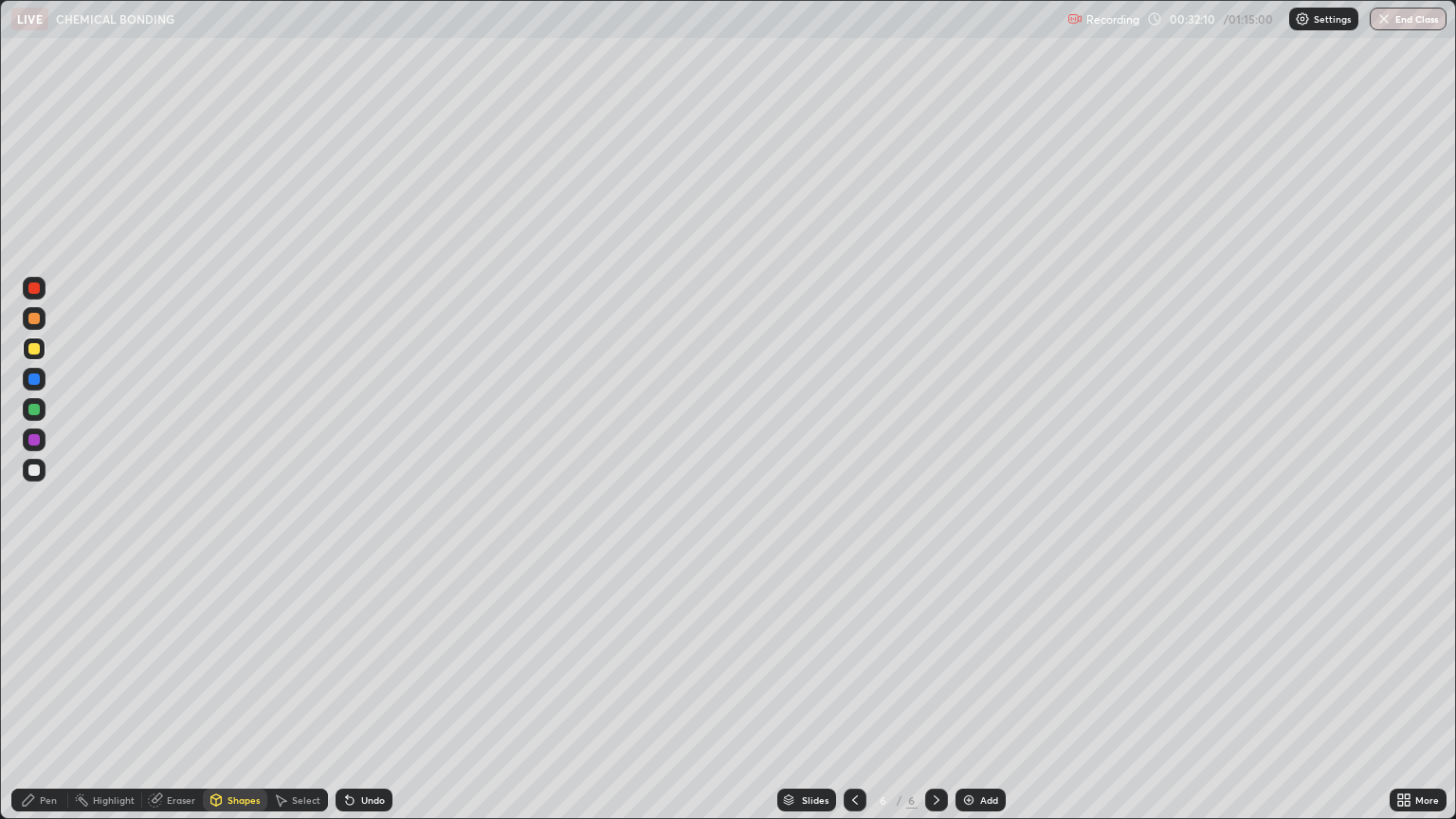click on "Pen" at bounding box center (40, 800) 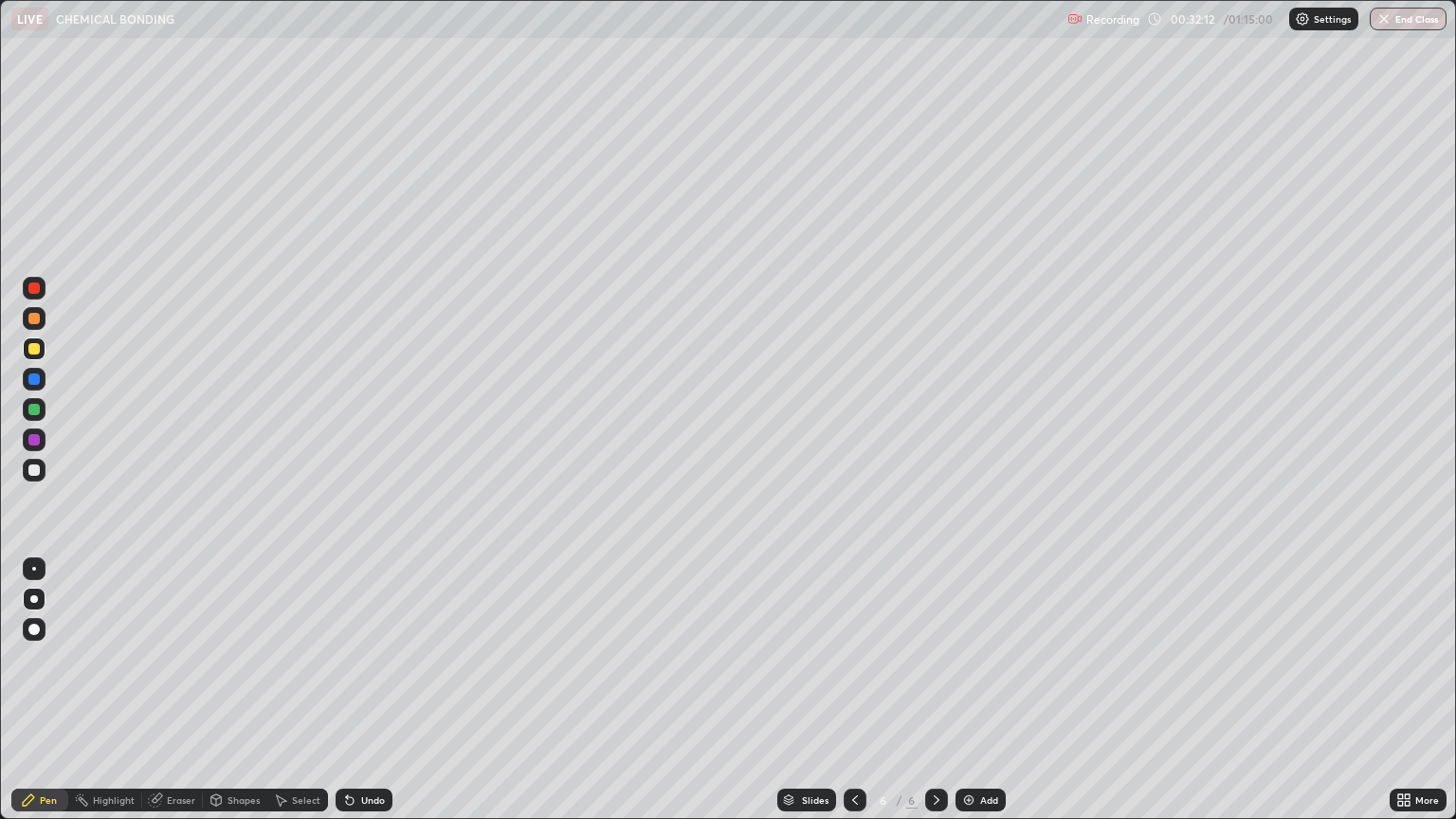click on "Undo" at bounding box center [373, 800] 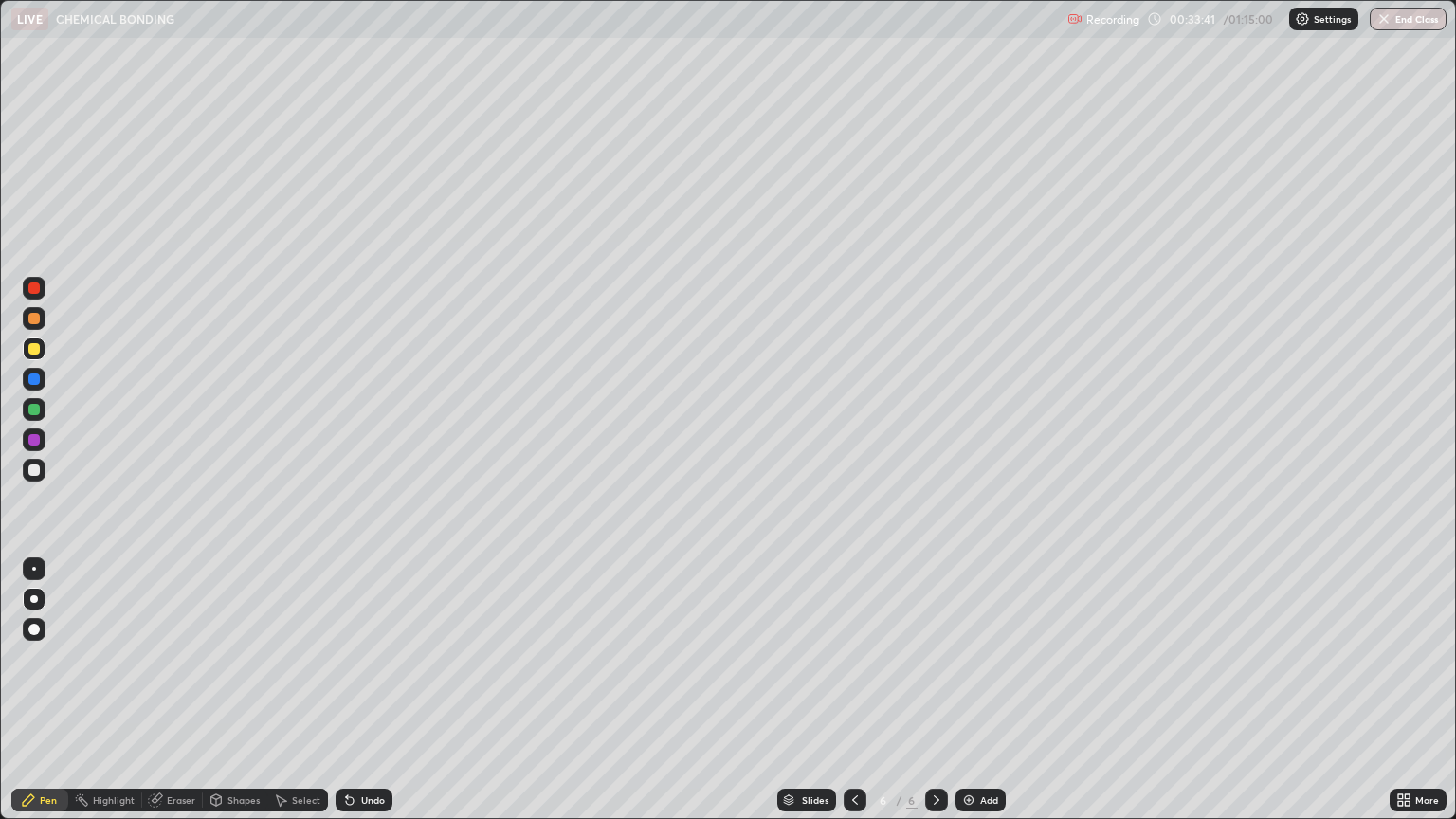 click at bounding box center [34, 470] 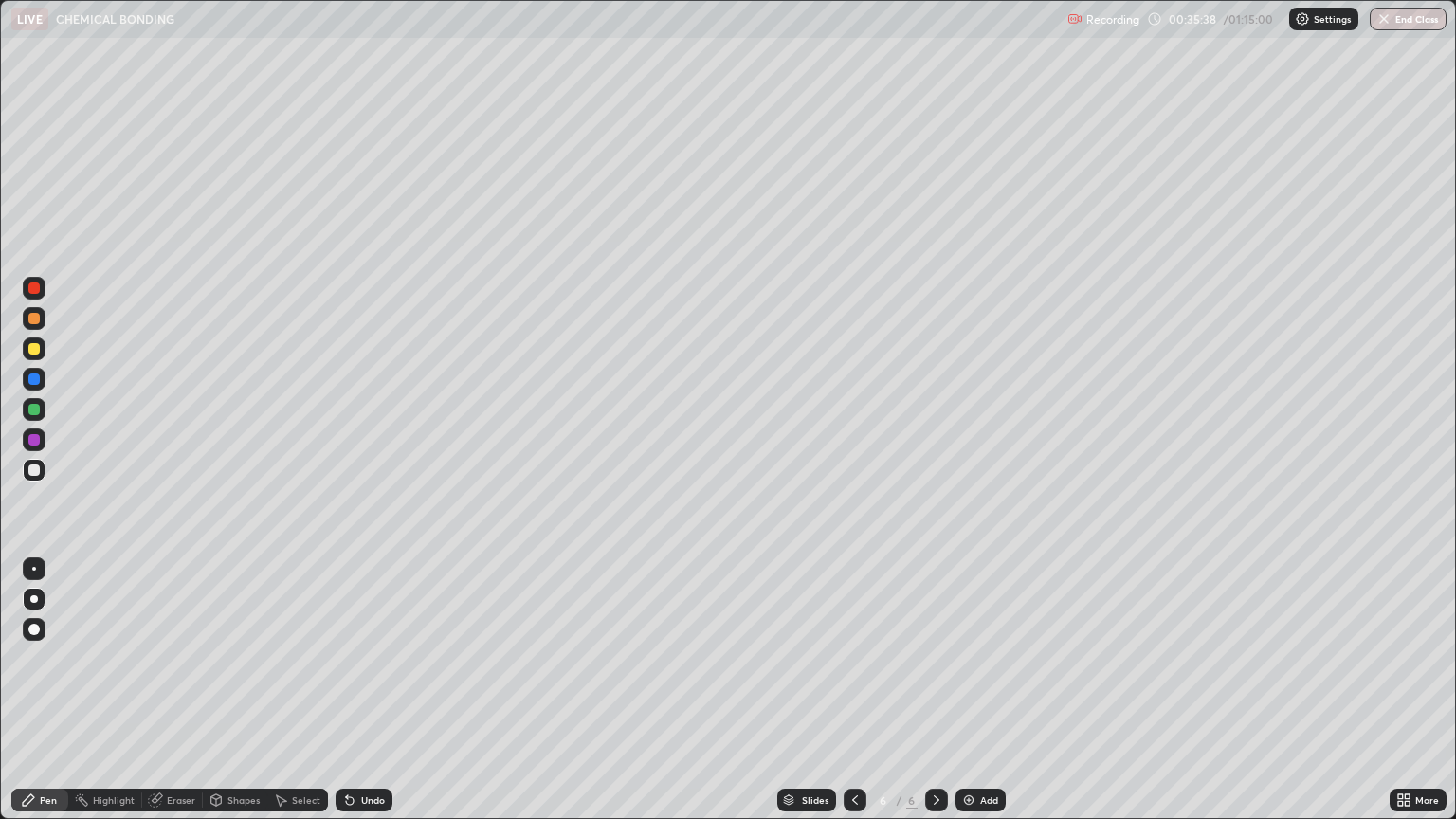click on "Undo" at bounding box center (373, 800) 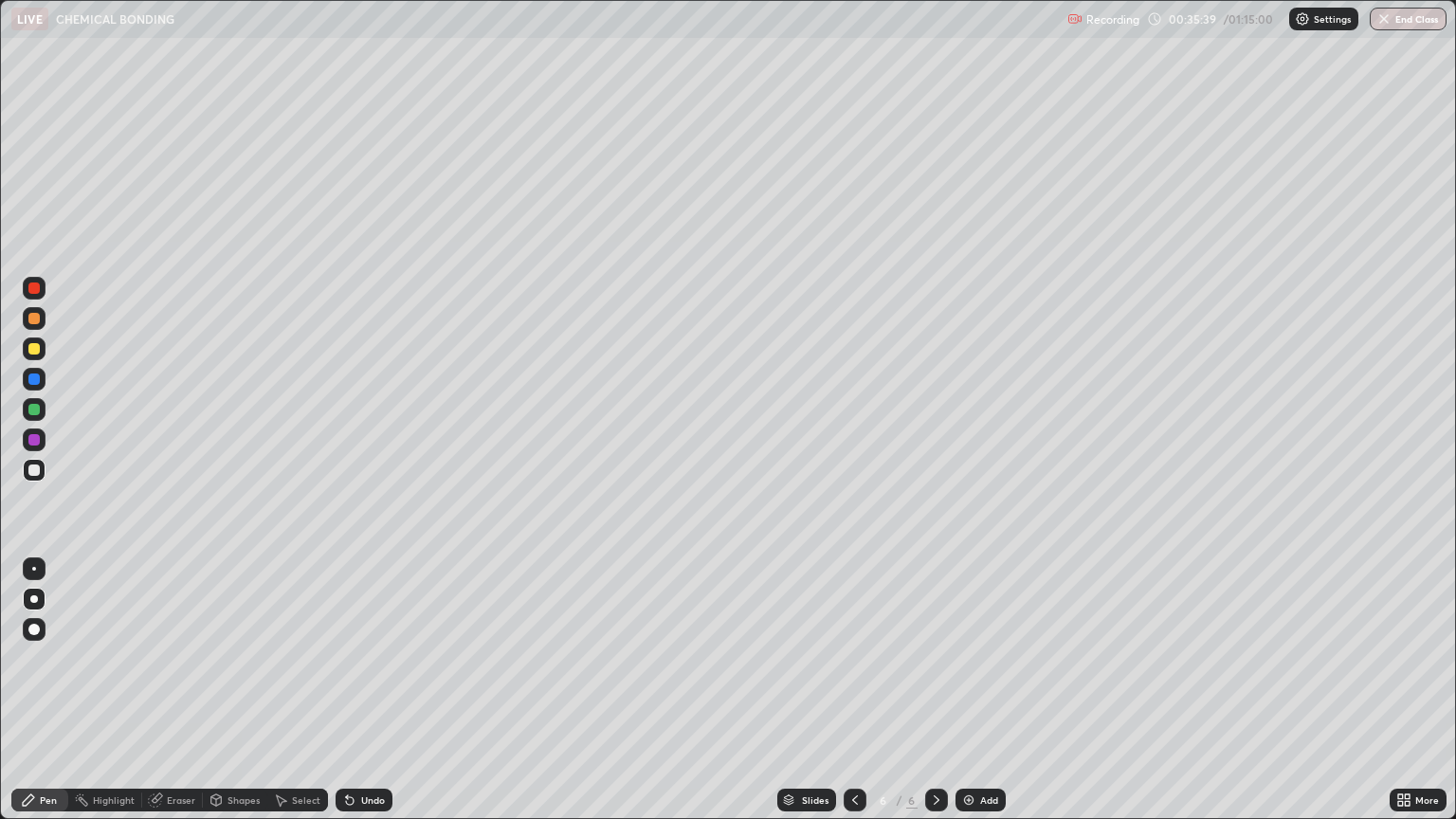 click on "Undo" at bounding box center [373, 800] 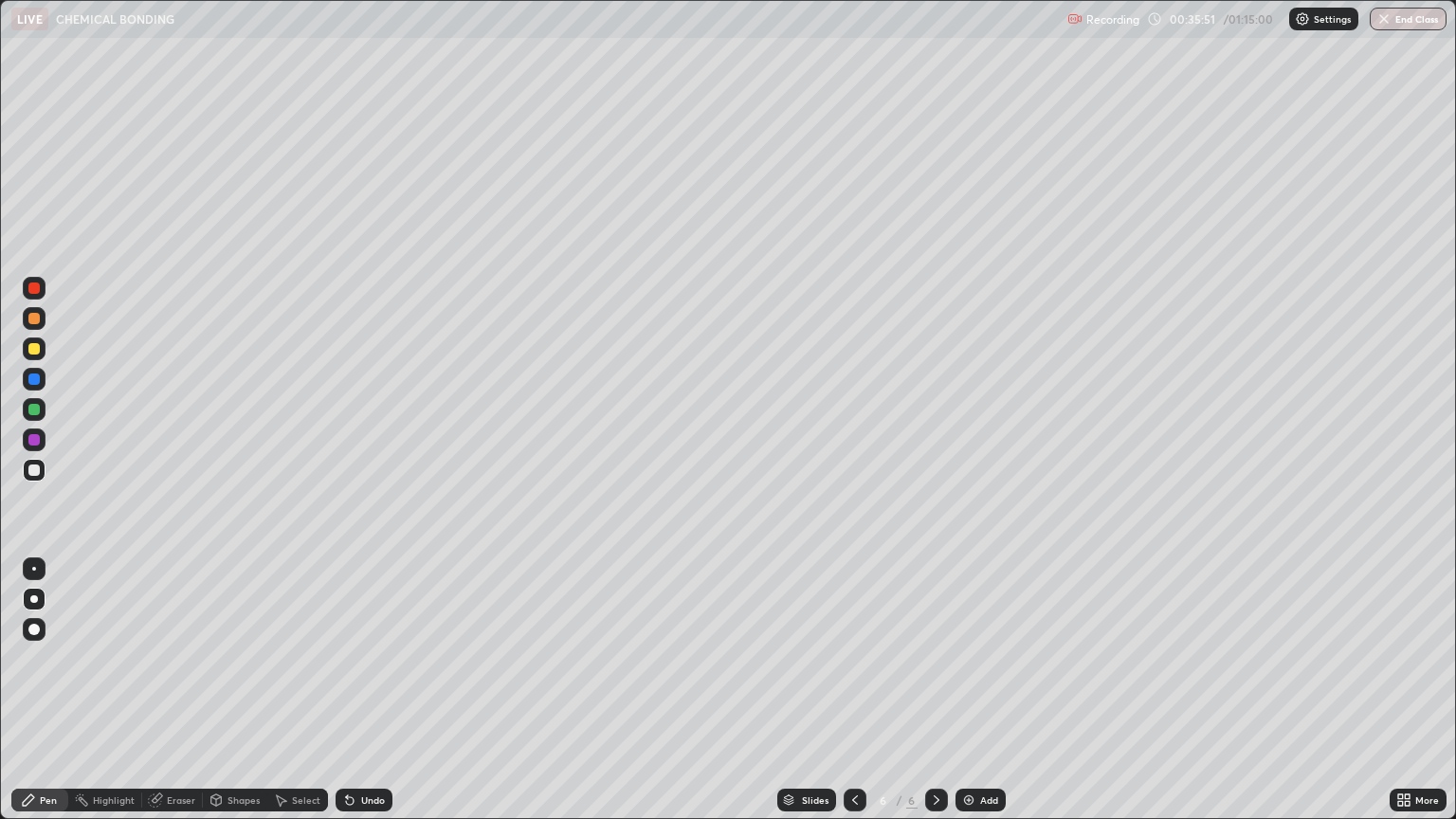 click on "Undo" at bounding box center (364, 800) 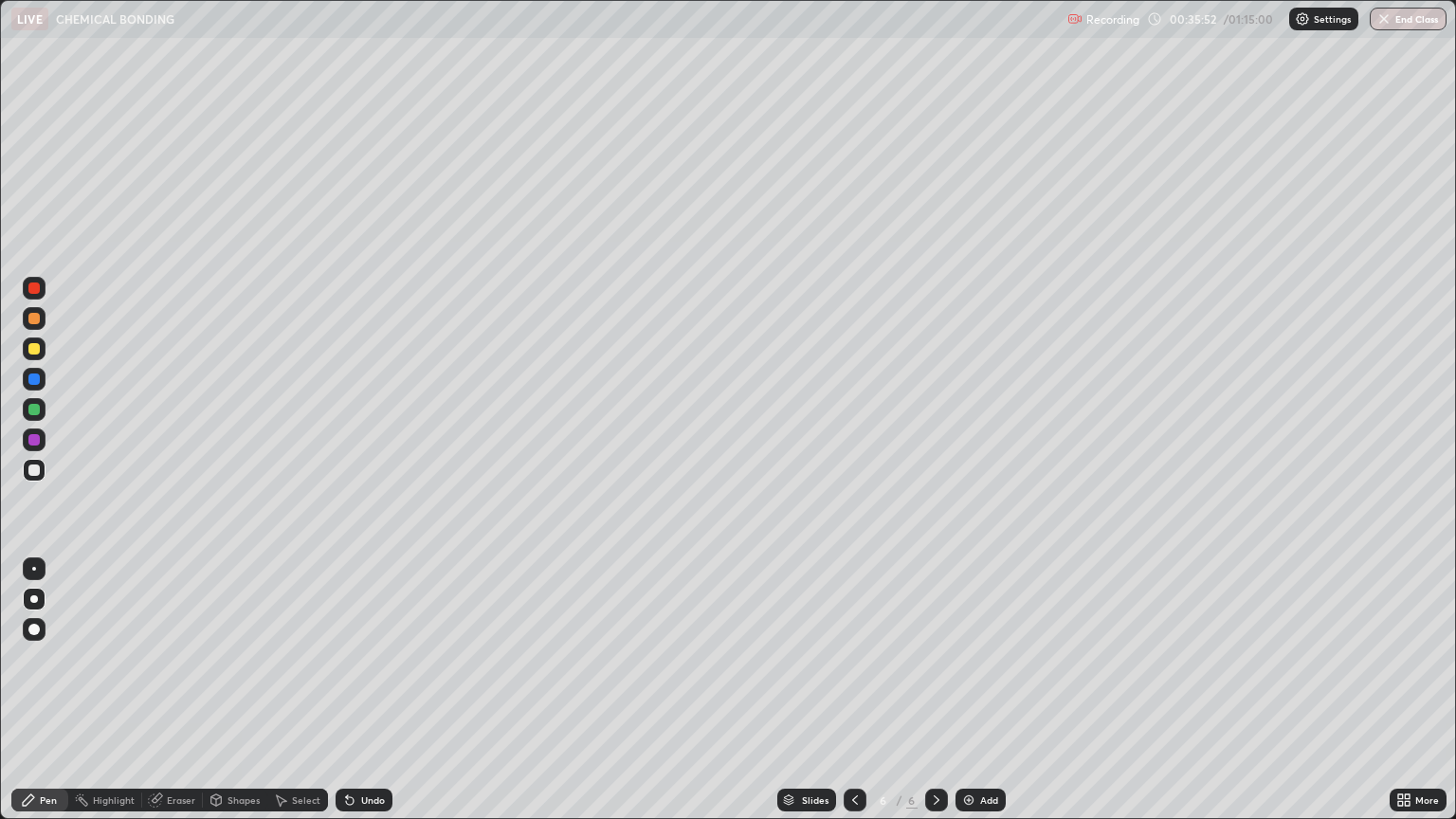 click on "Undo" at bounding box center (364, 800) 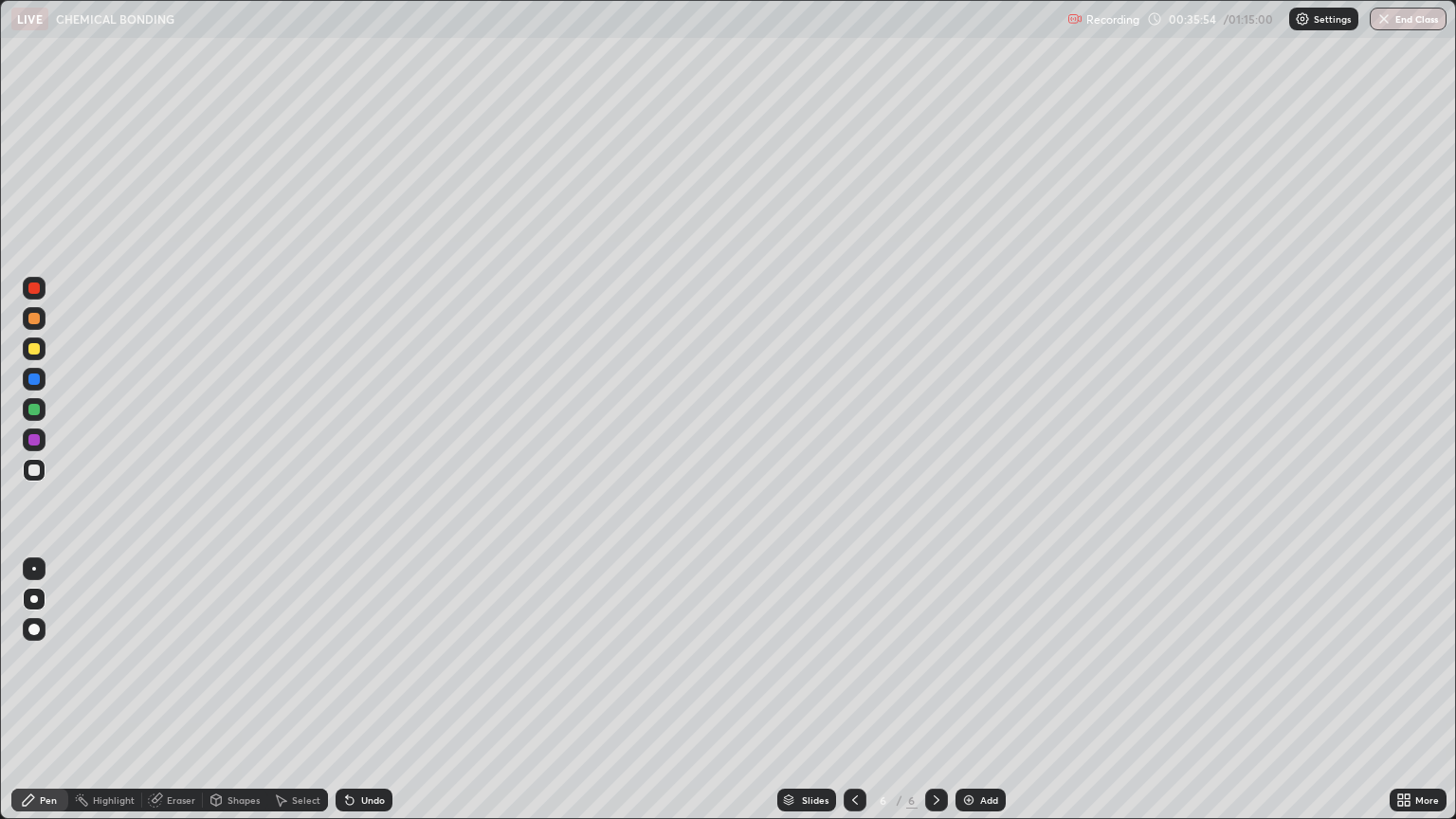click on "Undo" at bounding box center [364, 800] 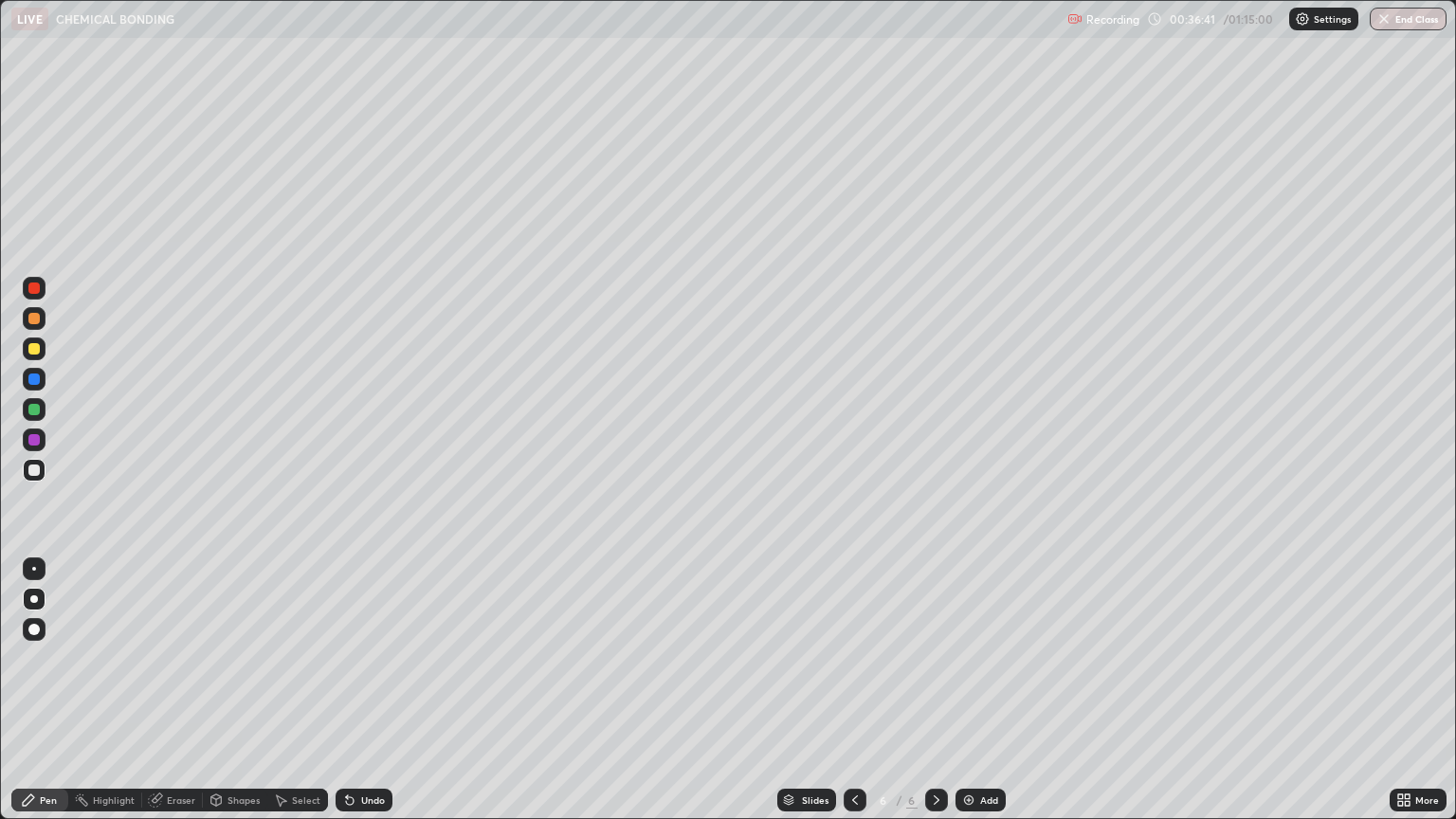 click at bounding box center [34, 410] 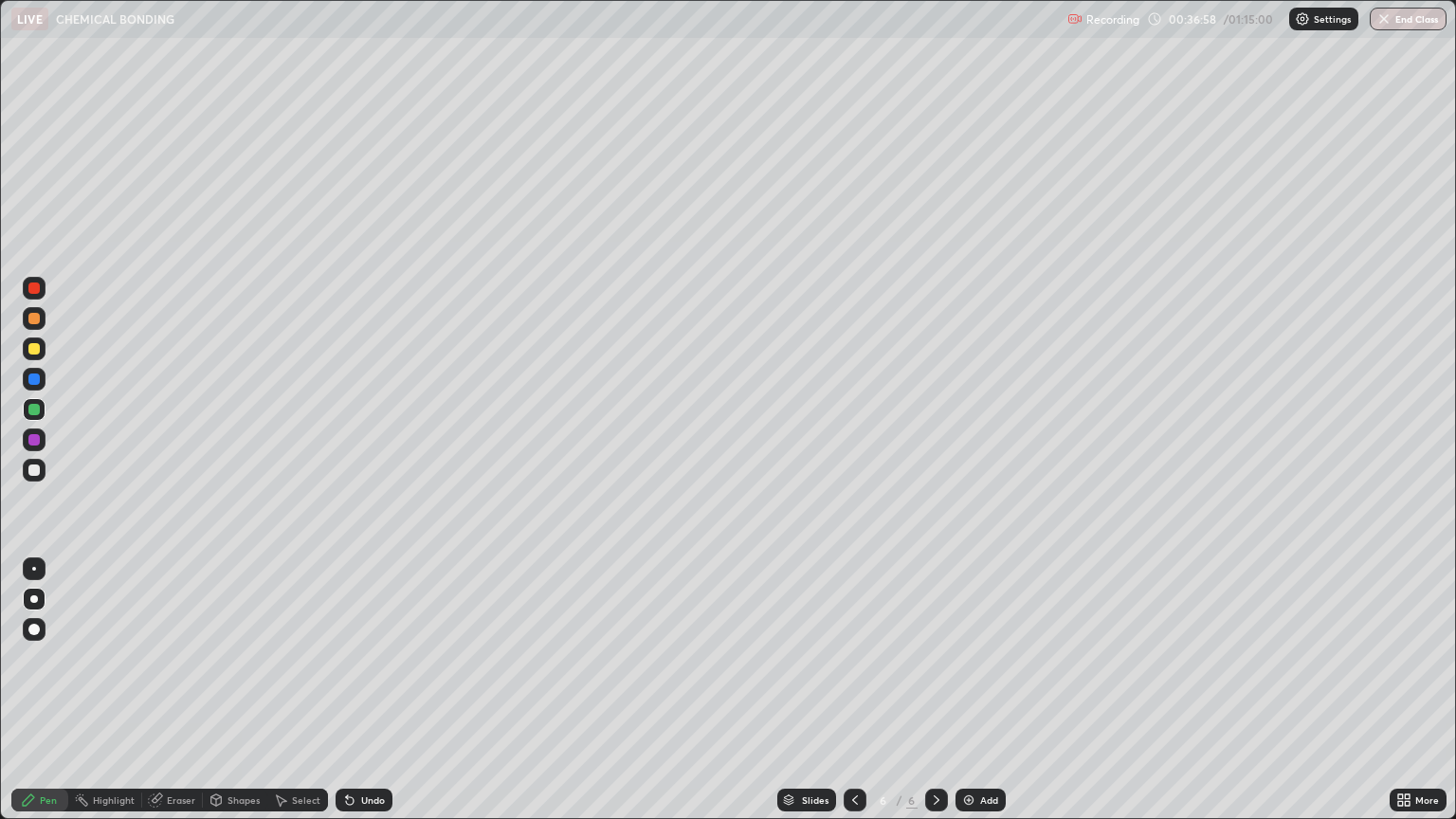click at bounding box center [34, 440] 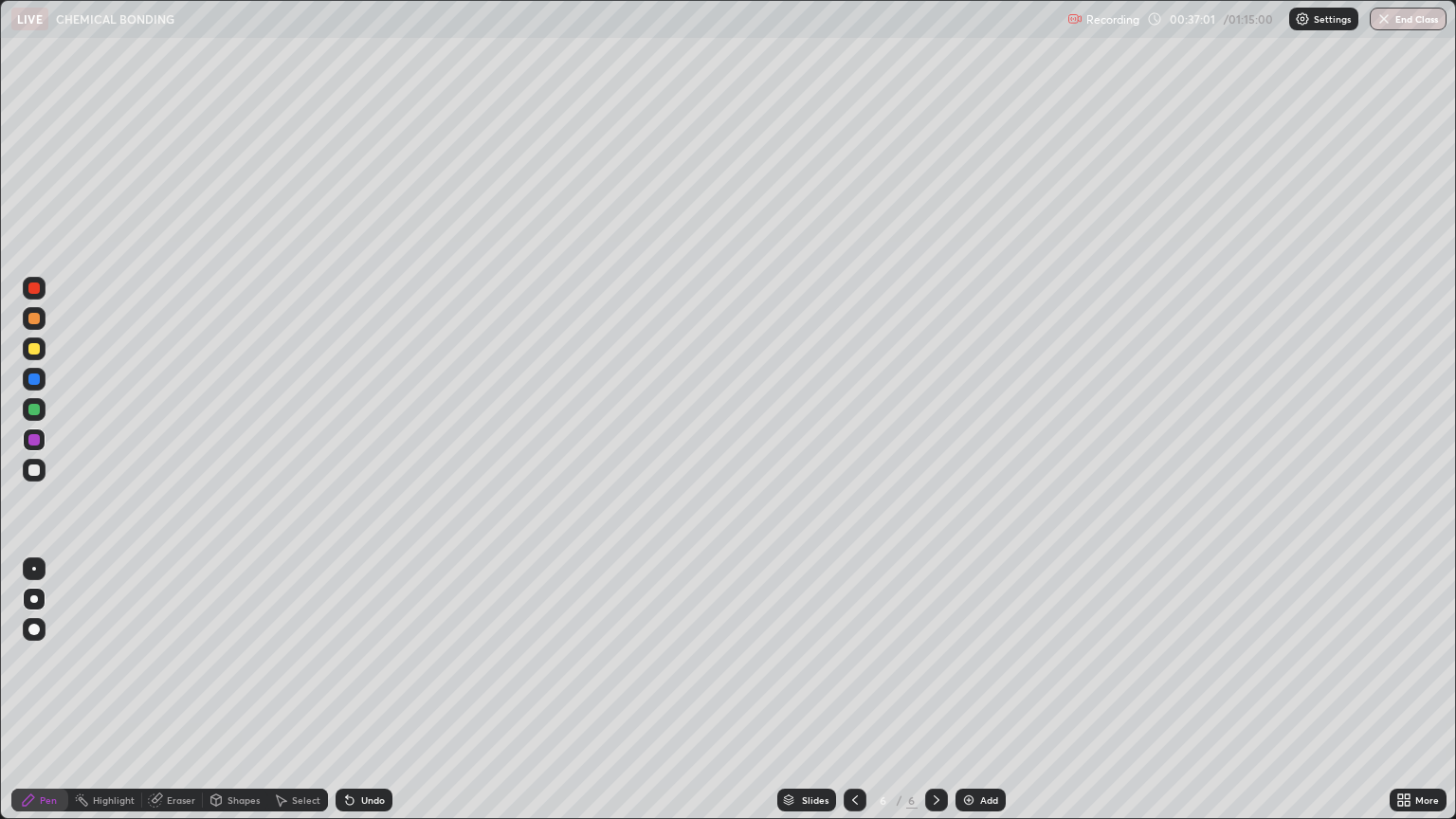 click on "Undo" at bounding box center (373, 800) 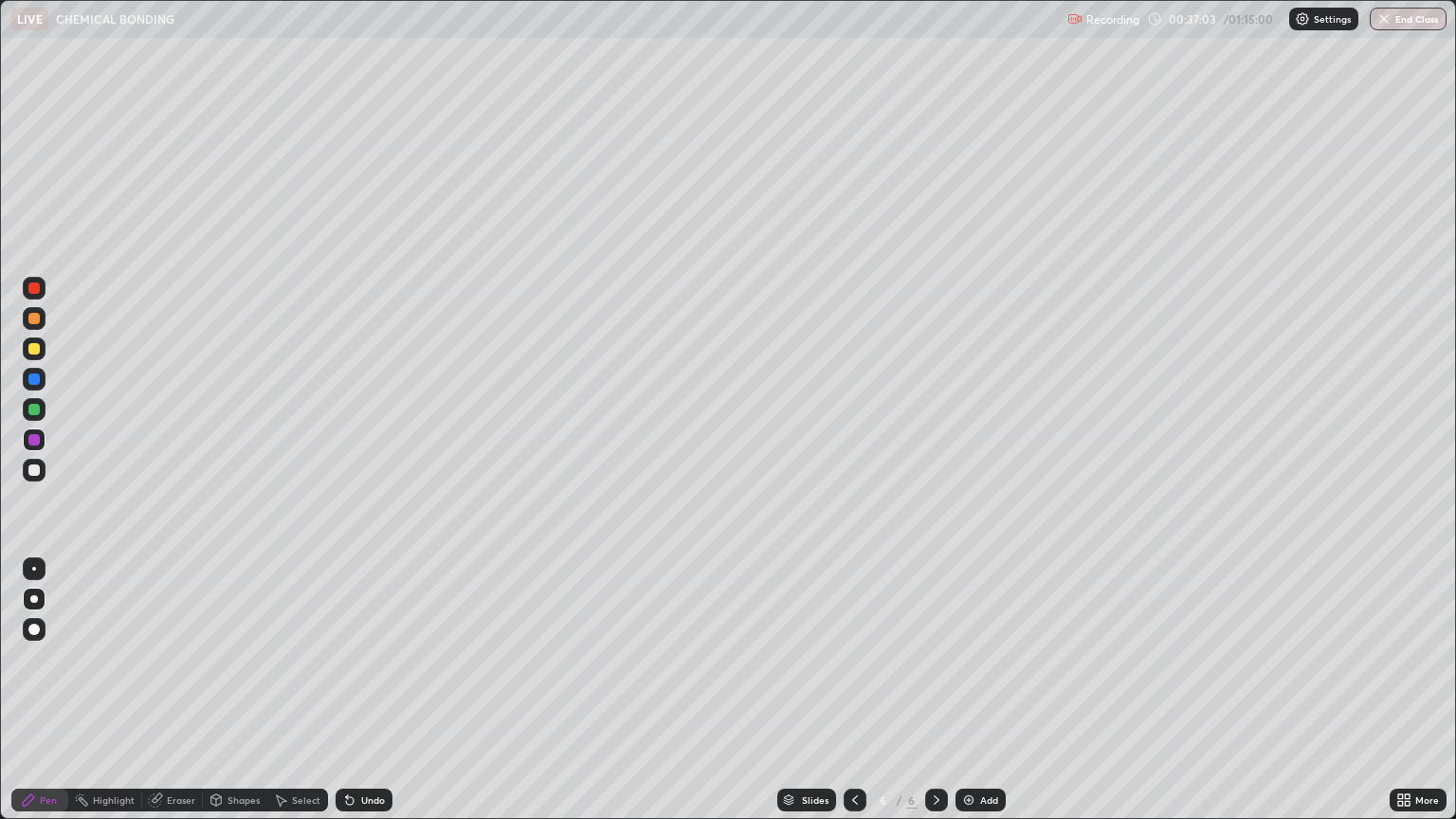 click on "Shapes" at bounding box center (244, 800) 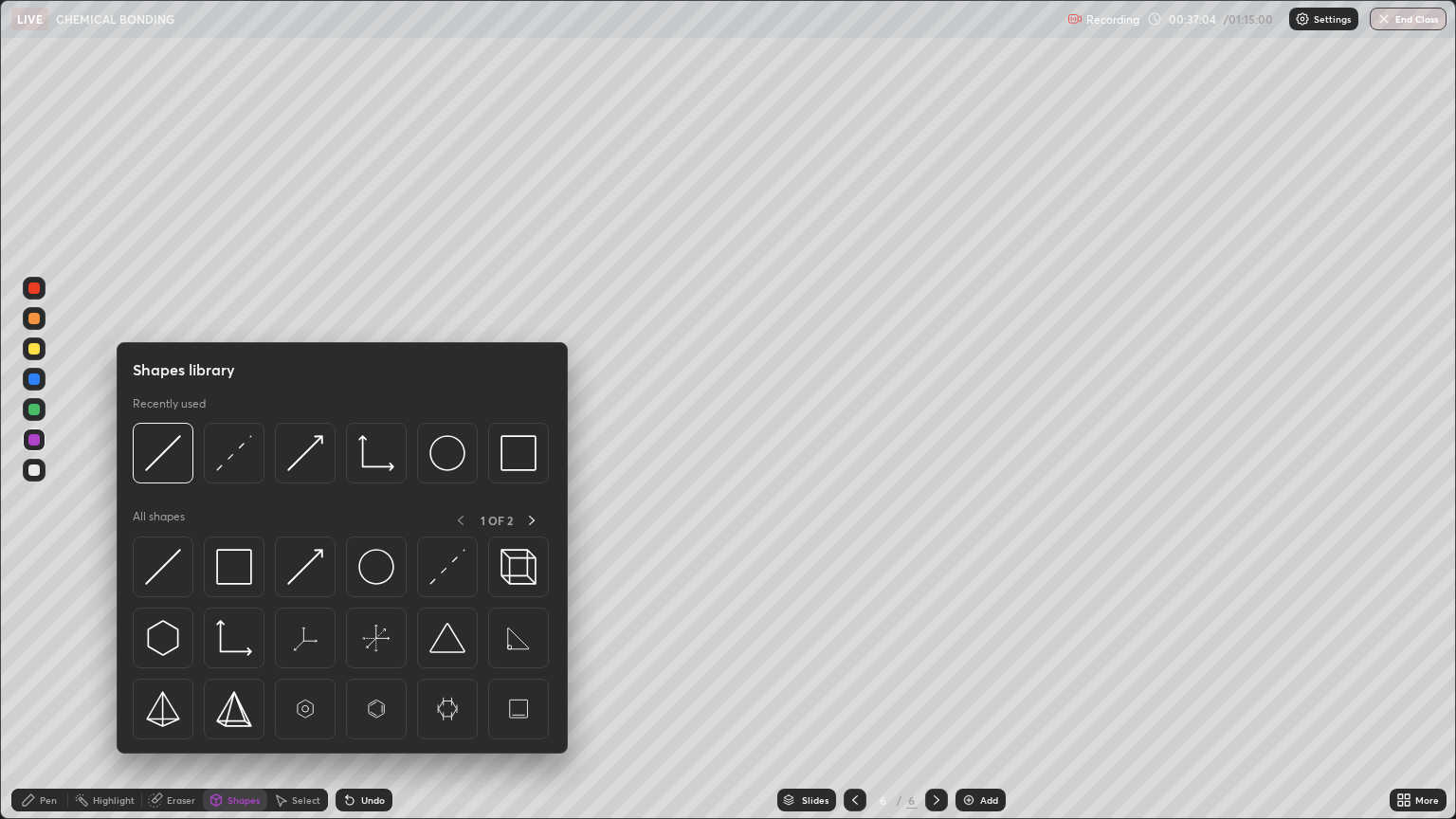 click at bounding box center (163, 453) 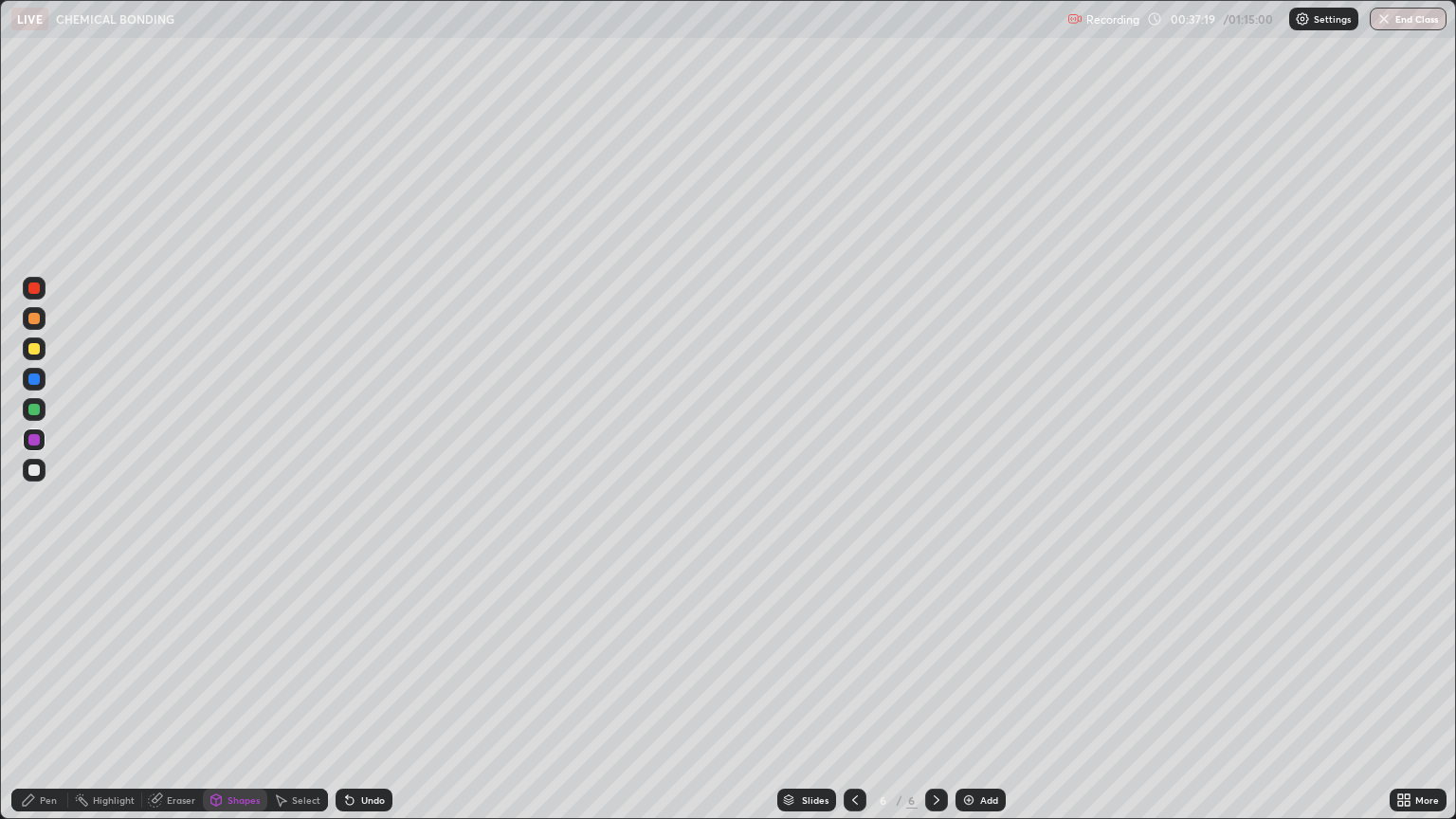 click at bounding box center (34, 470) 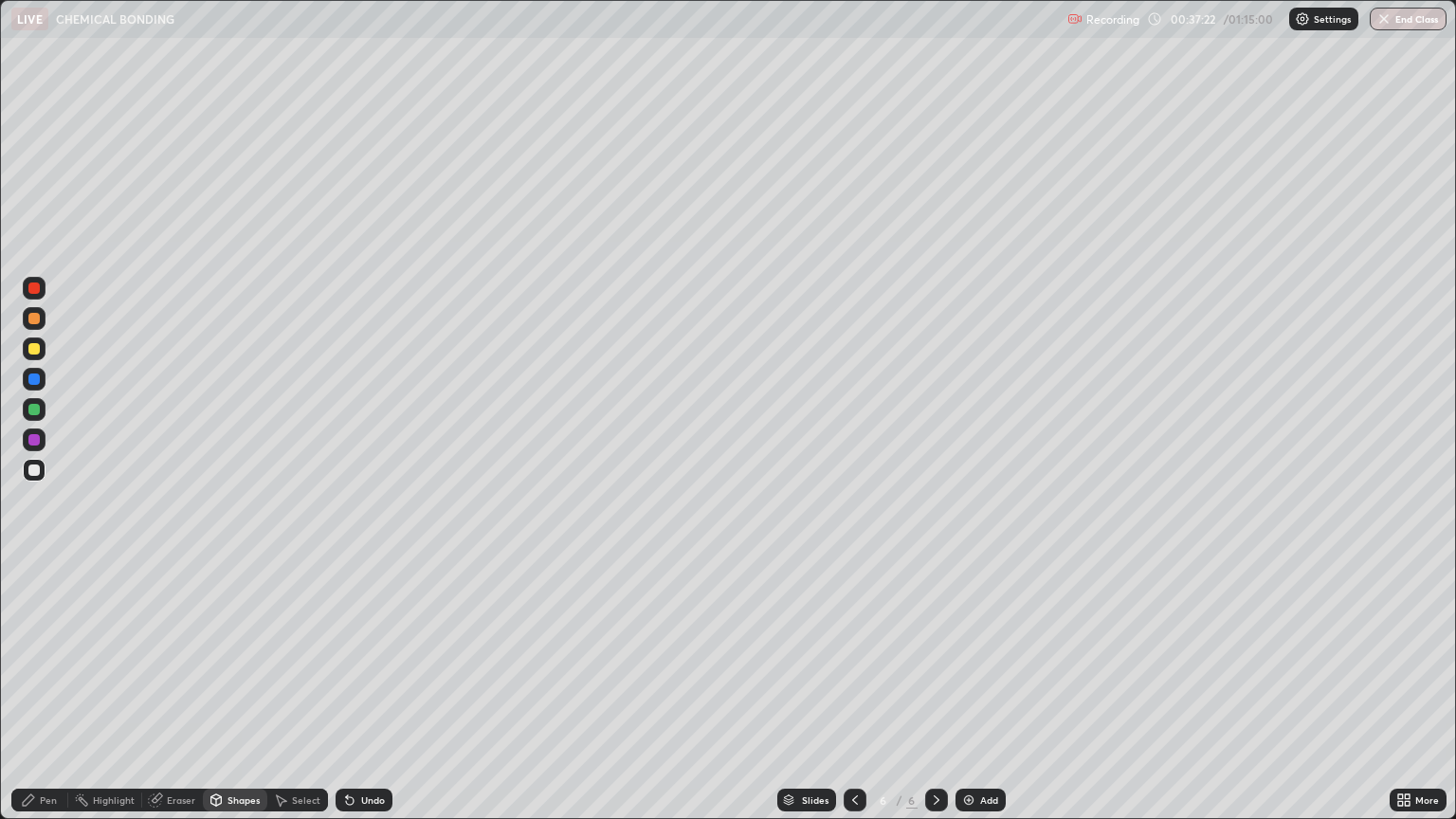 click on "Undo" at bounding box center (373, 800) 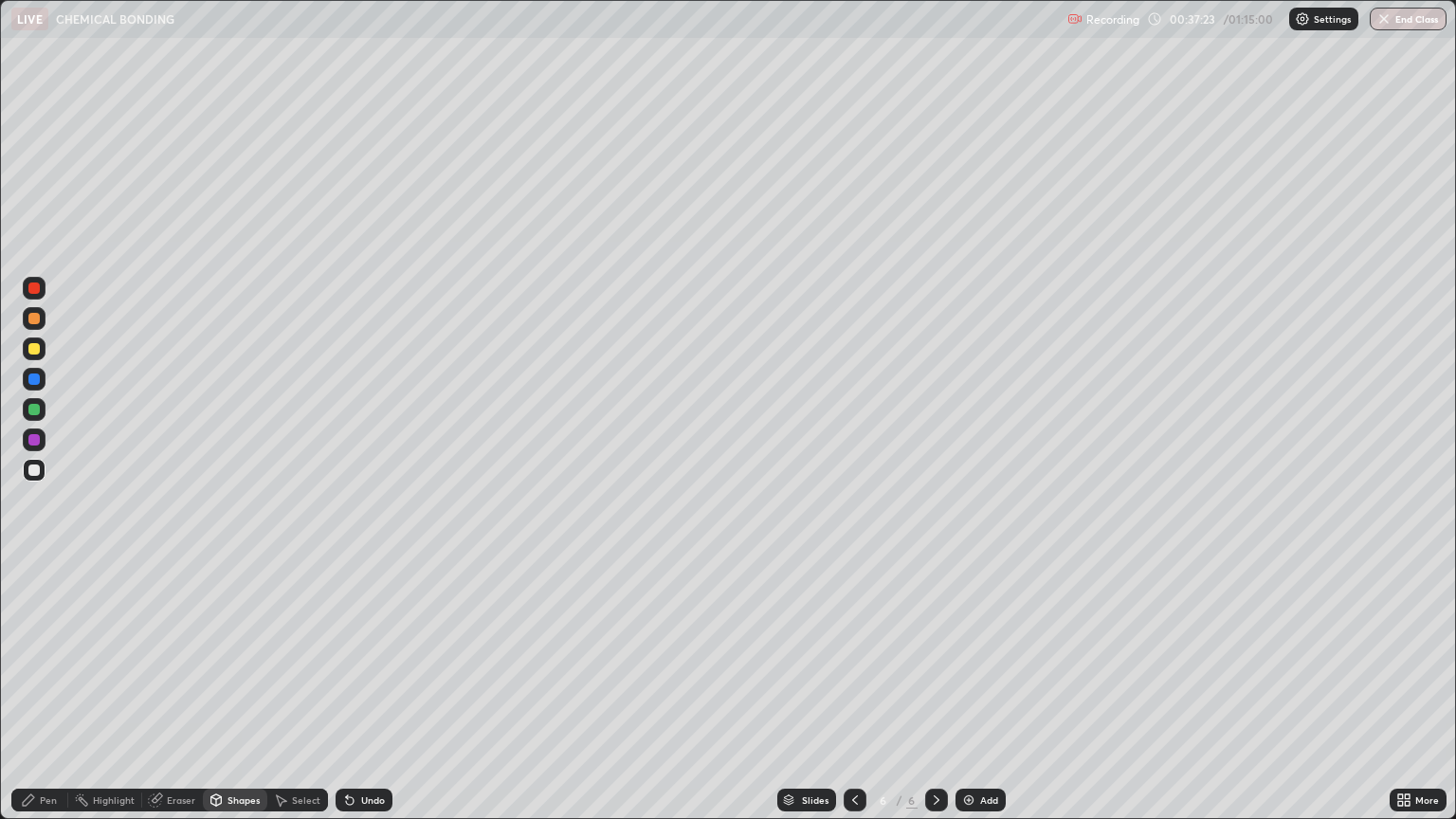 click on "Pen" at bounding box center (48, 800) 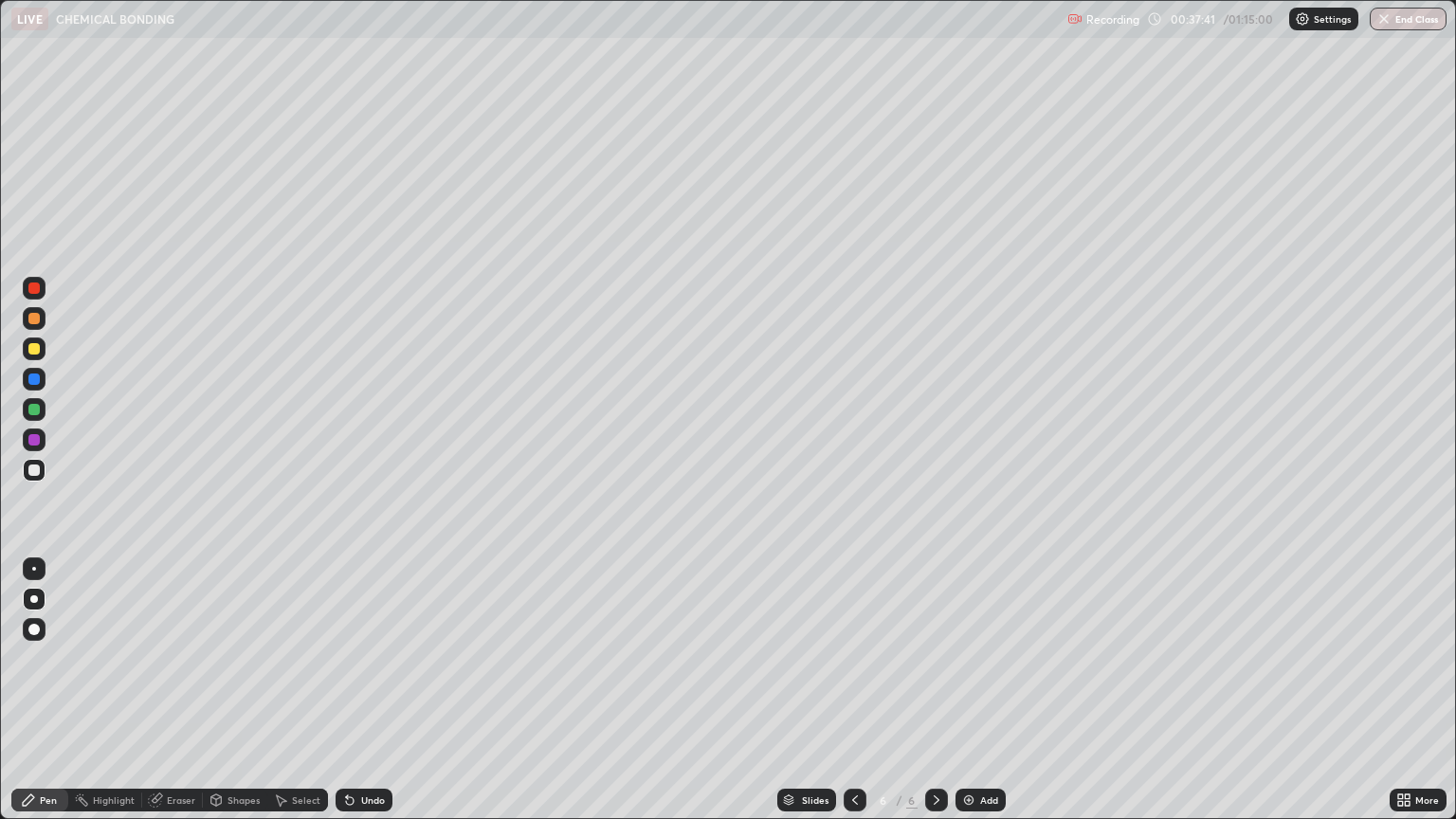 click at bounding box center [34, 440] 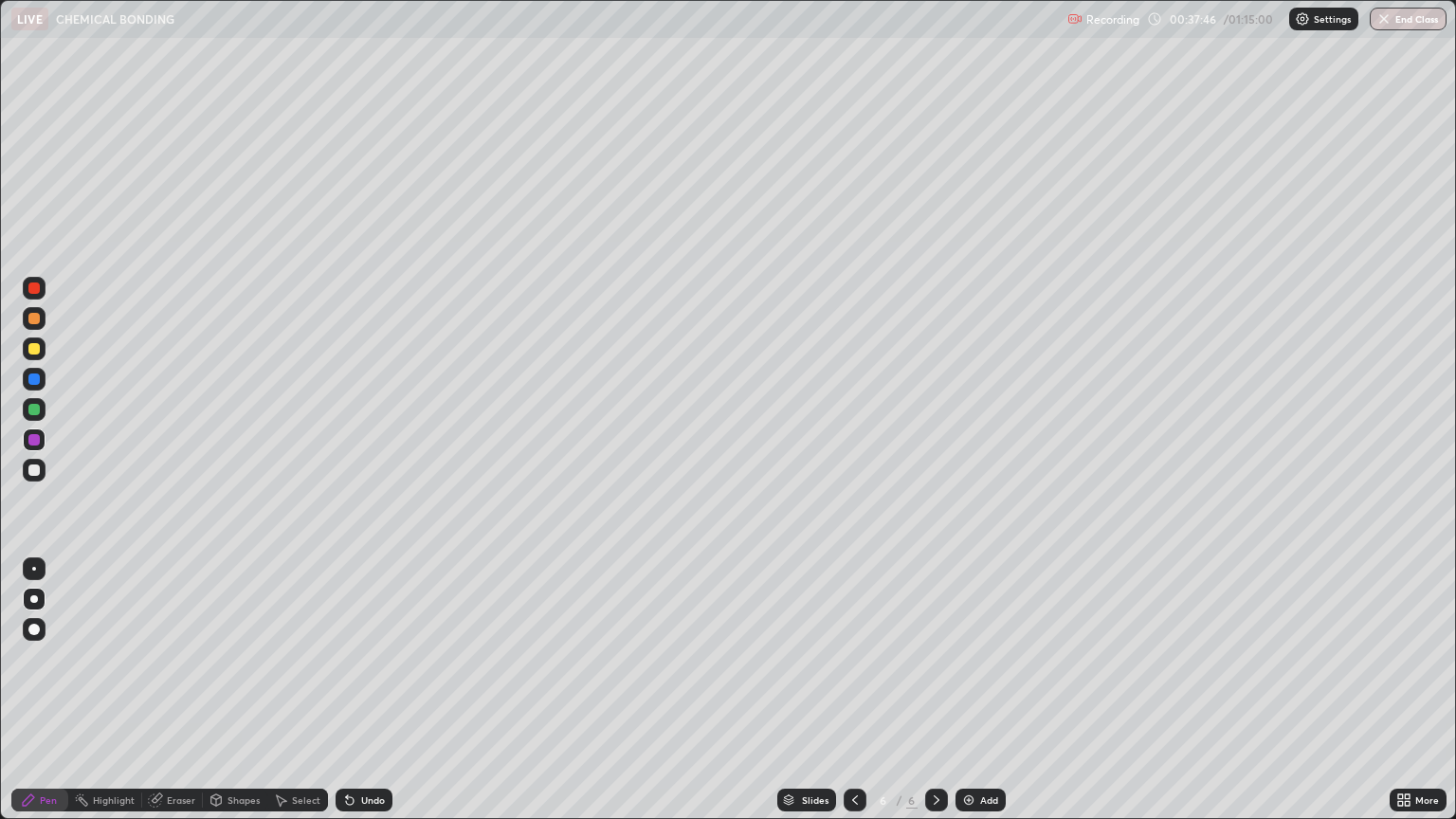 click on "Undo" at bounding box center (373, 800) 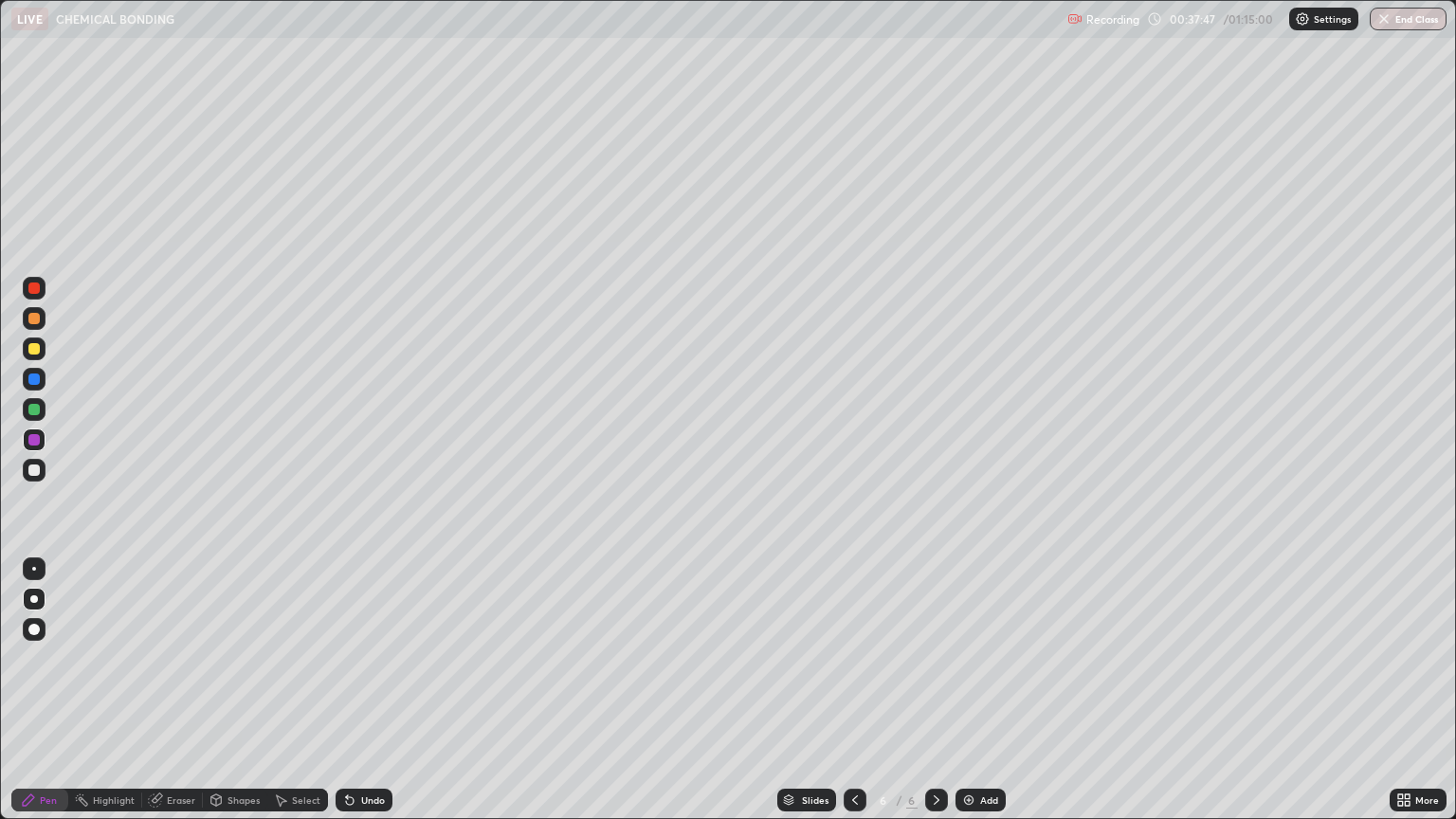 click on "Shapes" at bounding box center [244, 800] 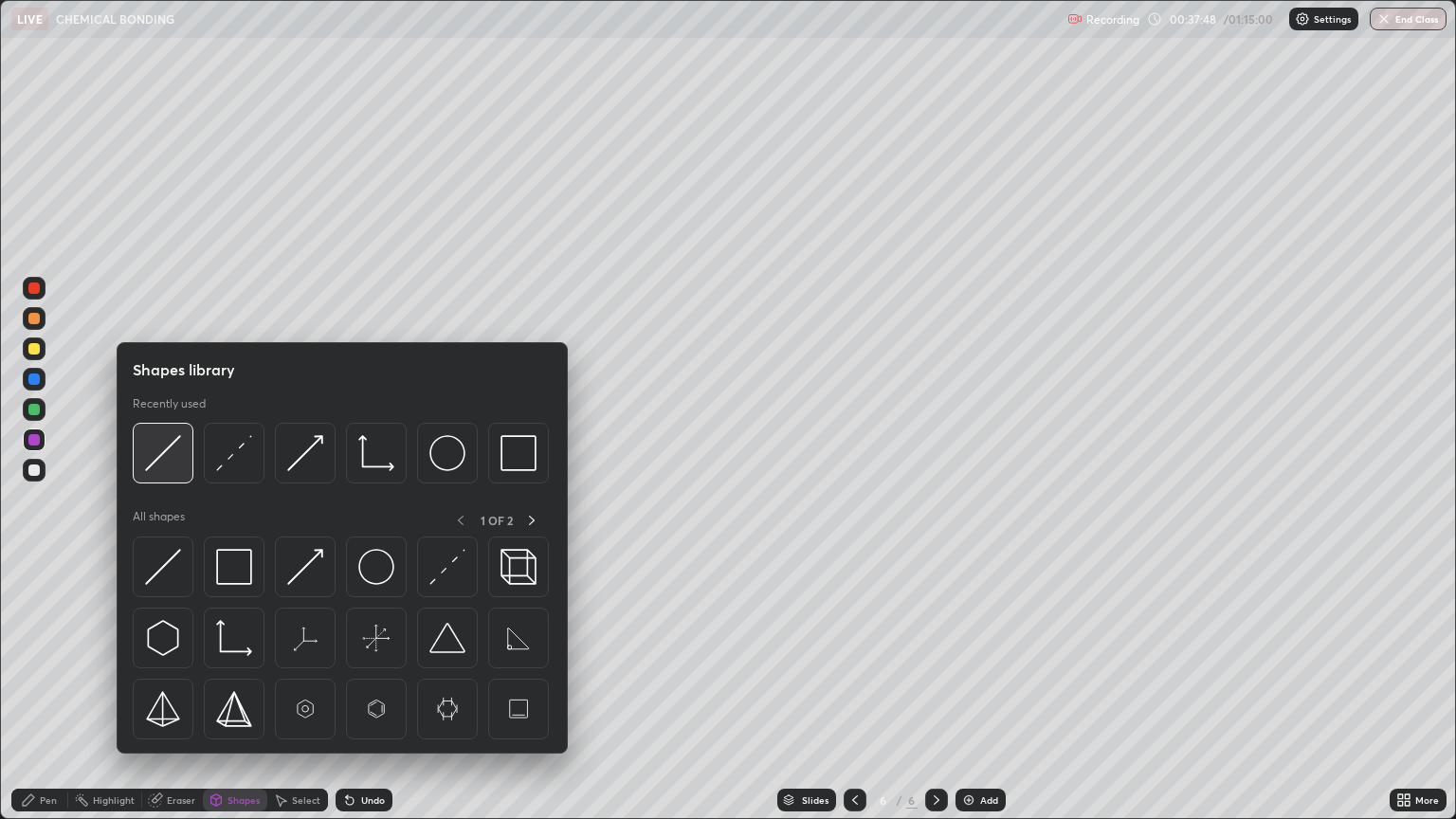 click at bounding box center [163, 453] 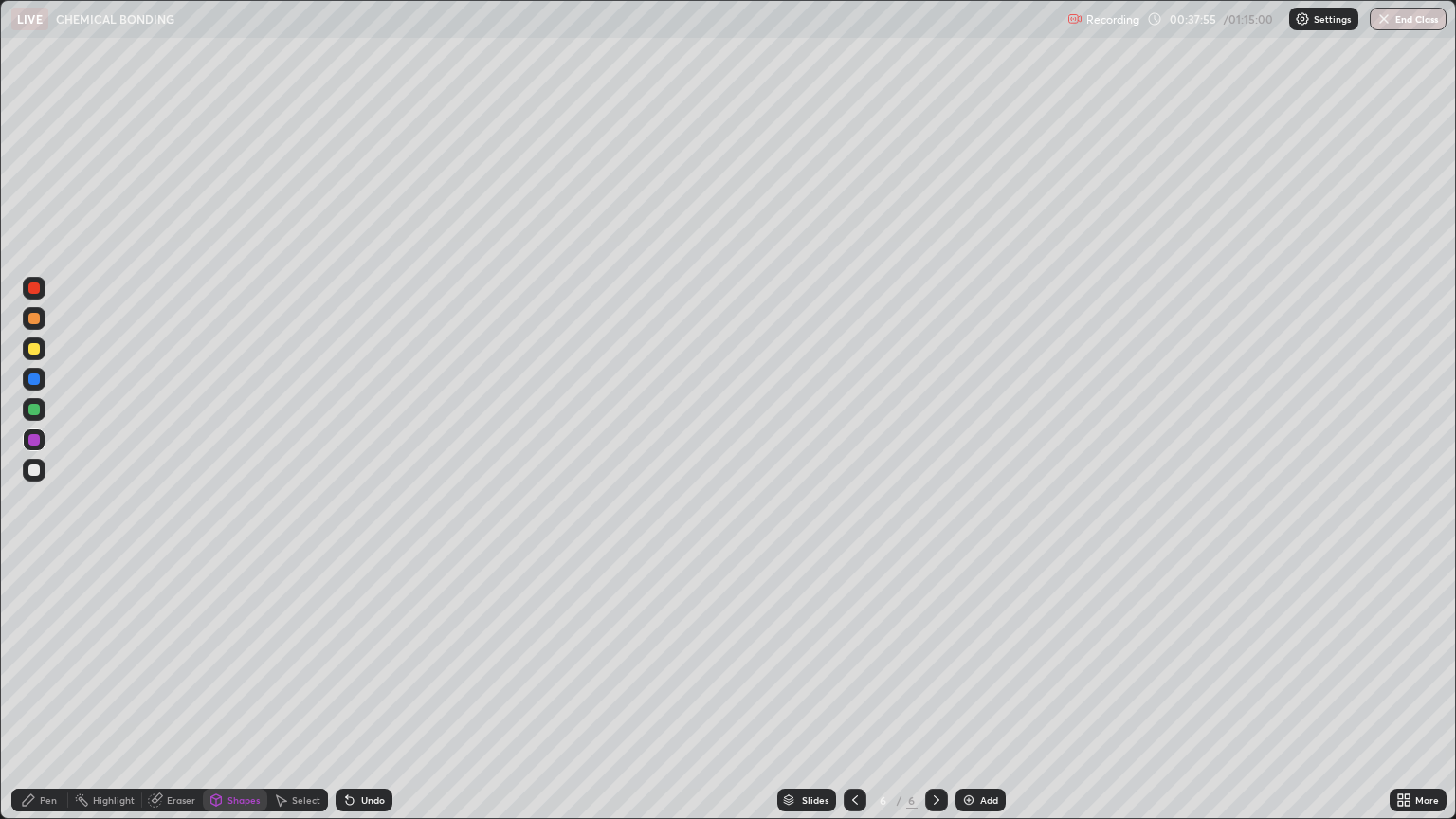 click on "Pen" at bounding box center (48, 800) 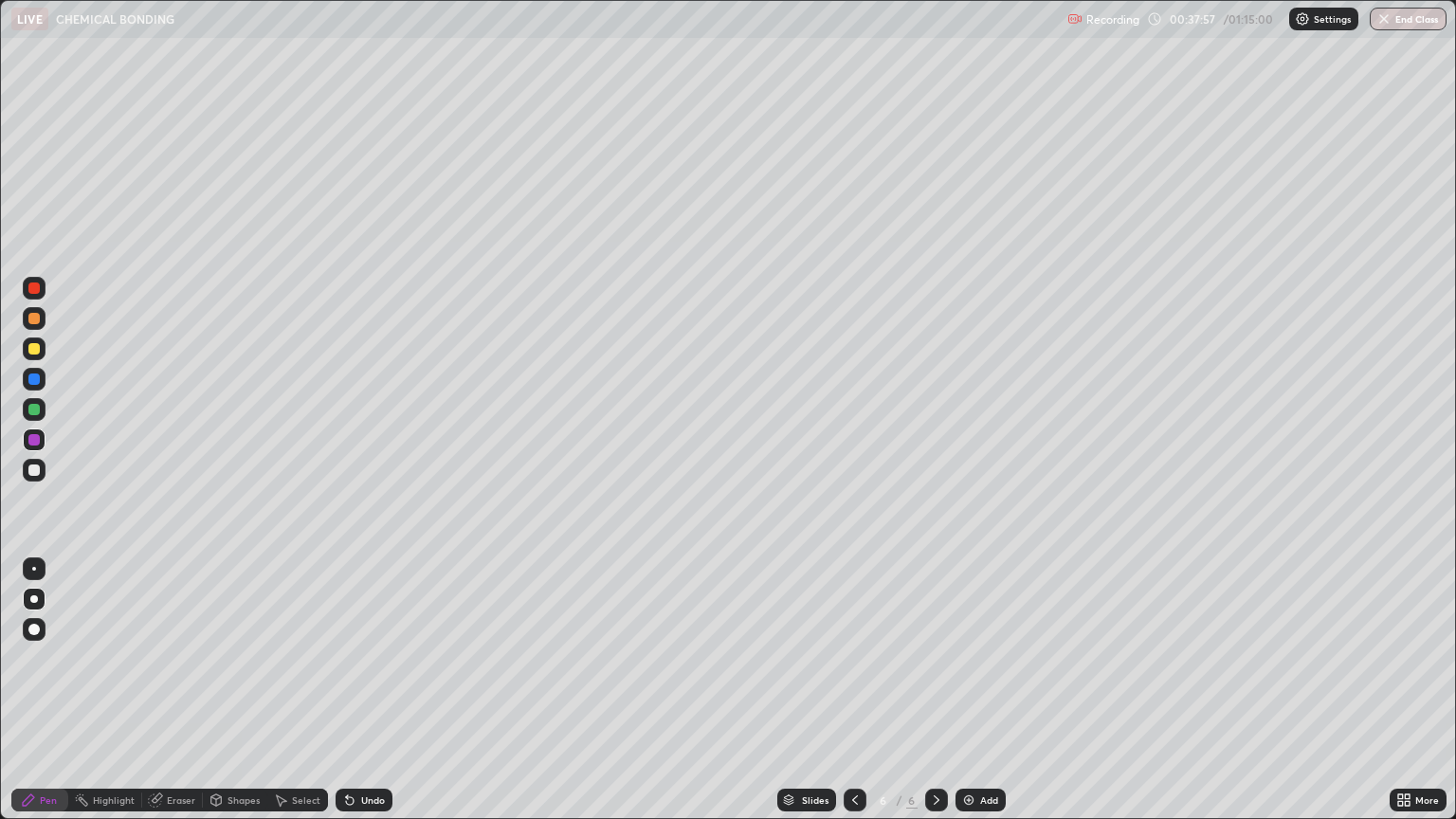 click at bounding box center (34, 410) 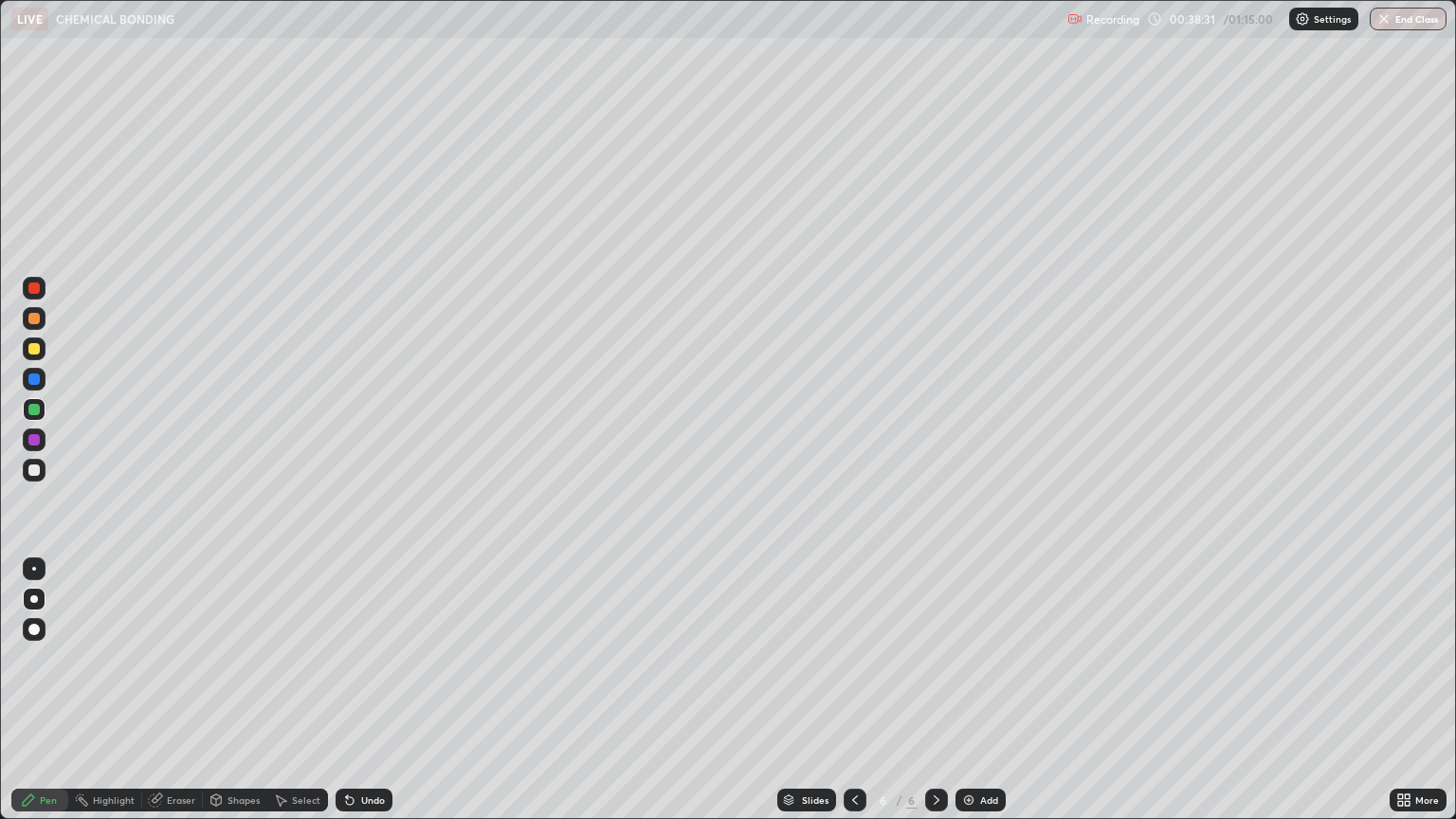 click at bounding box center (34, 470) 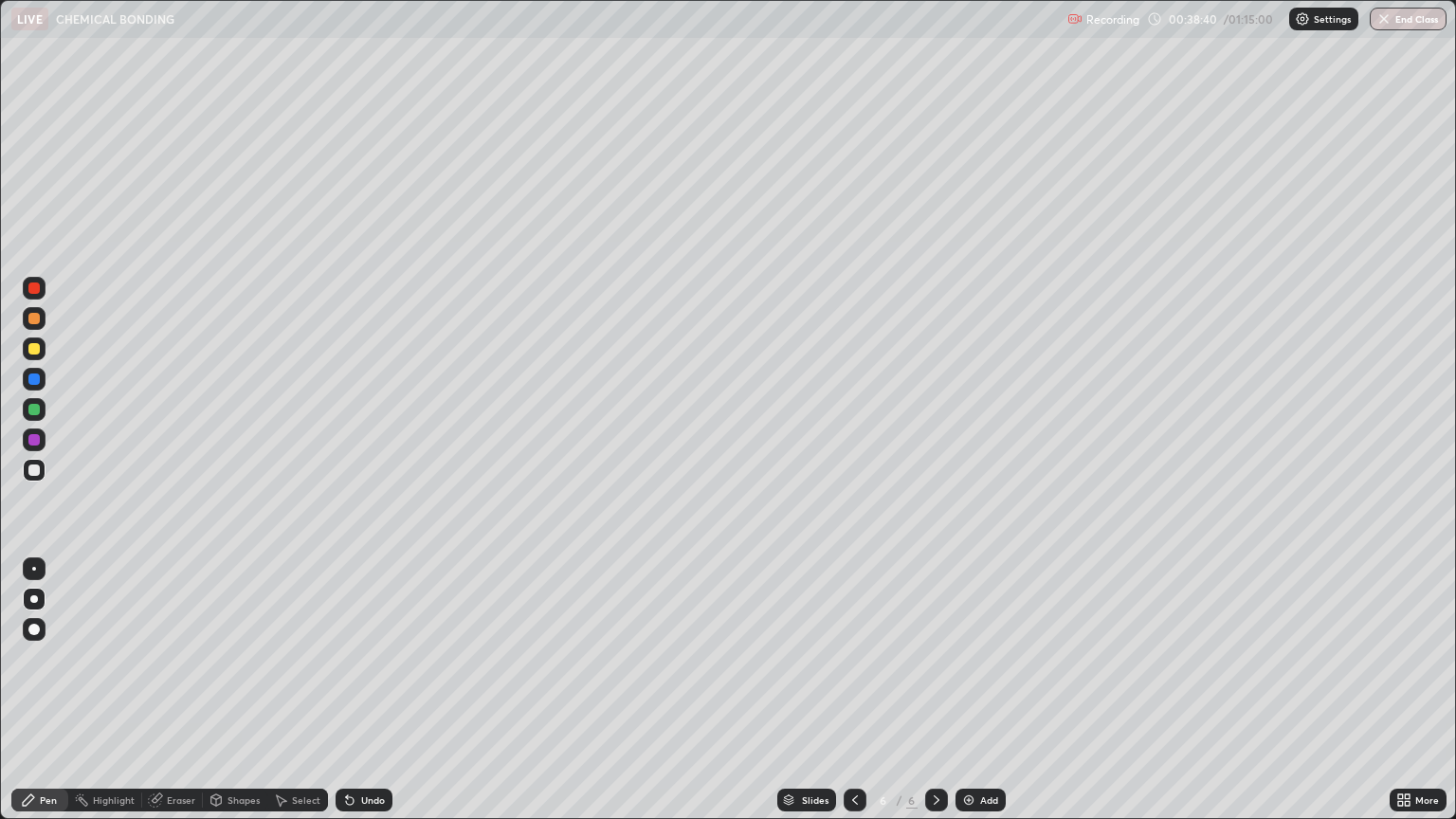 click on "Undo" at bounding box center (373, 800) 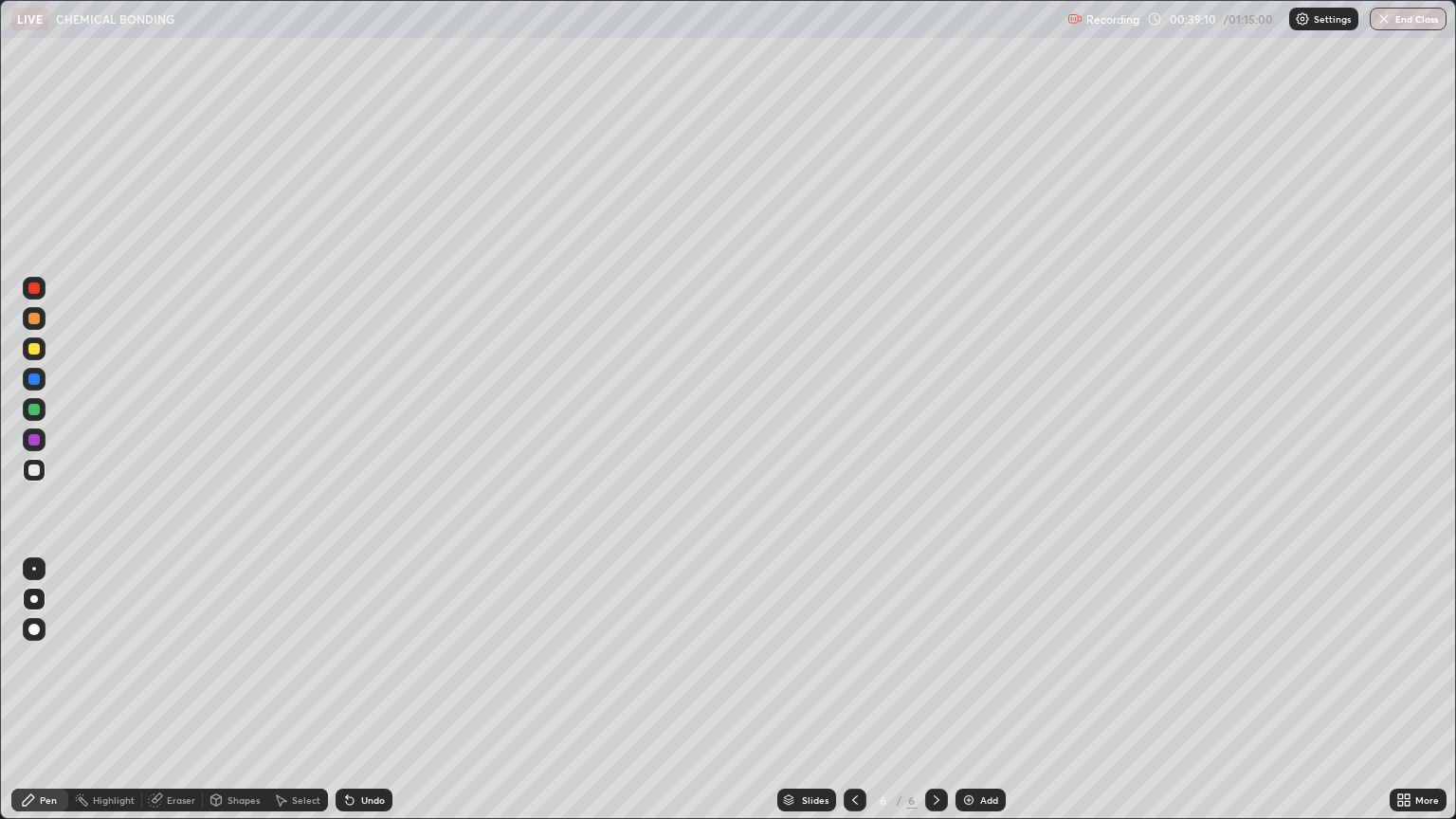 click at bounding box center [34, 470] 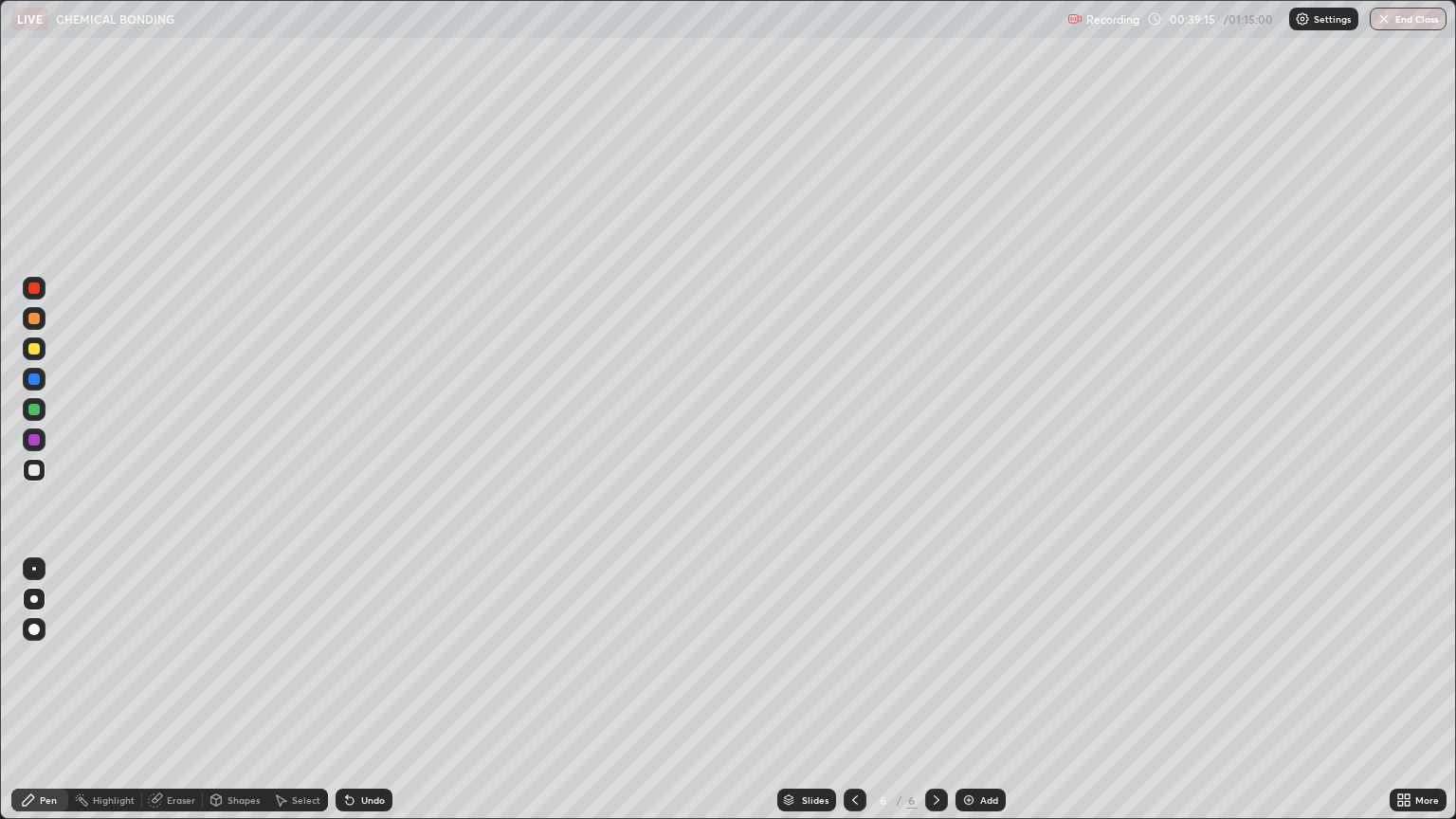 click at bounding box center (34, 349) 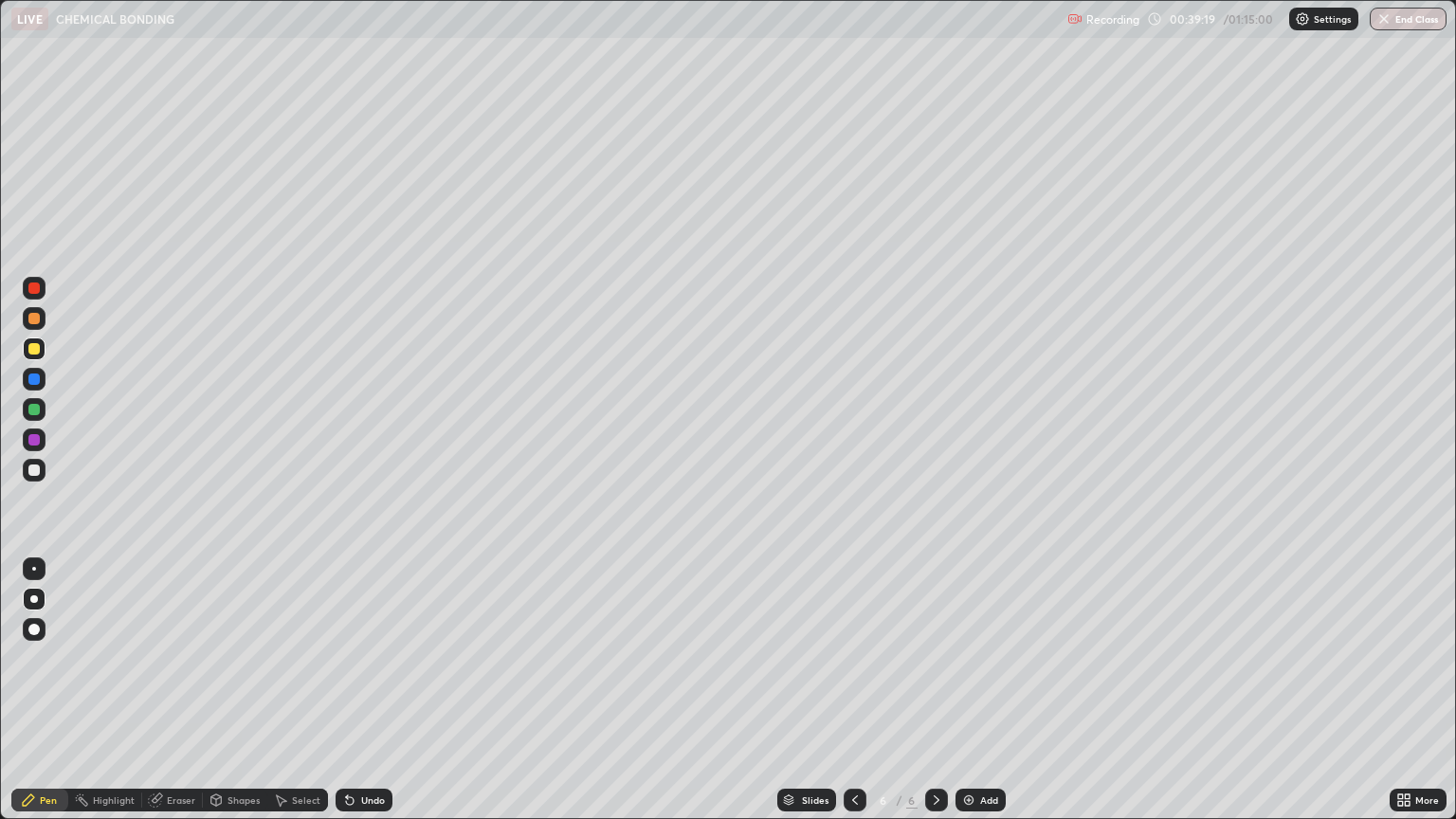 click at bounding box center (34, 410) 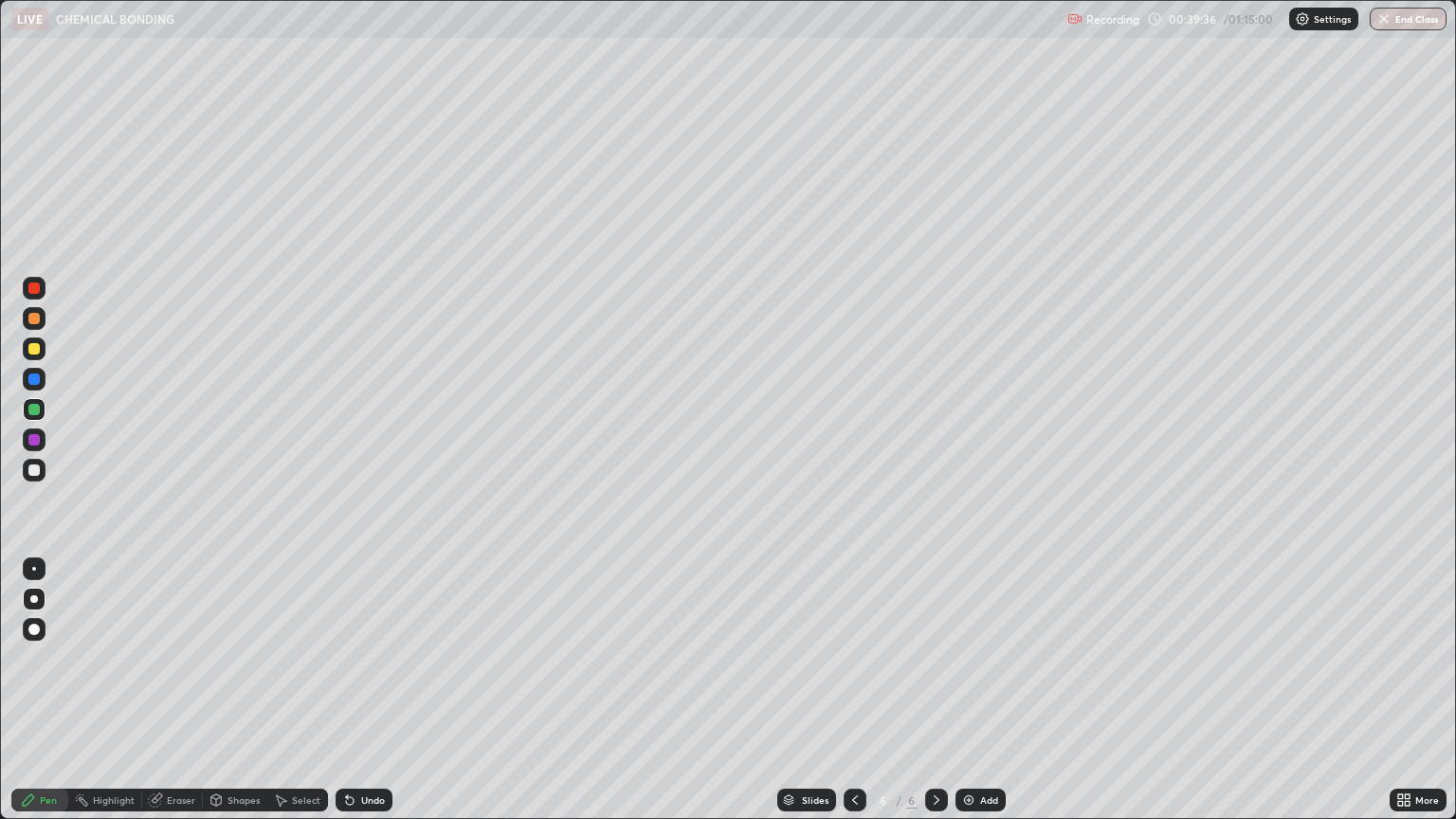 click at bounding box center (34, 349) 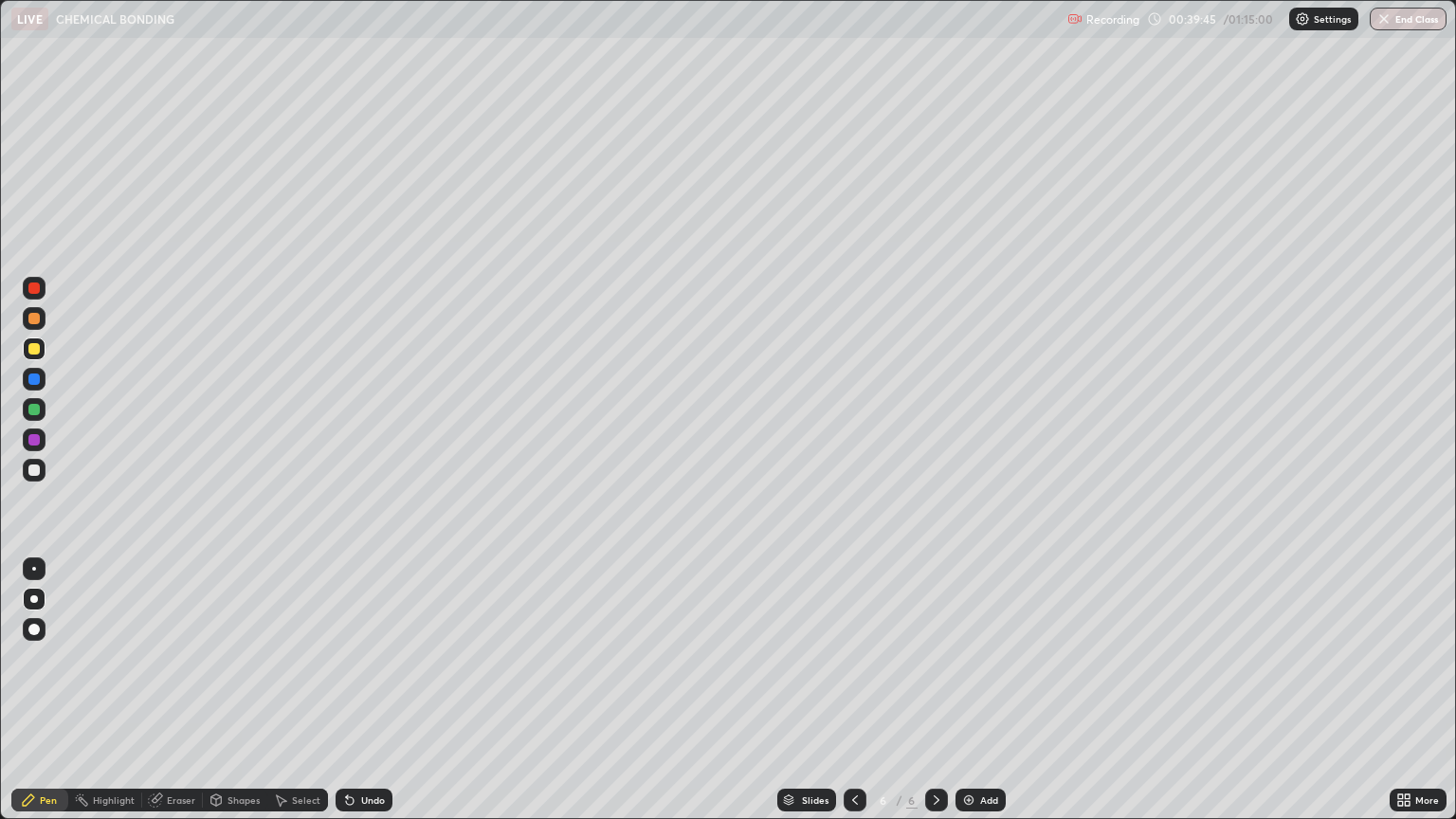 click on "Eraser" at bounding box center (173, 800) 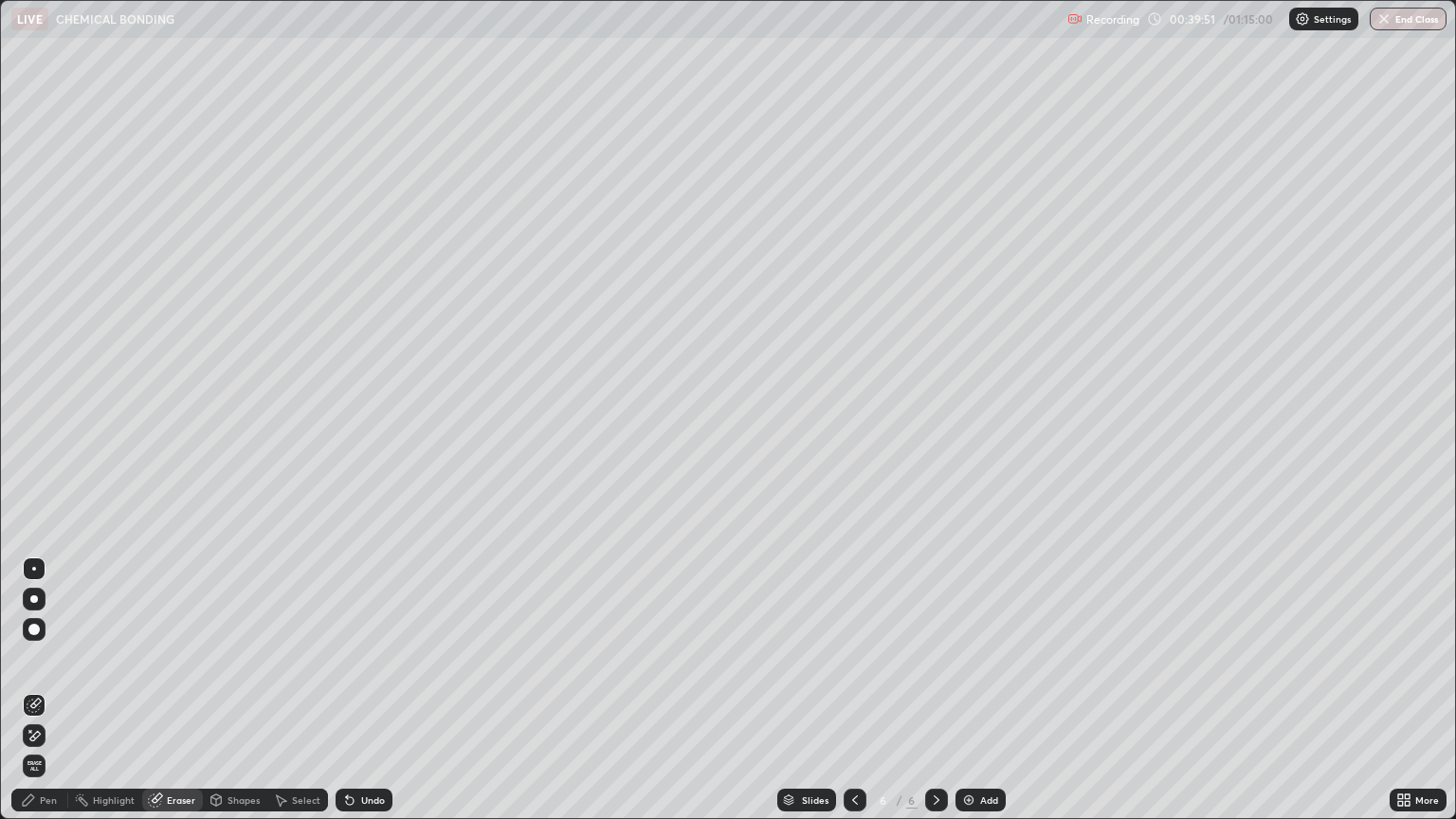 click on "Pen" at bounding box center (40, 800) 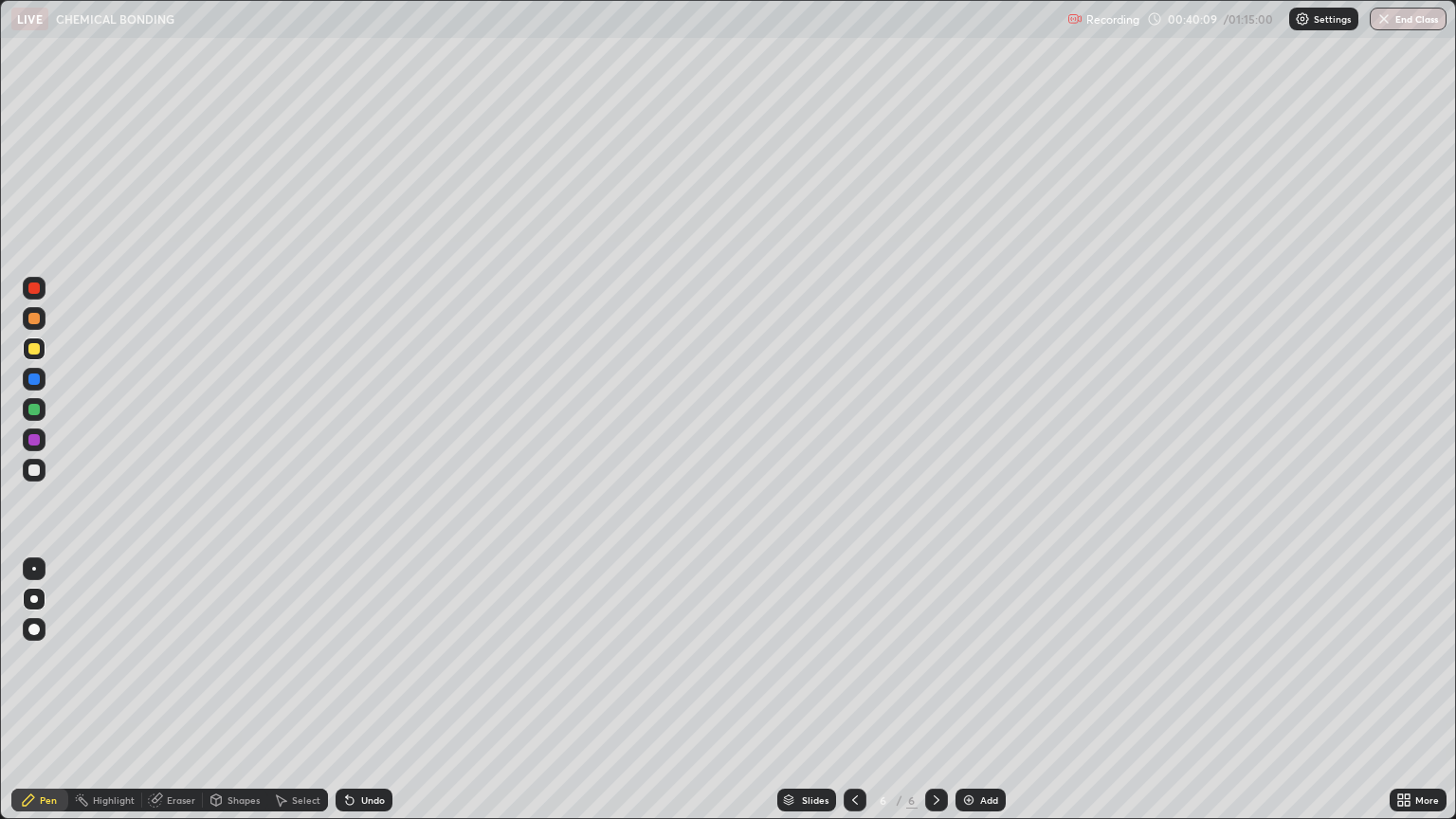 click at bounding box center (34, 470) 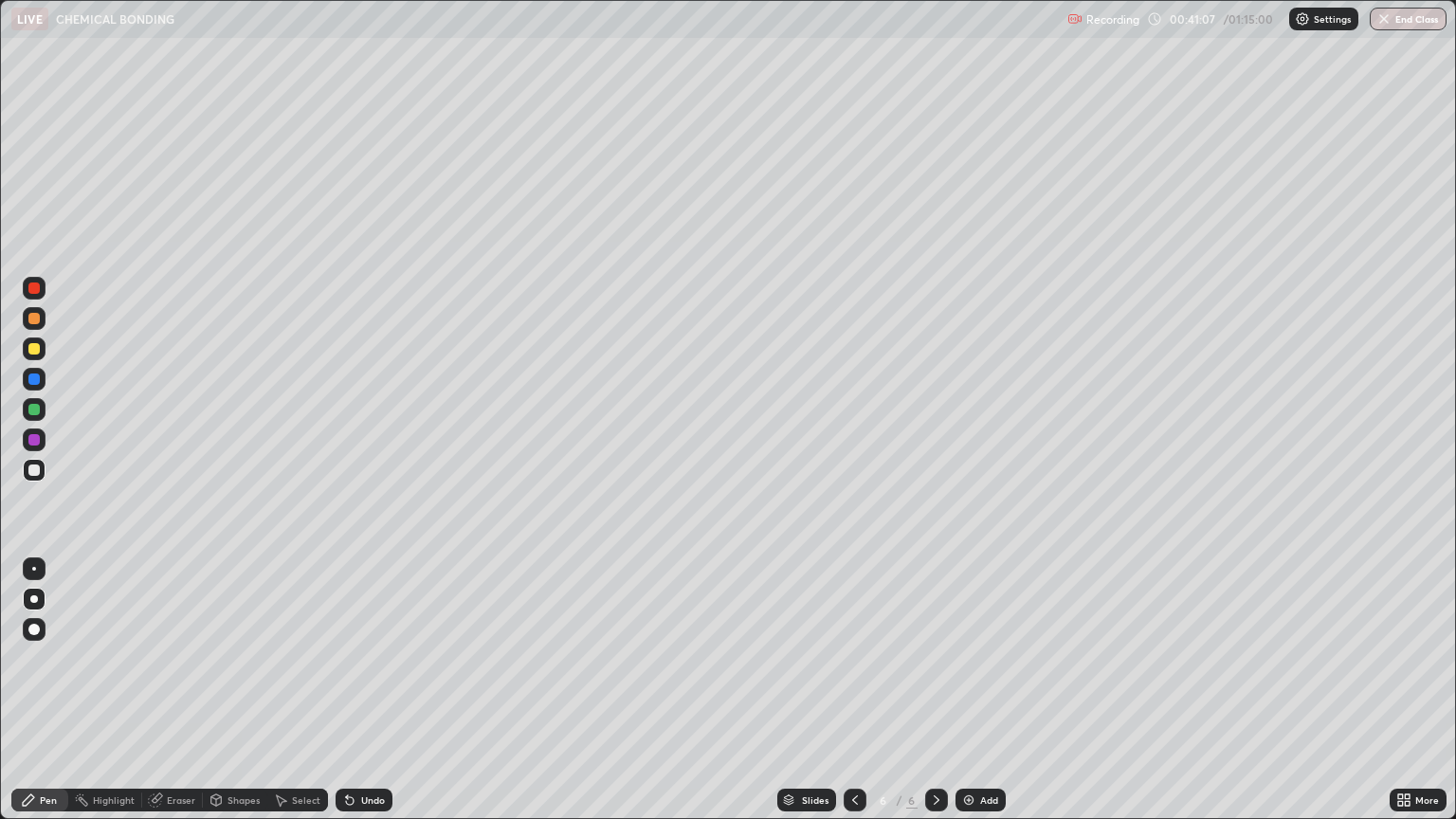 click at bounding box center [34, 470] 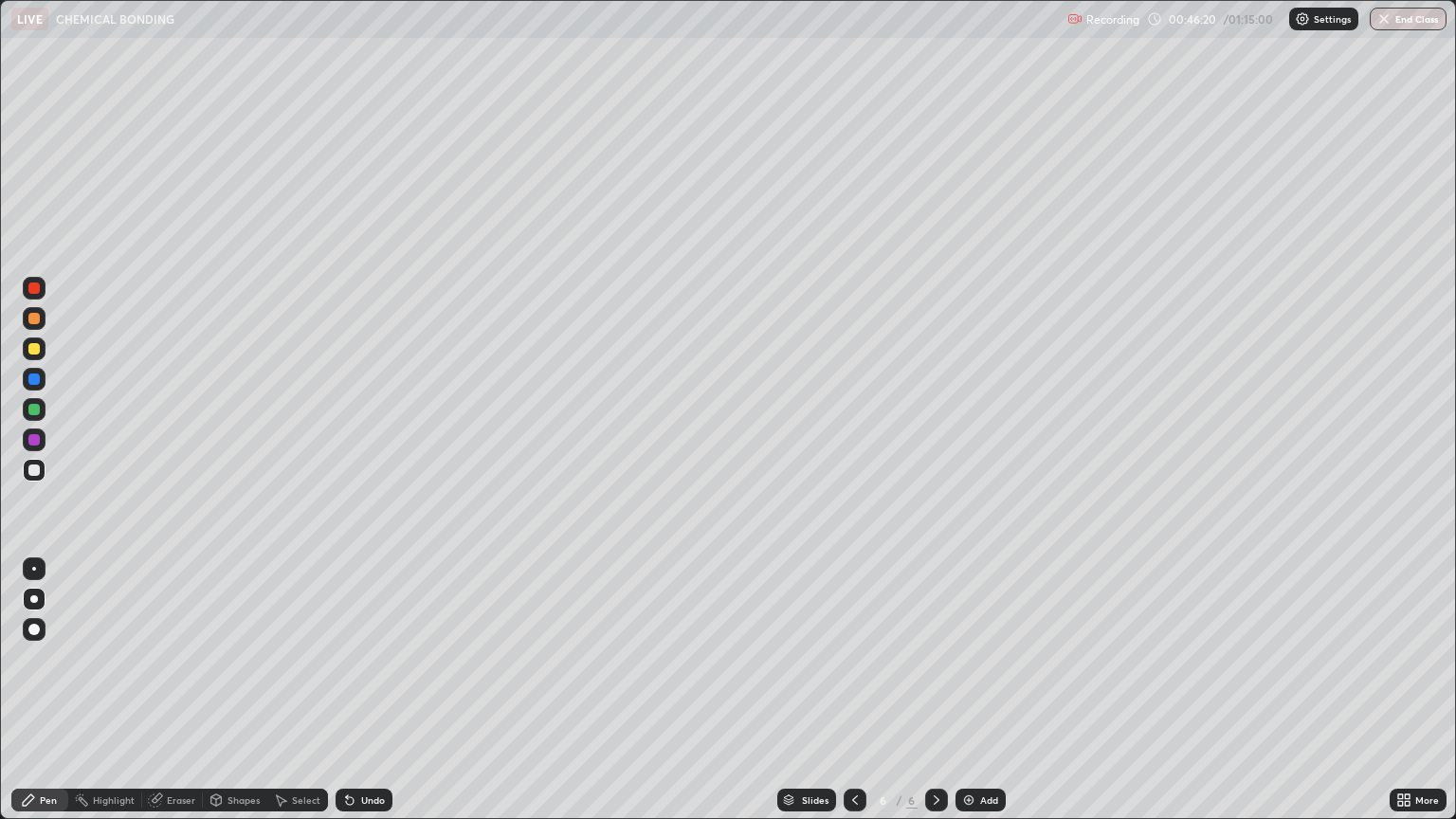 click on "Add" at bounding box center [989, 800] 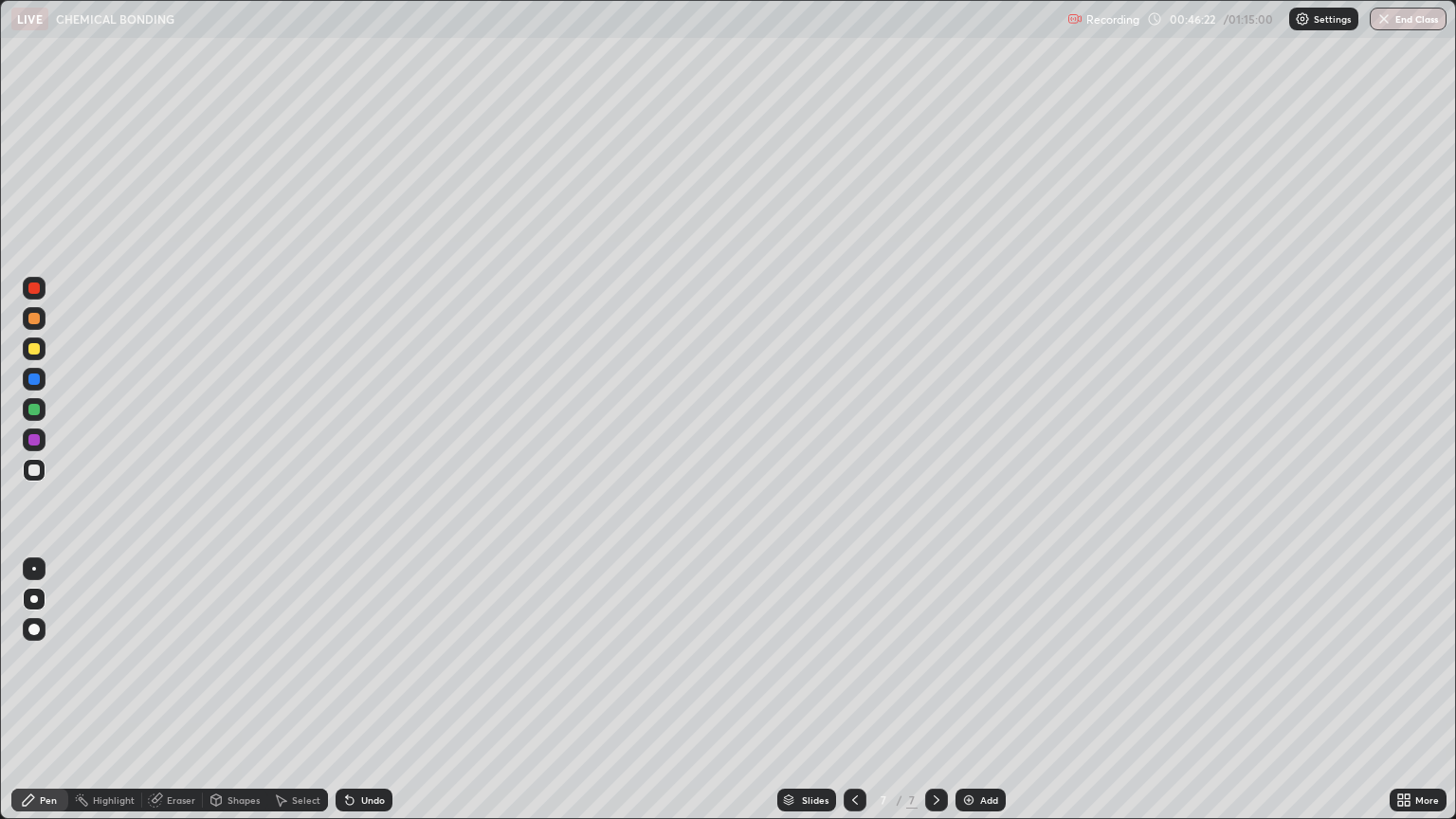 click at bounding box center (34, 318) 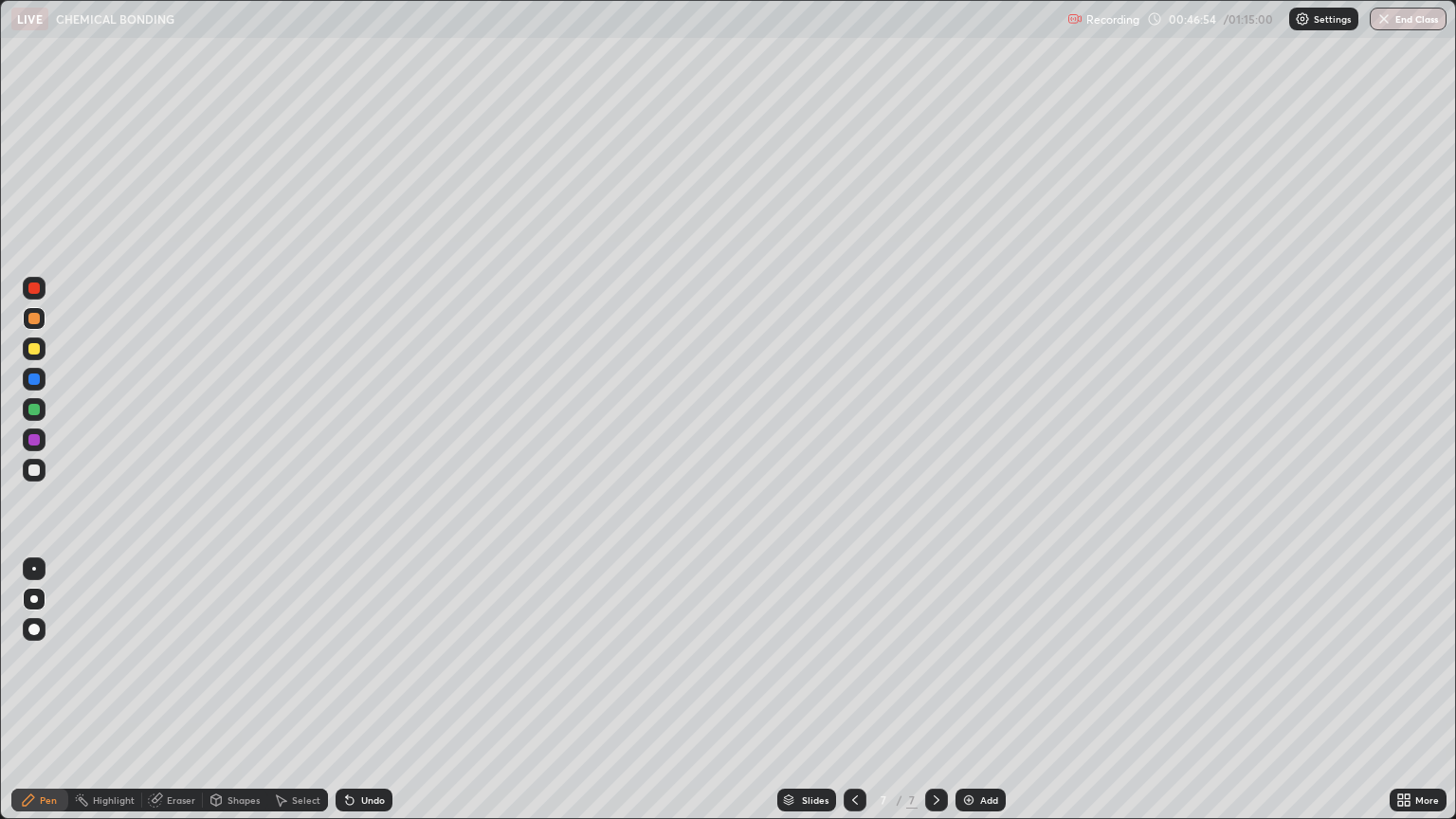 click on "Undo" at bounding box center (373, 800) 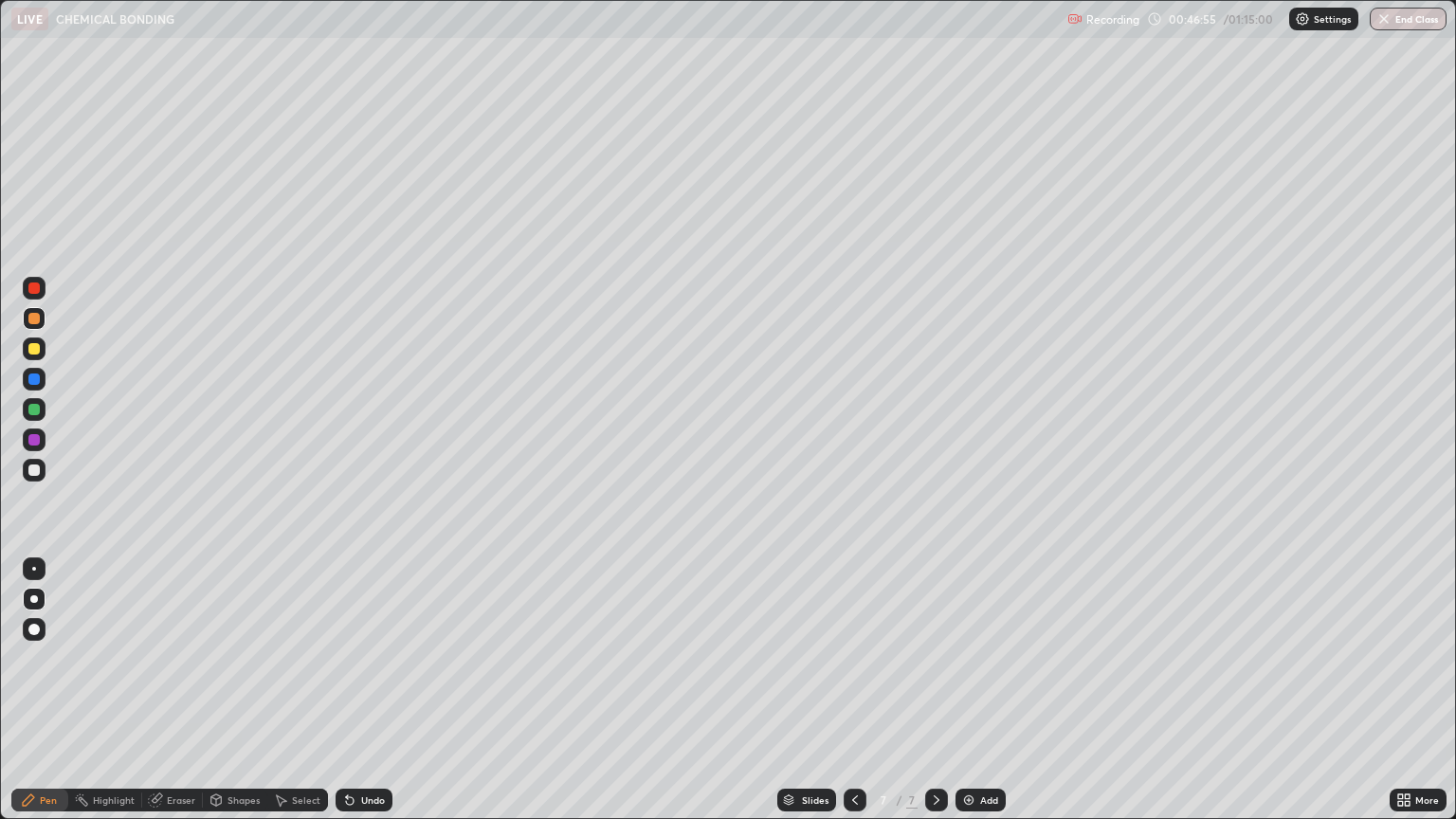 click on "Undo" at bounding box center (373, 800) 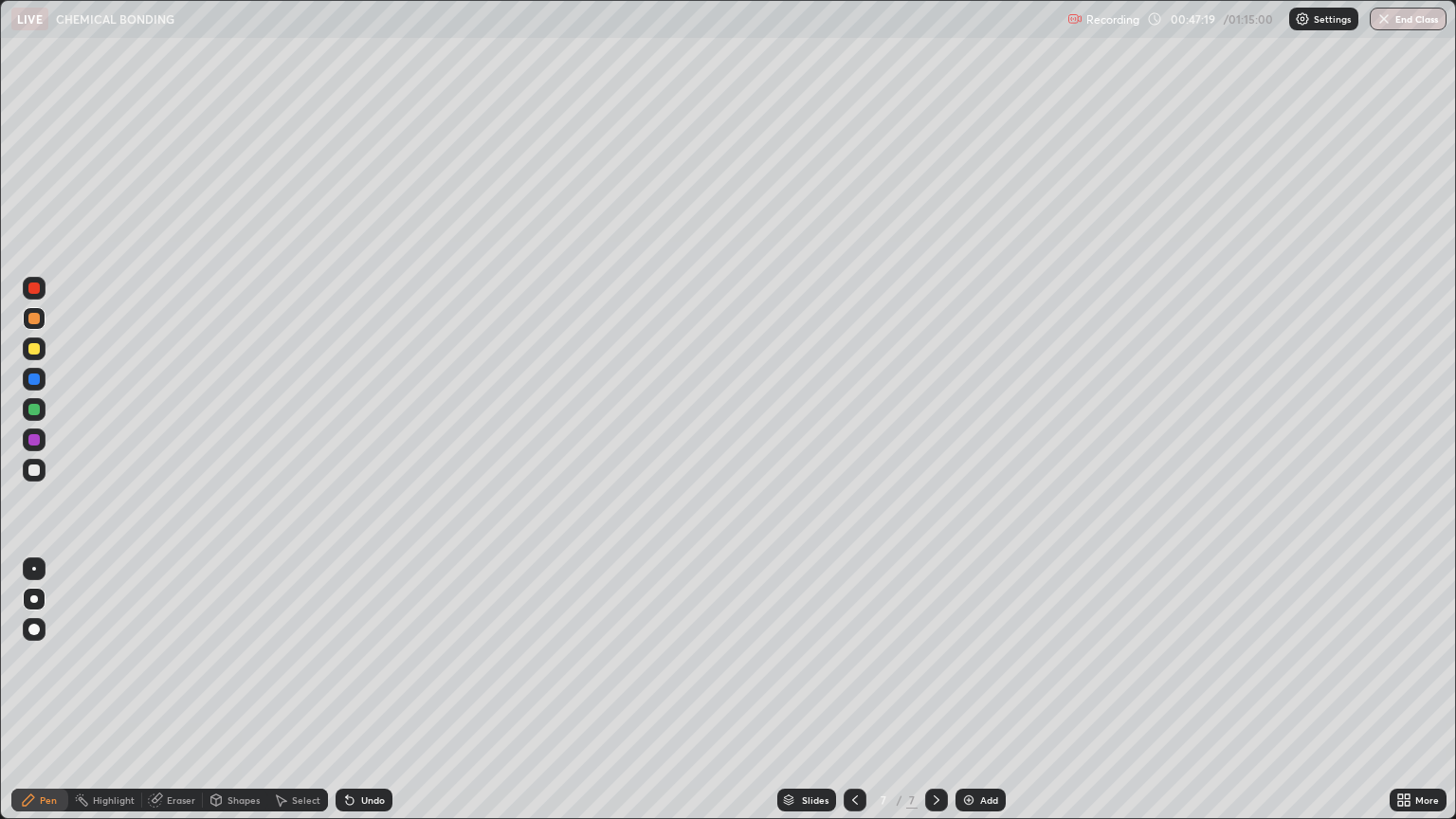 click at bounding box center [34, 470] 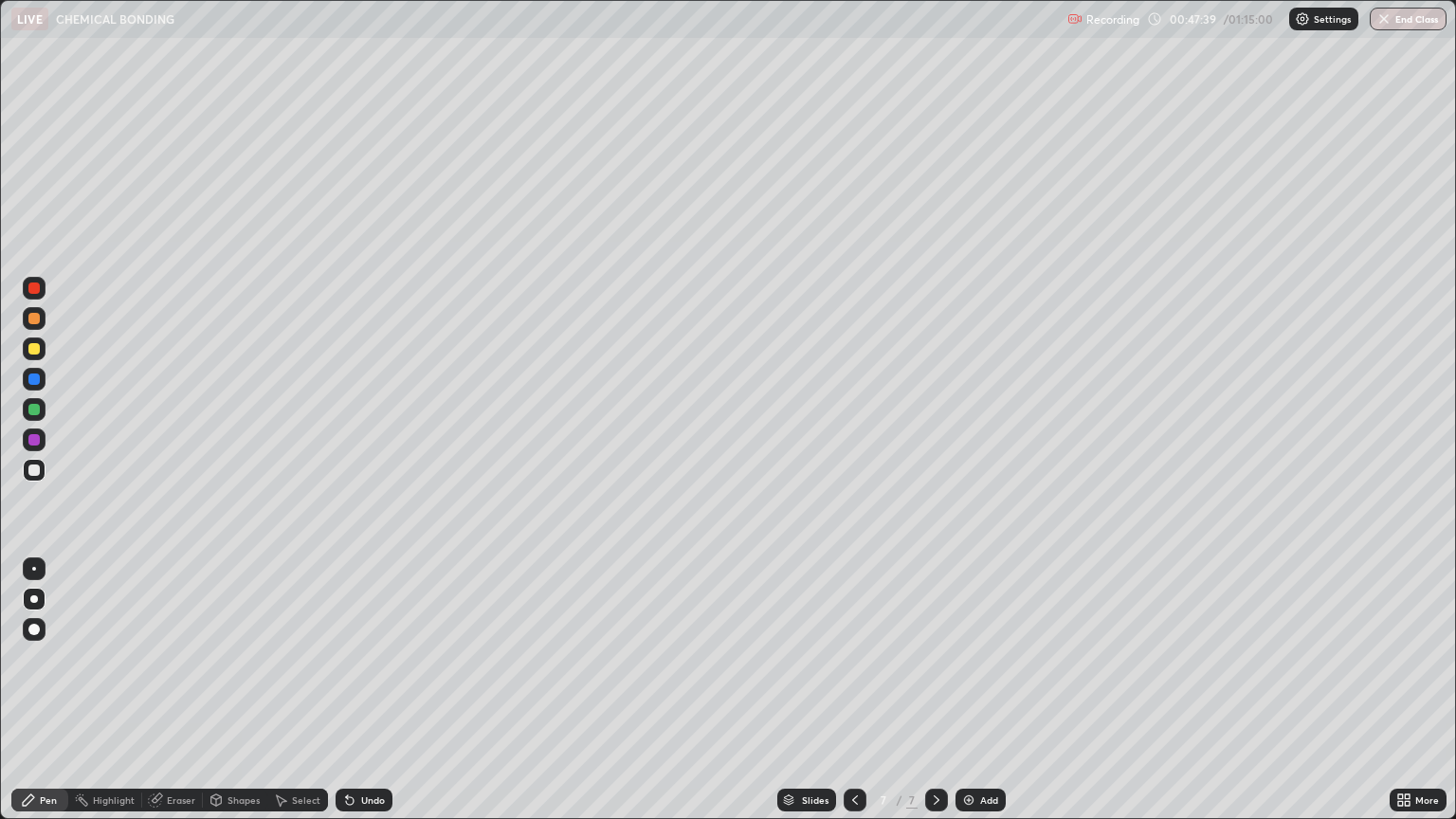 click at bounding box center [34, 318] 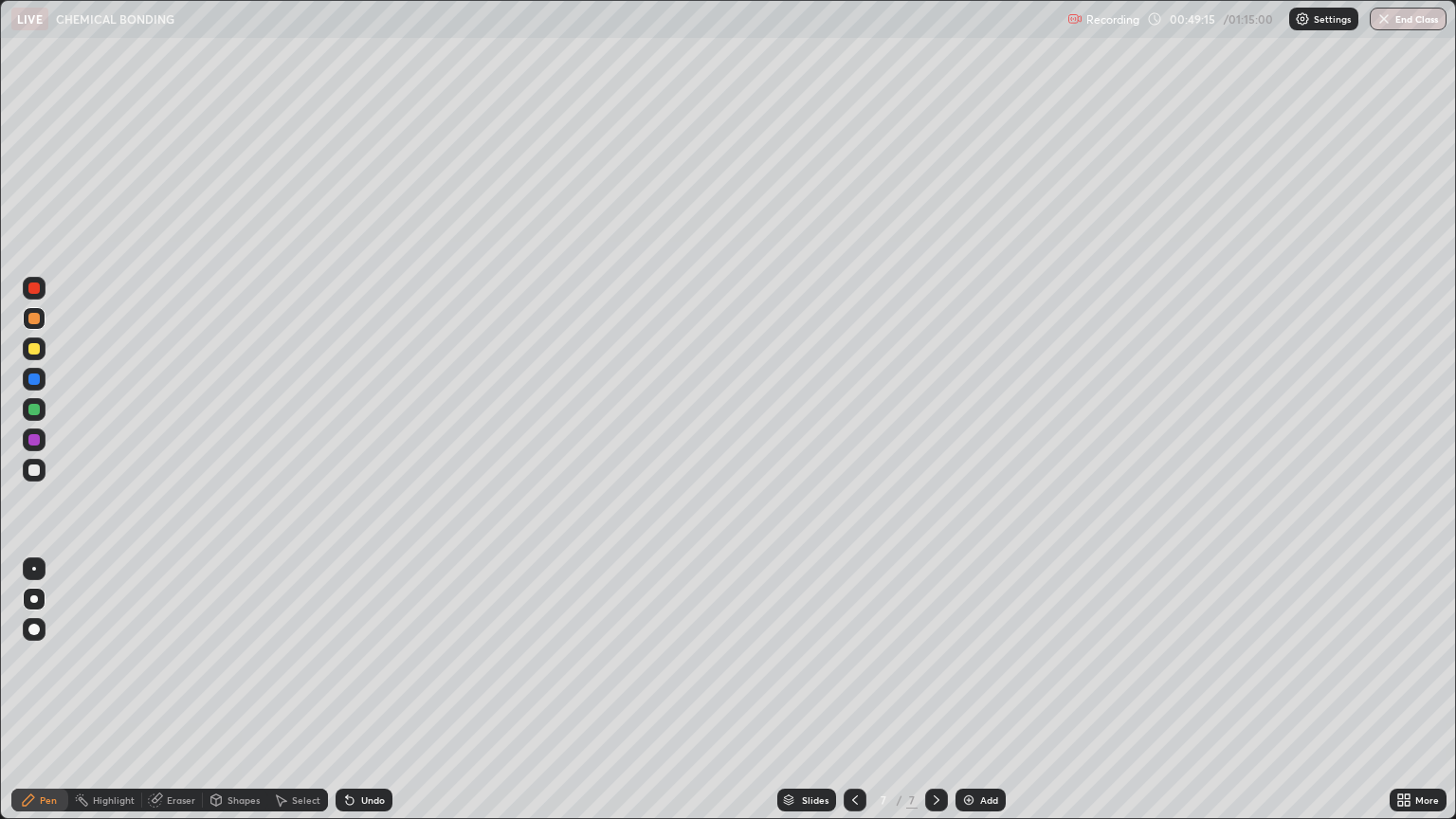 click at bounding box center (34, 318) 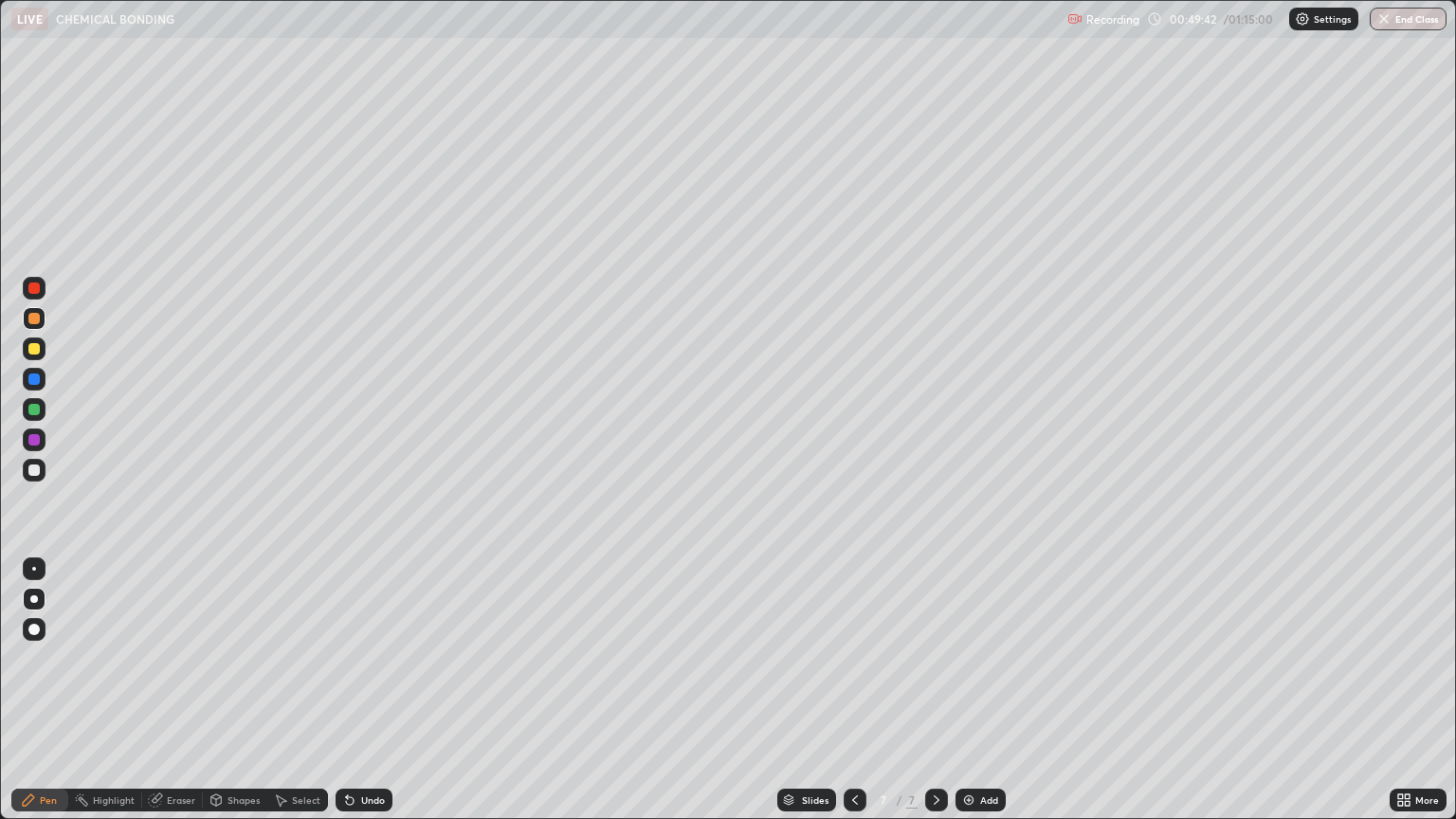 click on "Undo" at bounding box center [364, 800] 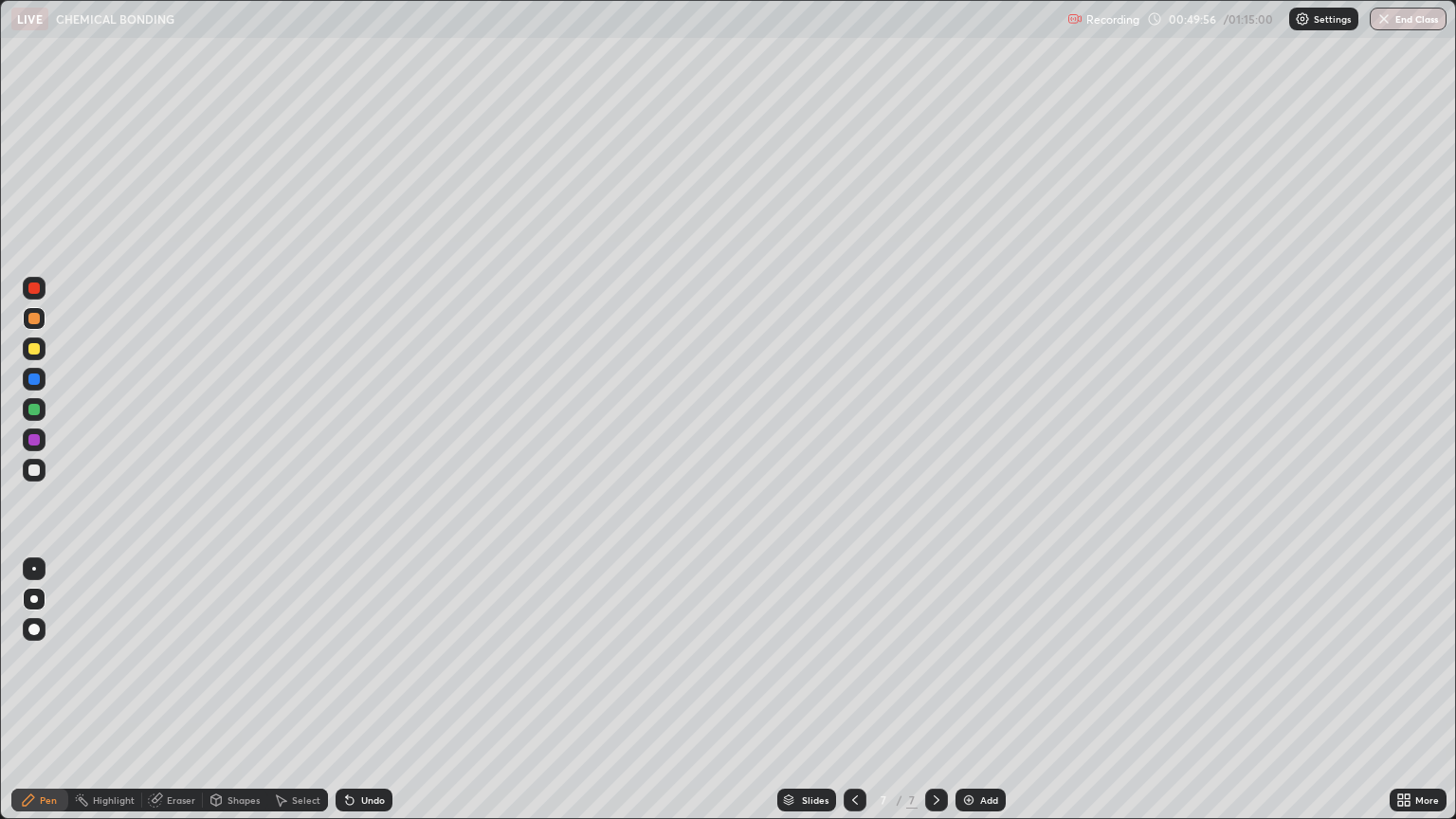 click at bounding box center [34, 470] 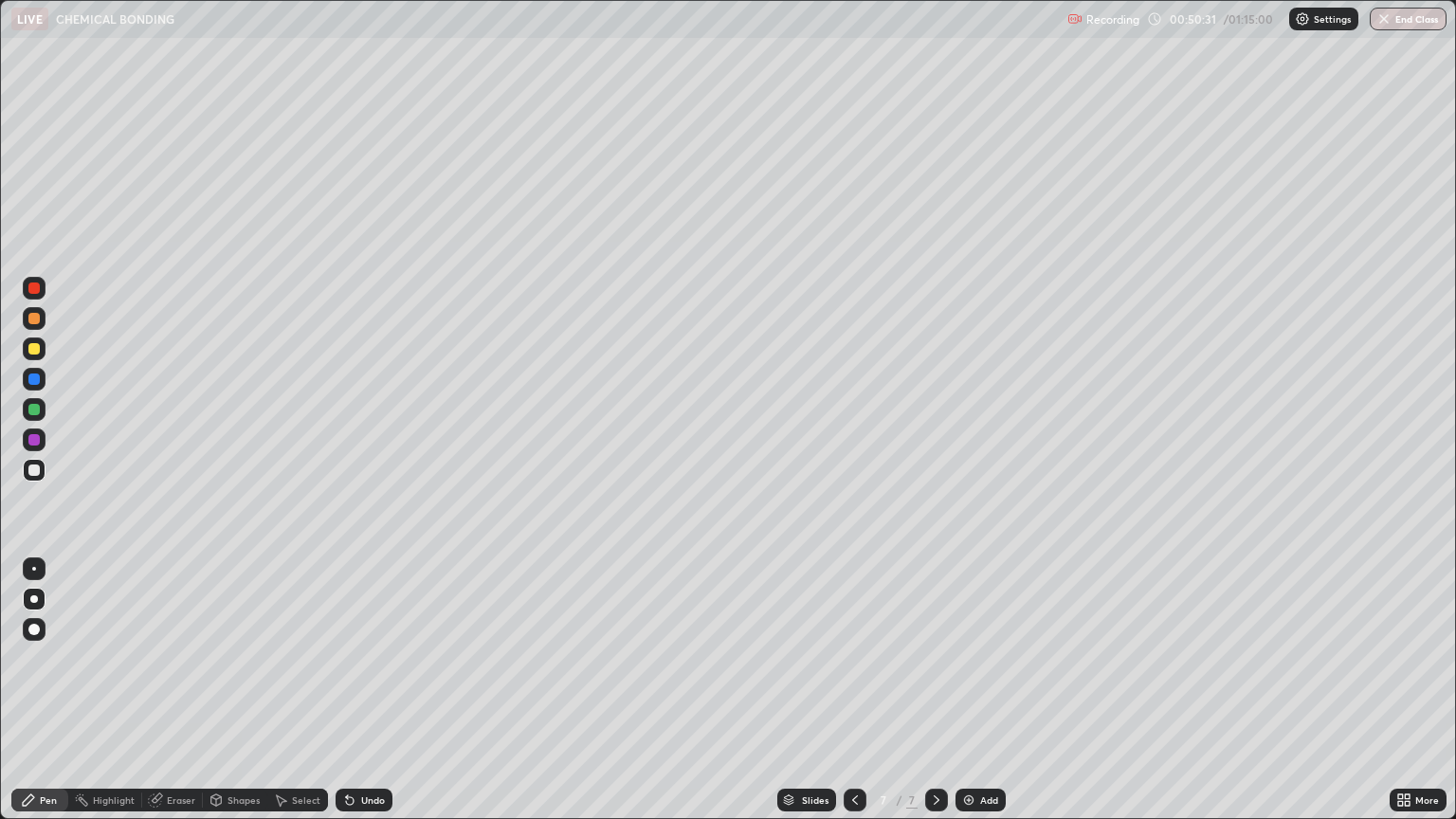 click at bounding box center [34, 470] 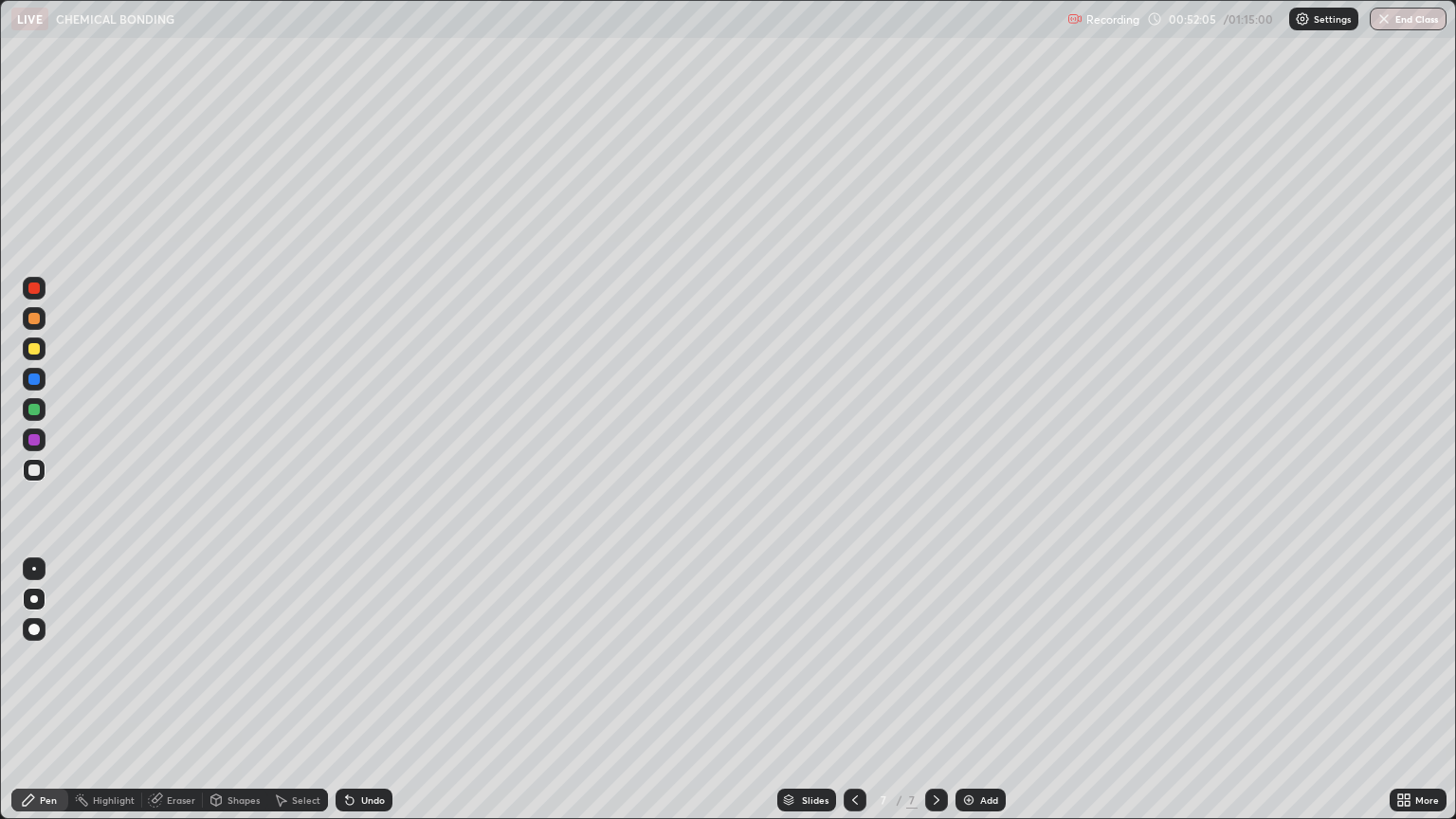 click at bounding box center [34, 410] 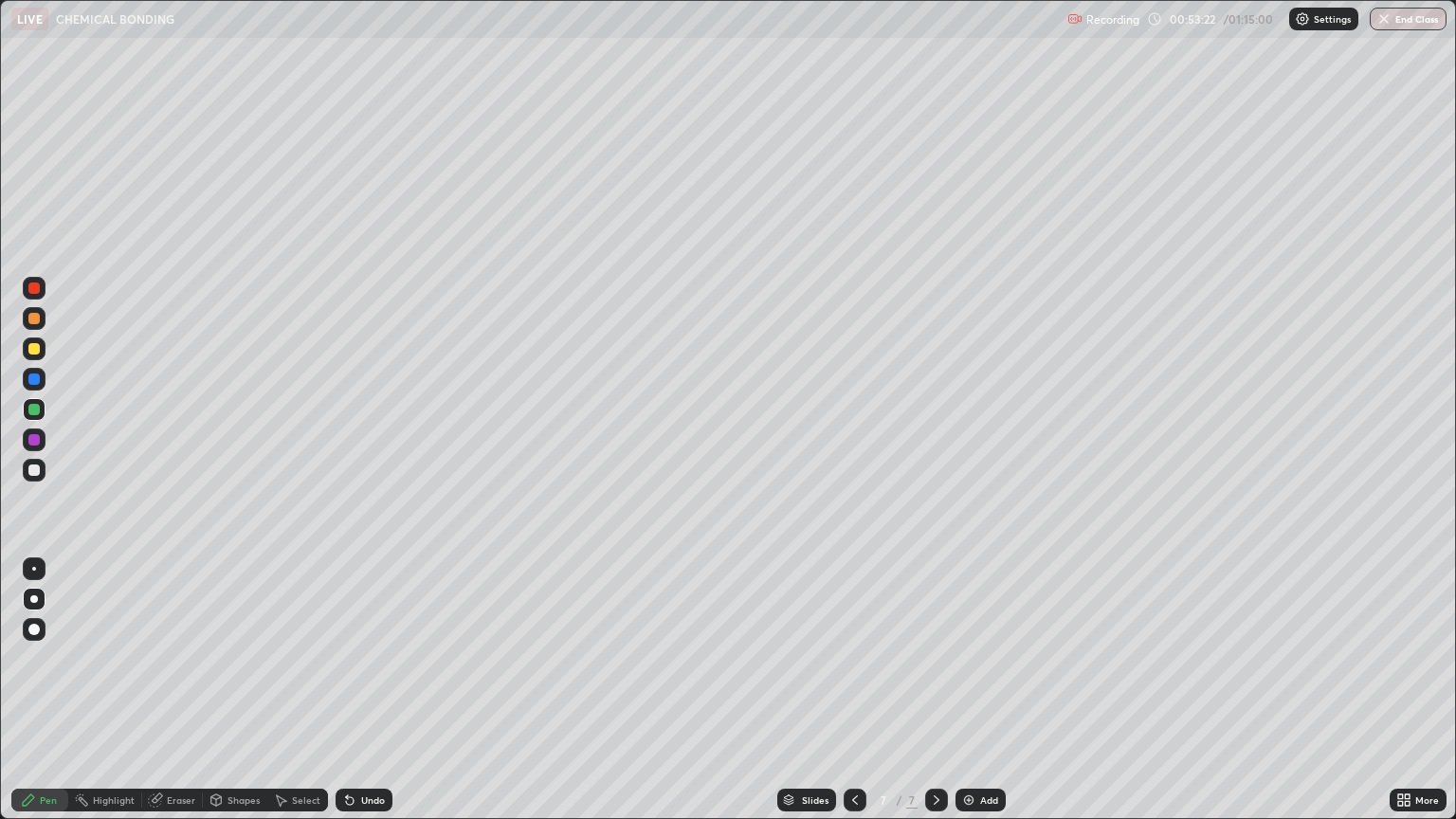 click on "Undo" at bounding box center (364, 800) 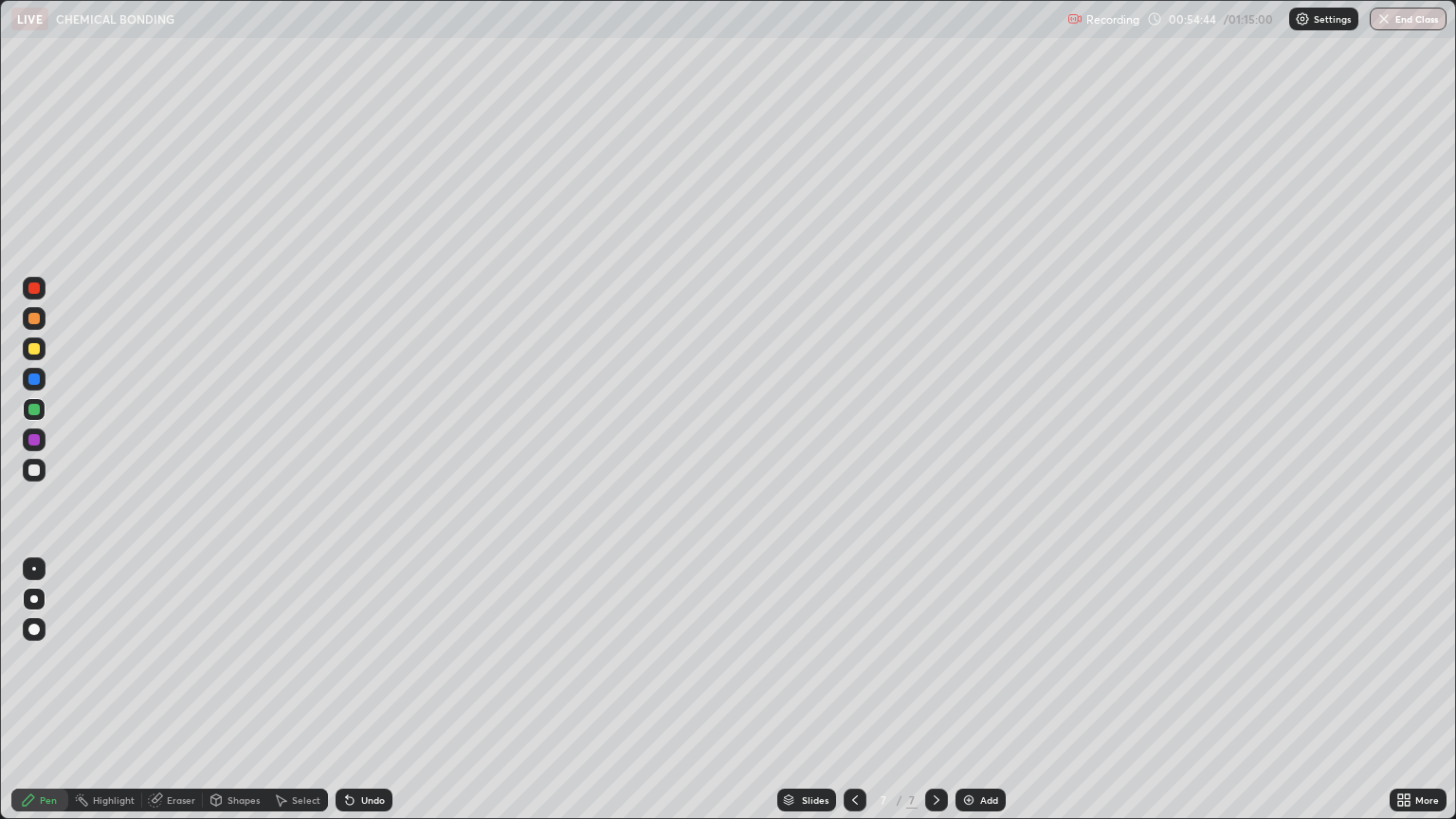 click at bounding box center [34, 470] 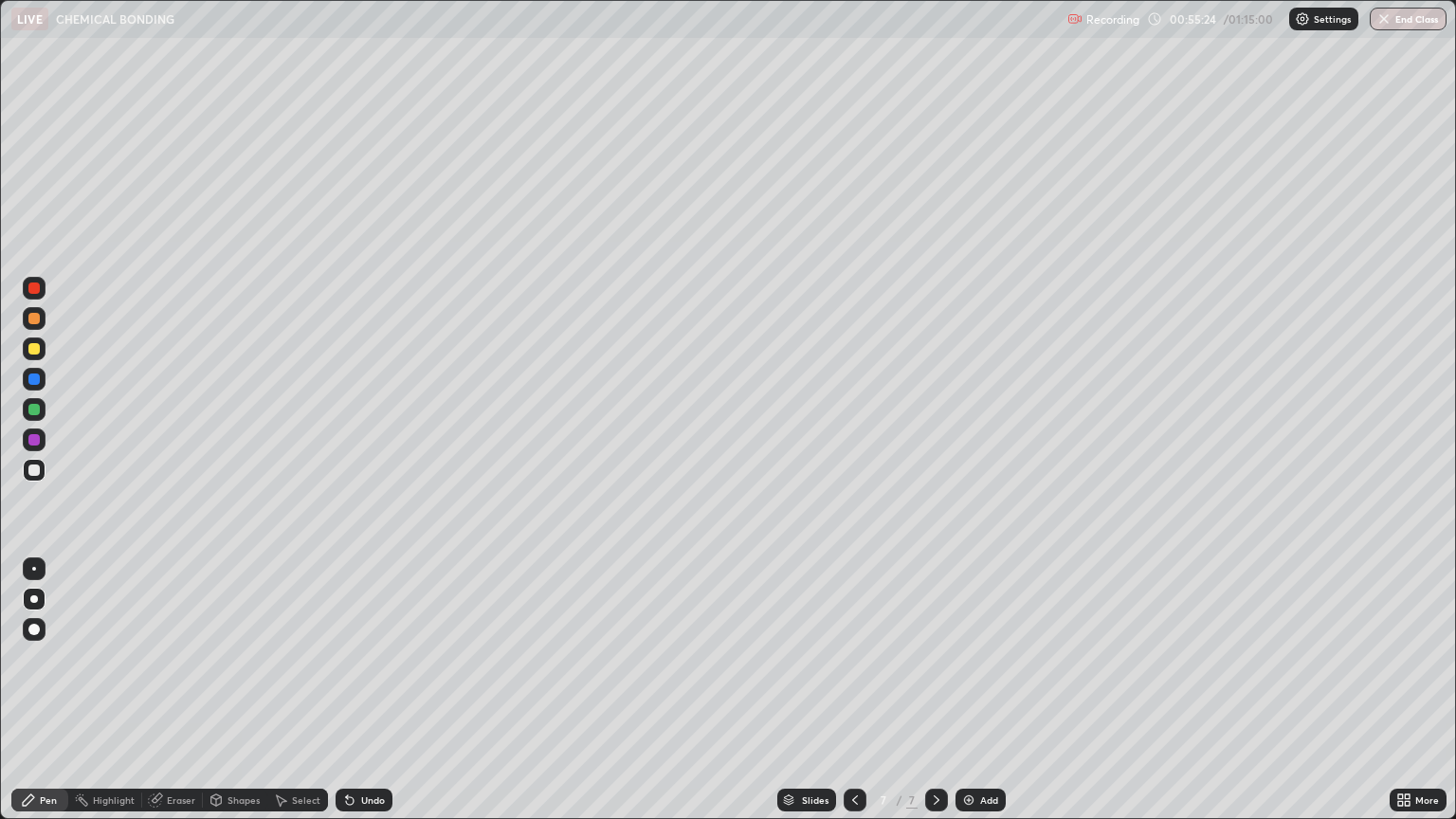 click on "Undo" at bounding box center (373, 800) 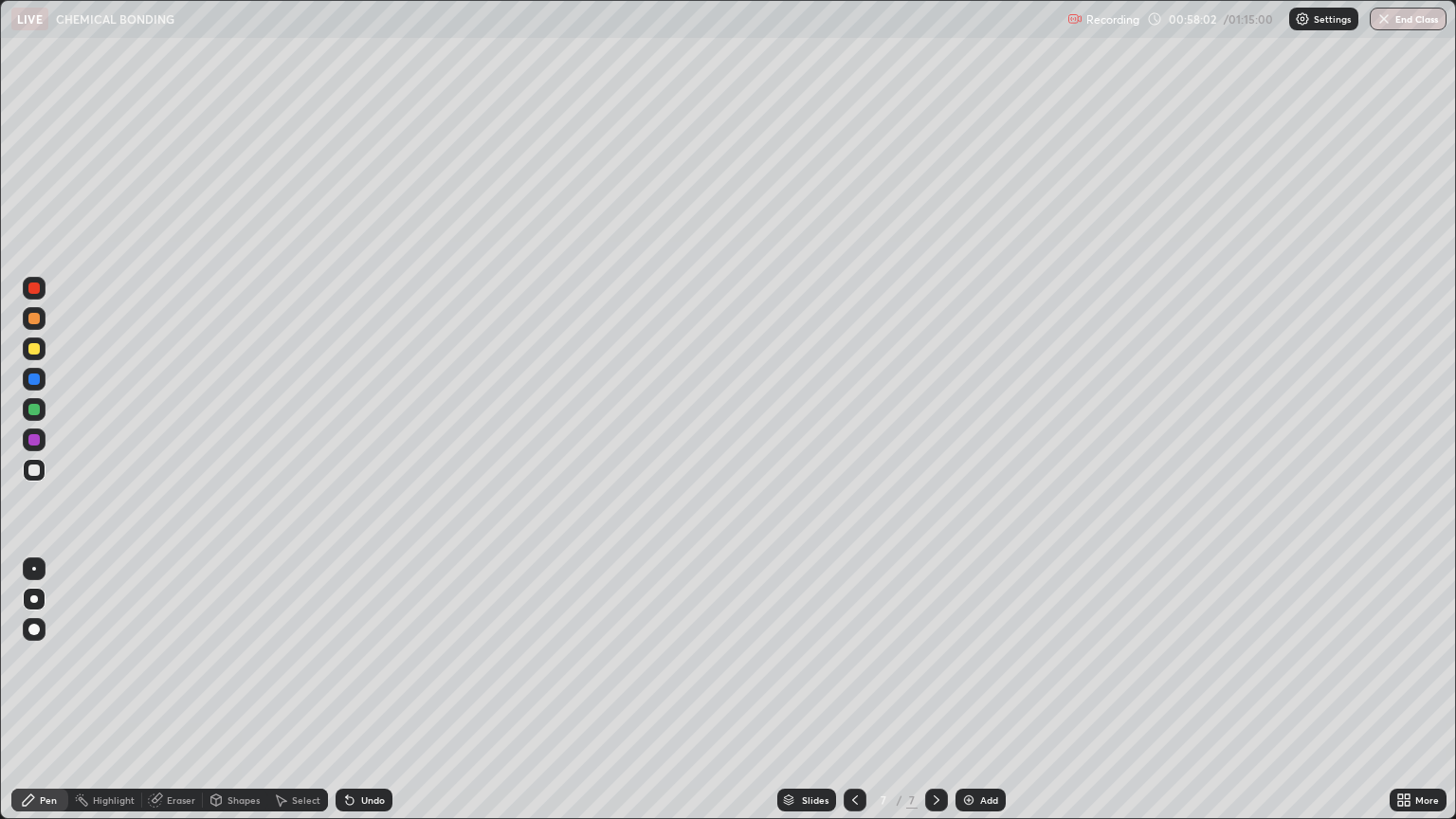 click on "Undo" at bounding box center (373, 800) 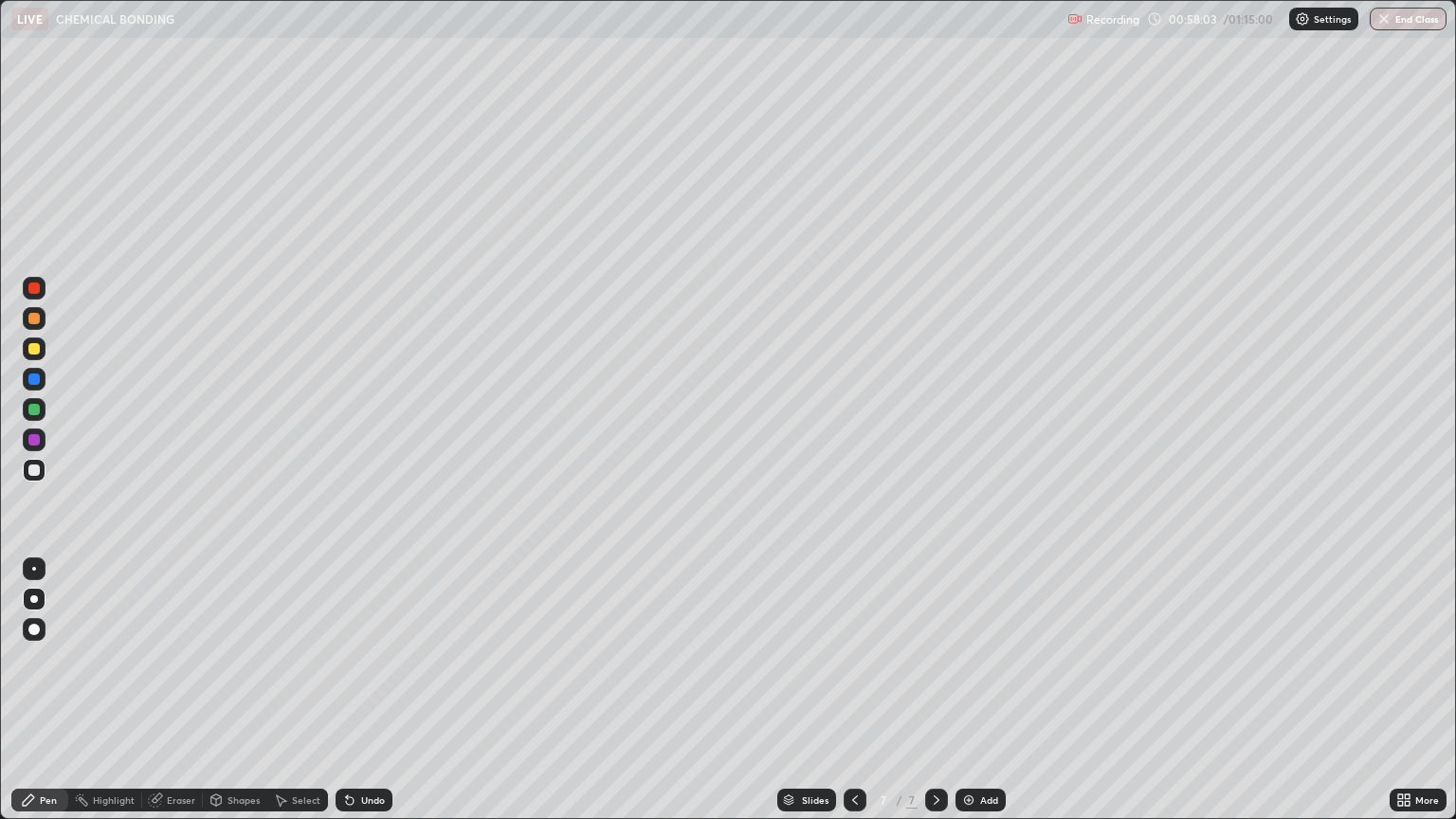 click on "Undo" at bounding box center [364, 800] 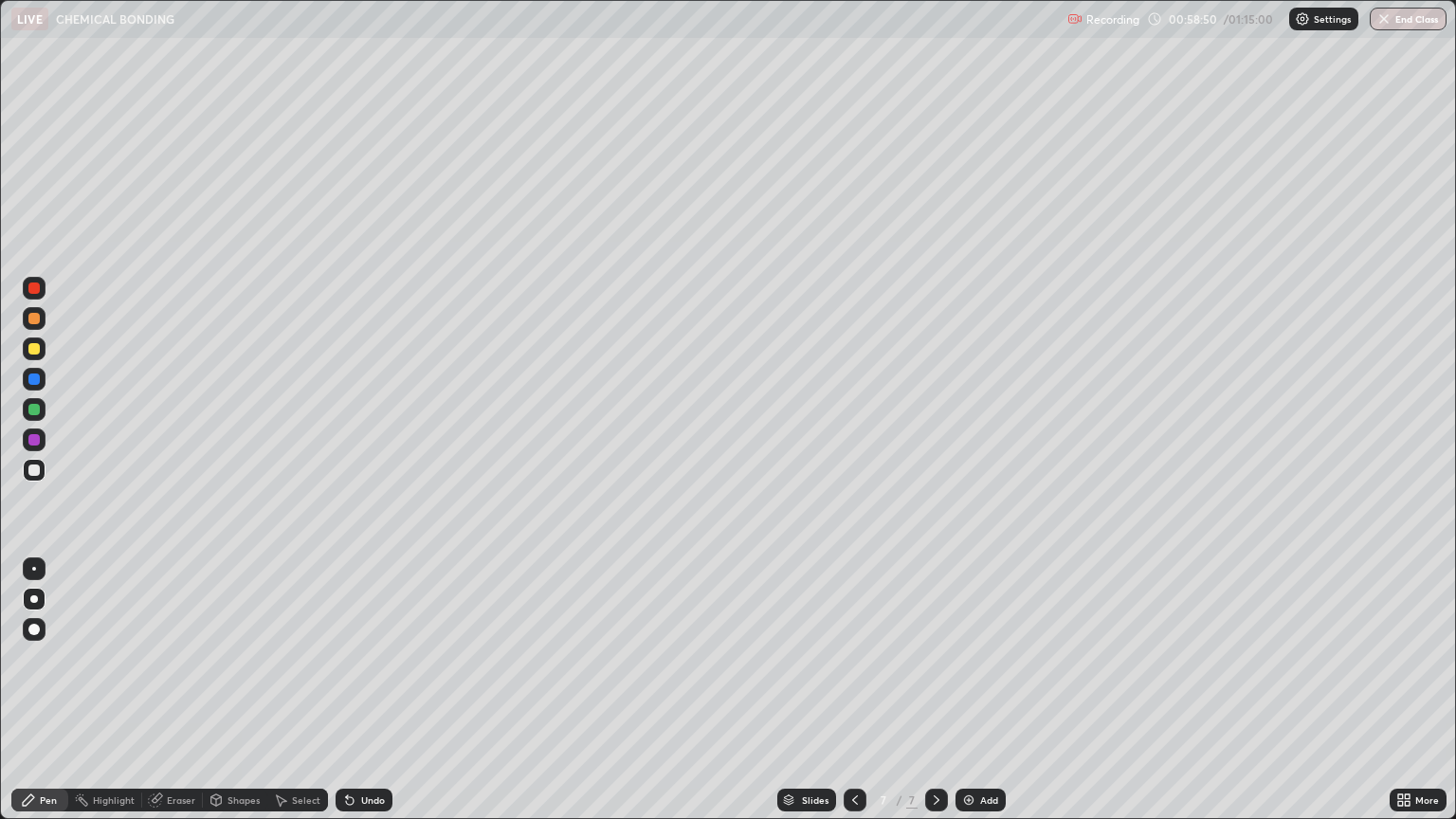 click on "Undo" at bounding box center [364, 800] 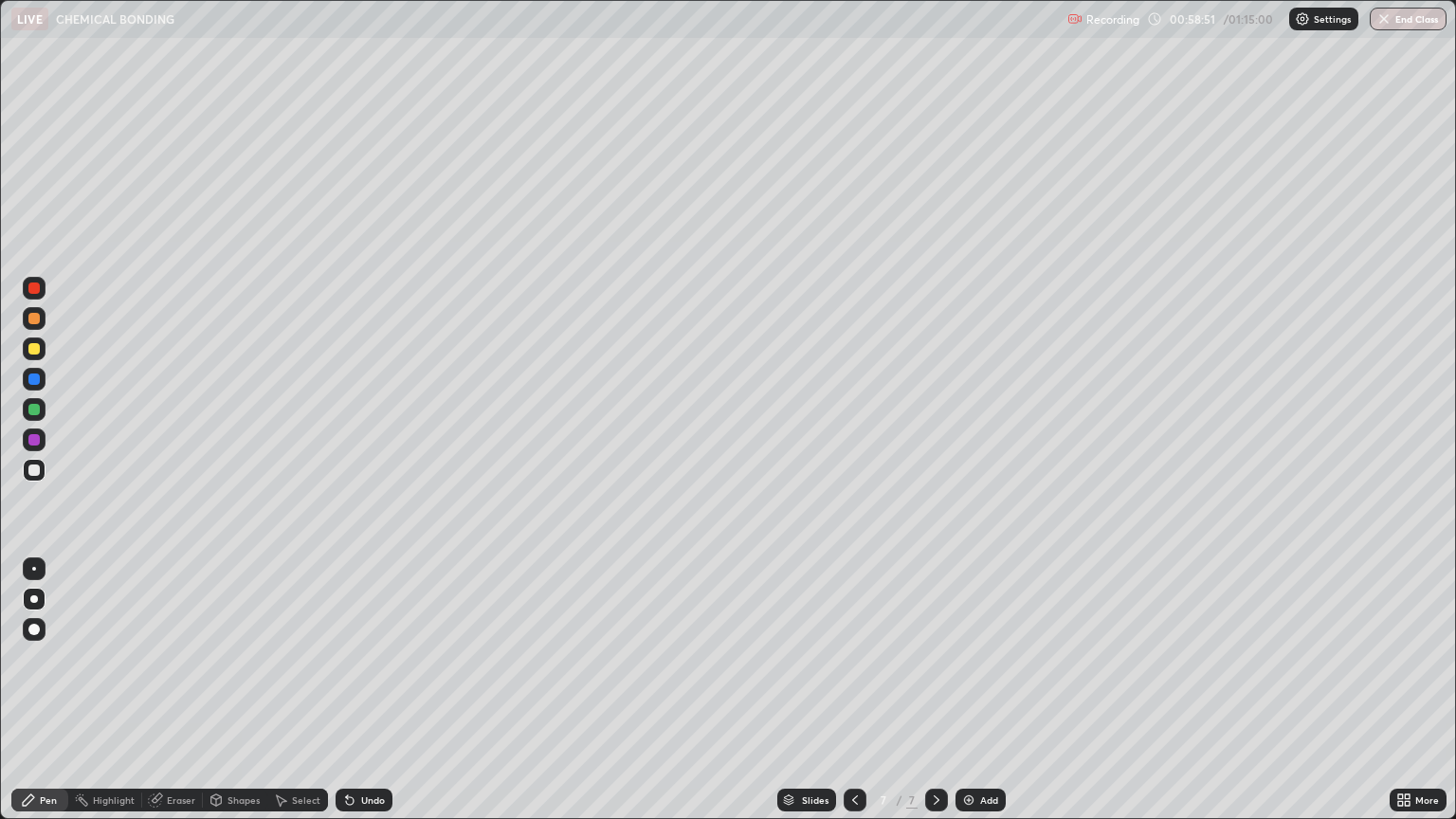 click on "Undo" at bounding box center [373, 800] 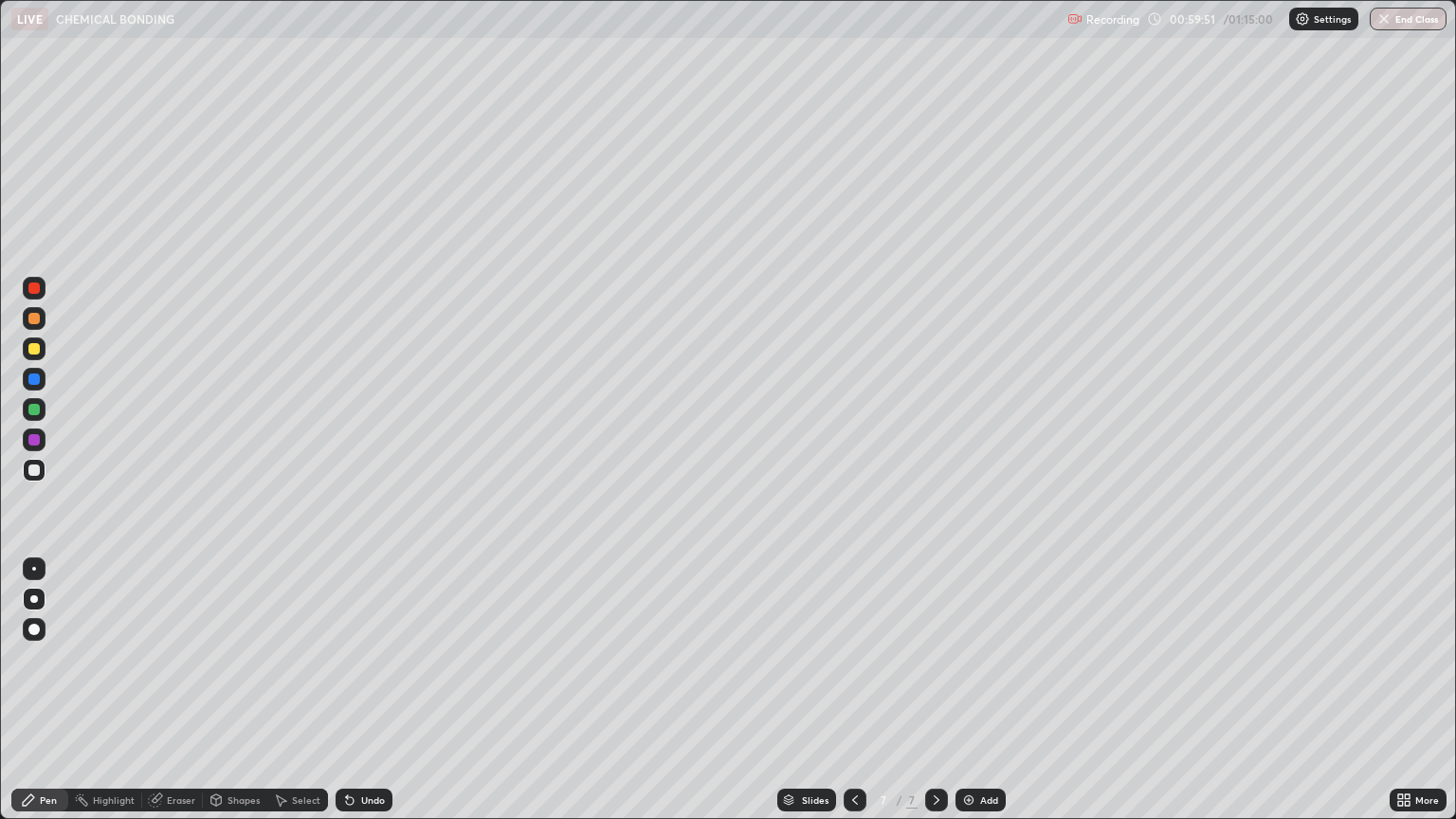 click at bounding box center [969, 800] 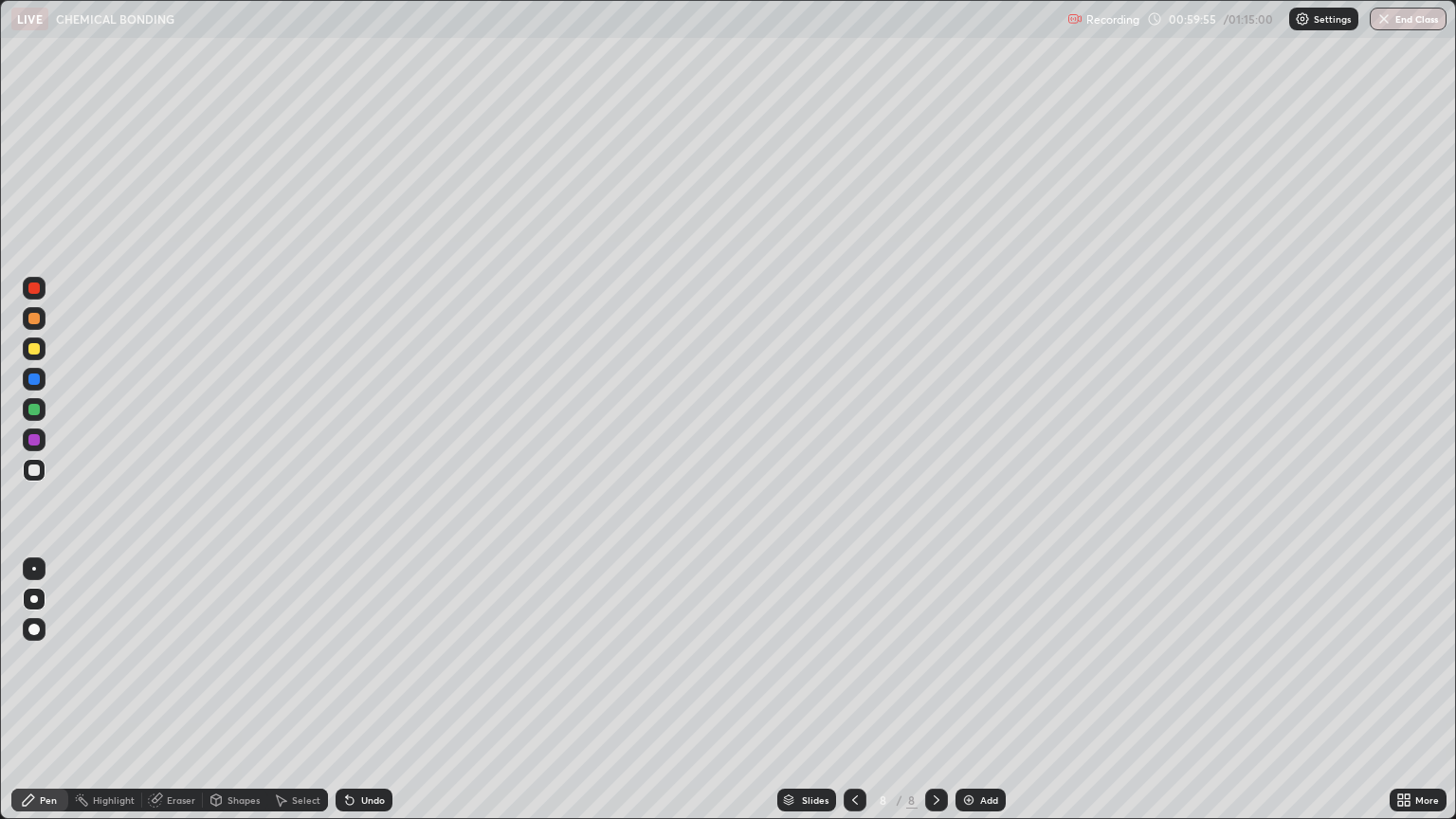 click on "Undo" at bounding box center [373, 800] 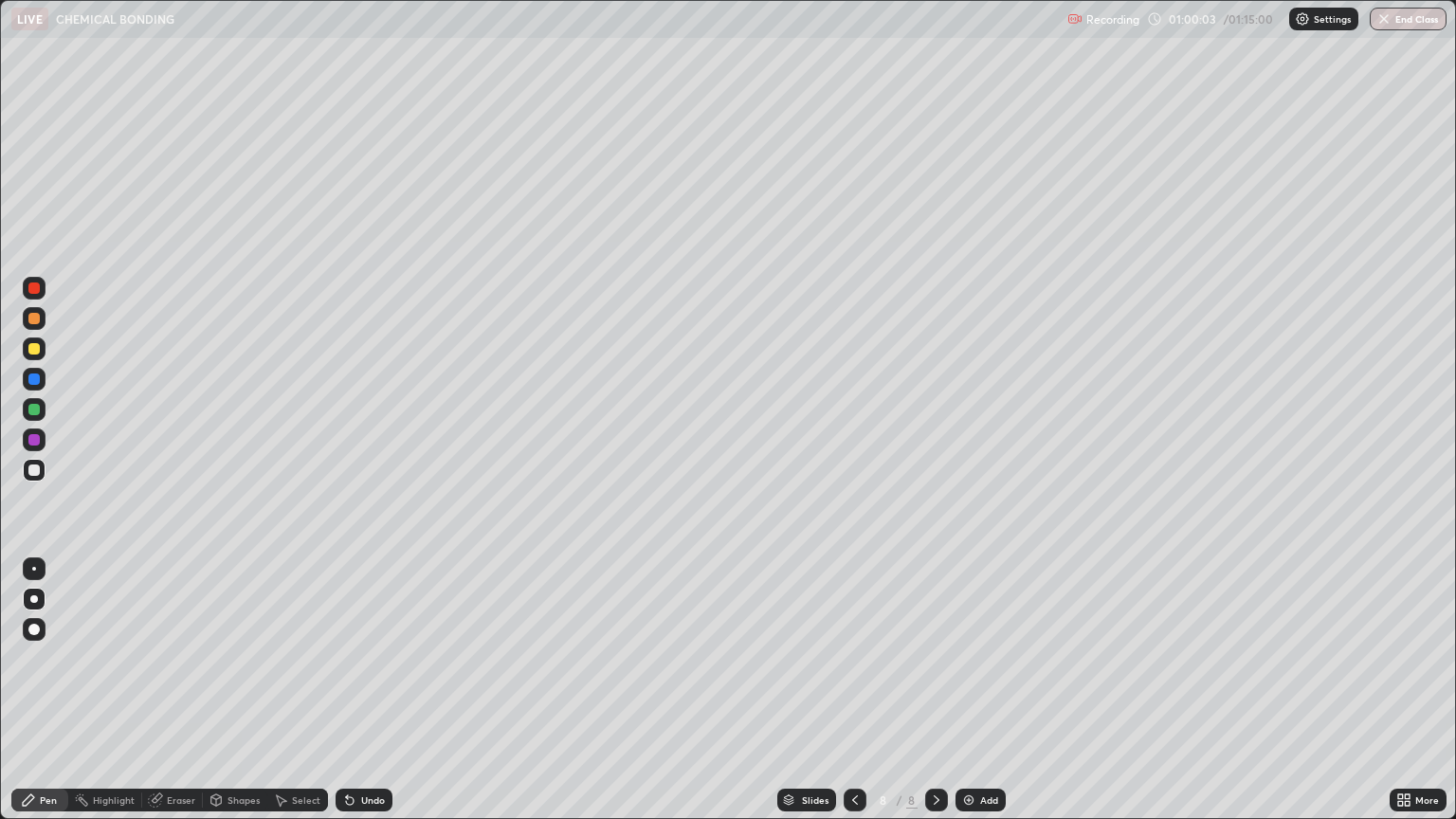 click on "Undo" at bounding box center (373, 800) 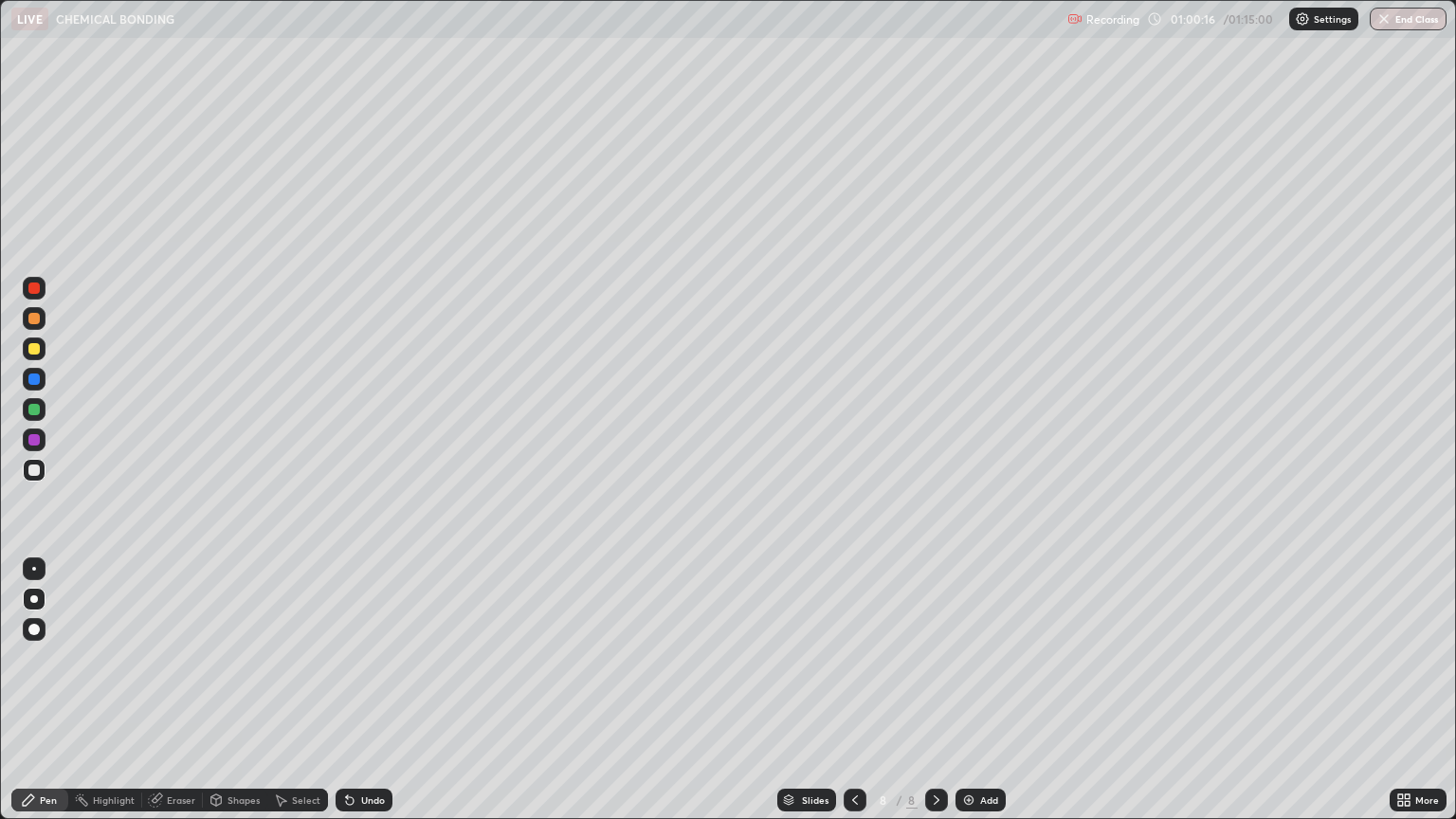 click on "Undo" at bounding box center (364, 800) 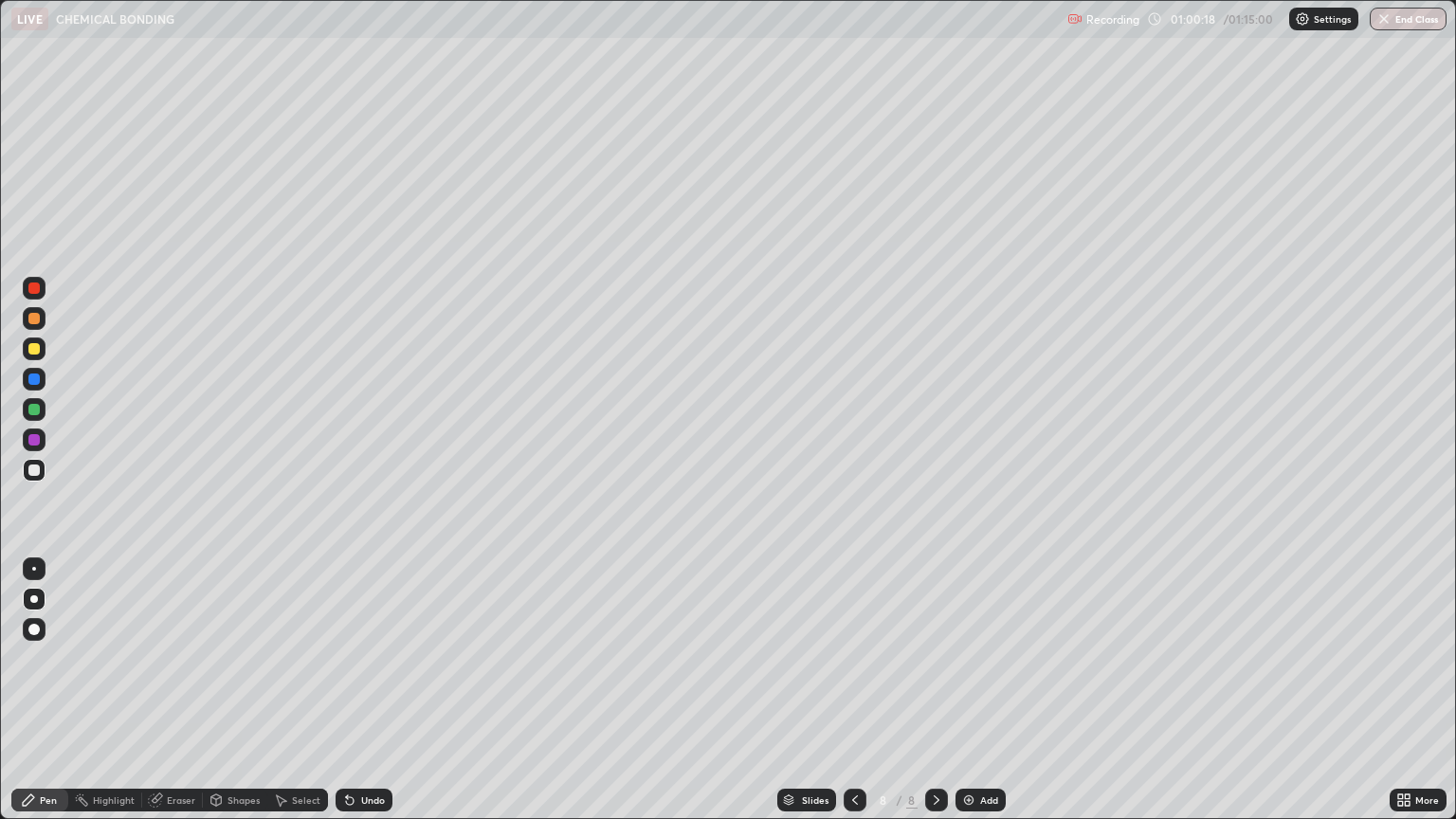 click at bounding box center [34, 318] 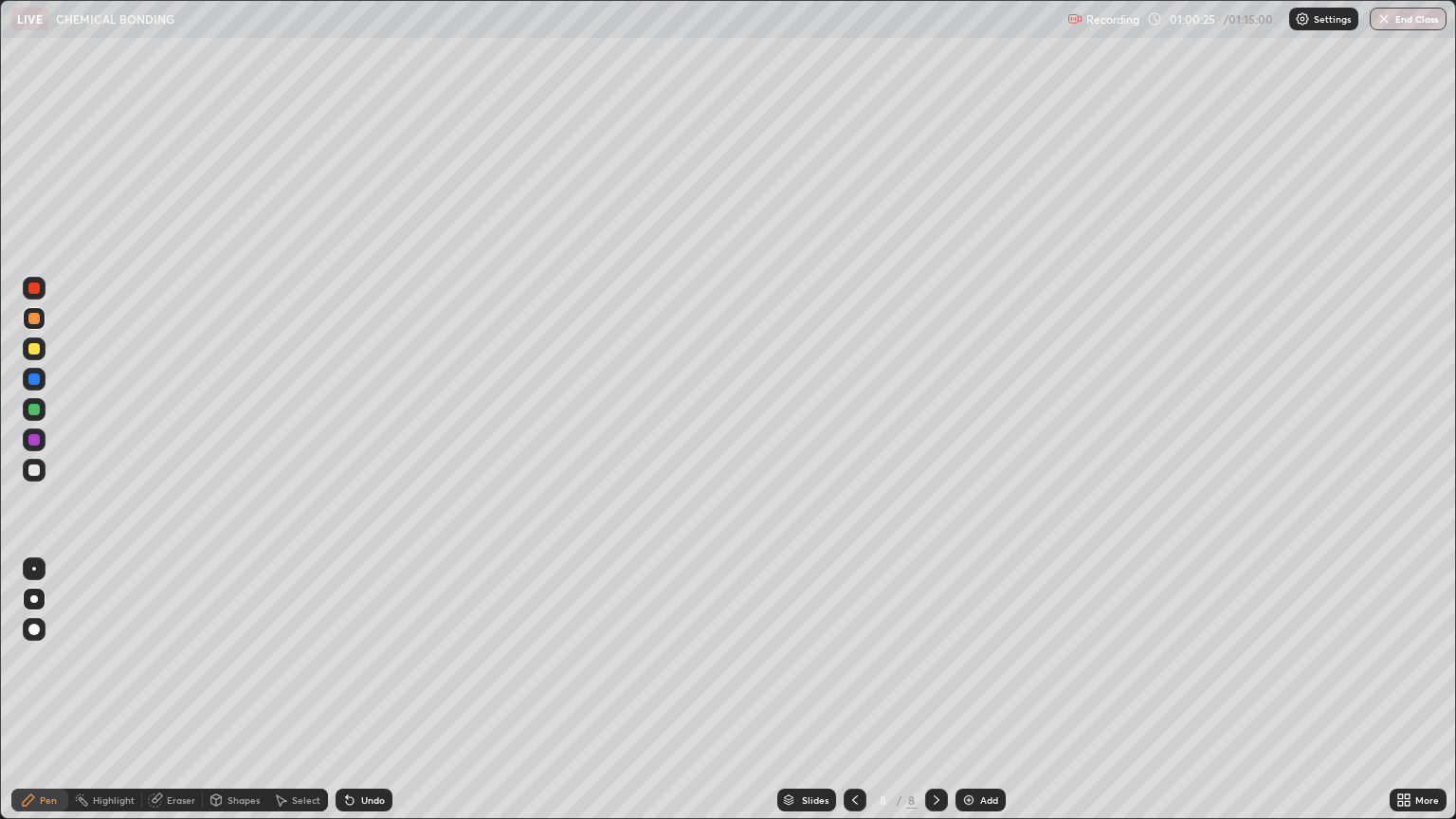 click at bounding box center (34, 470) 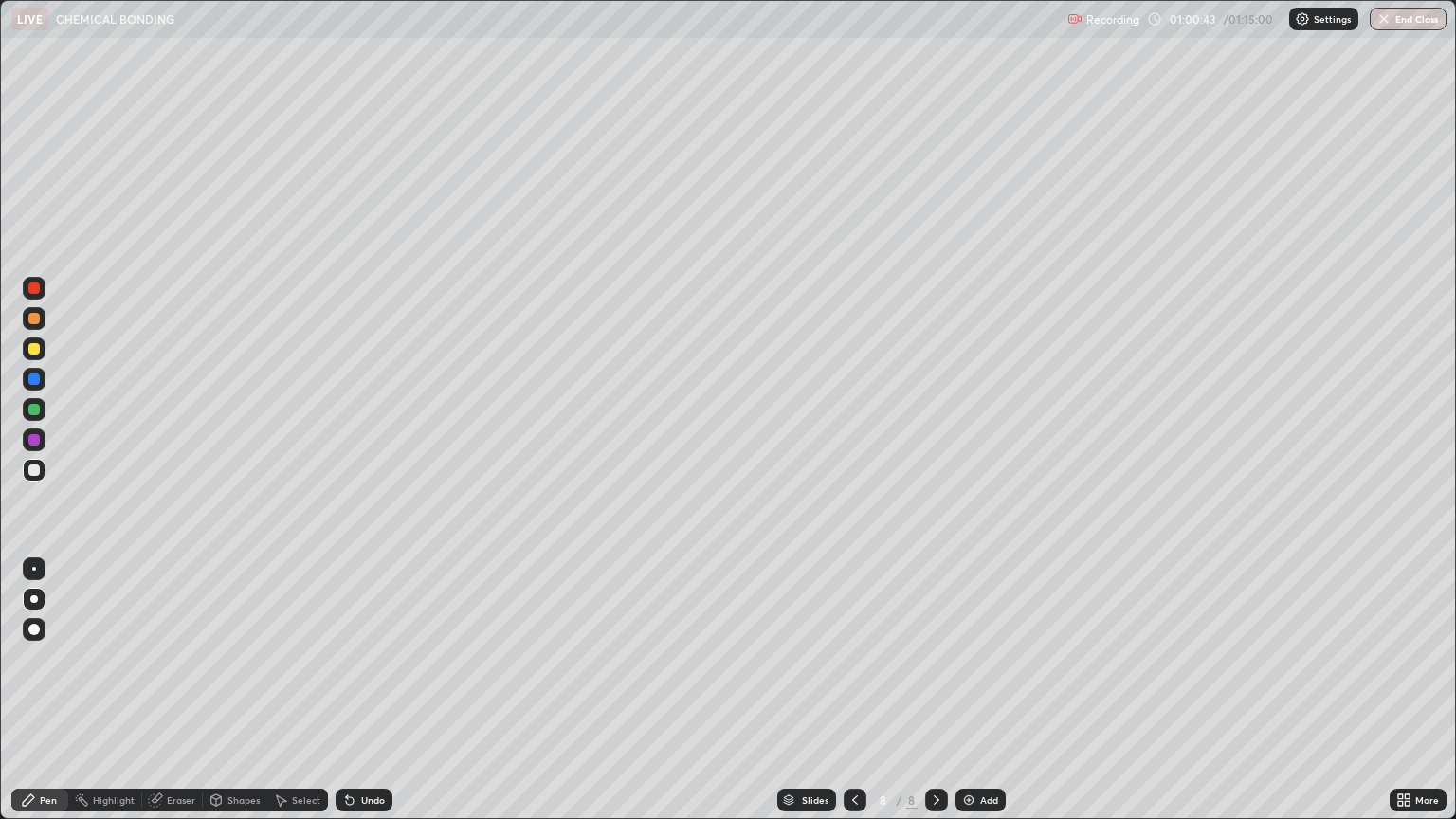 click at bounding box center [855, 800] 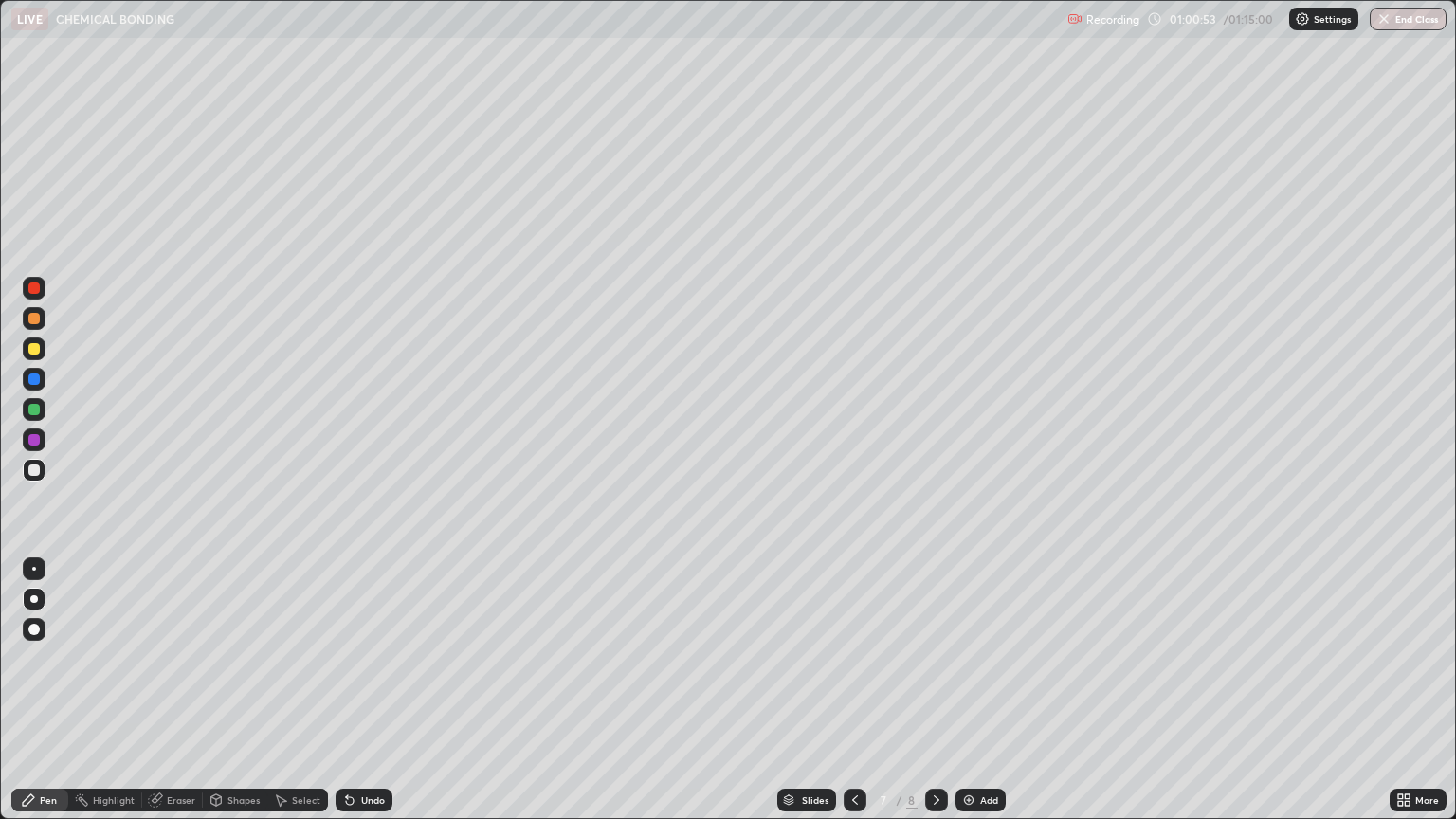 click 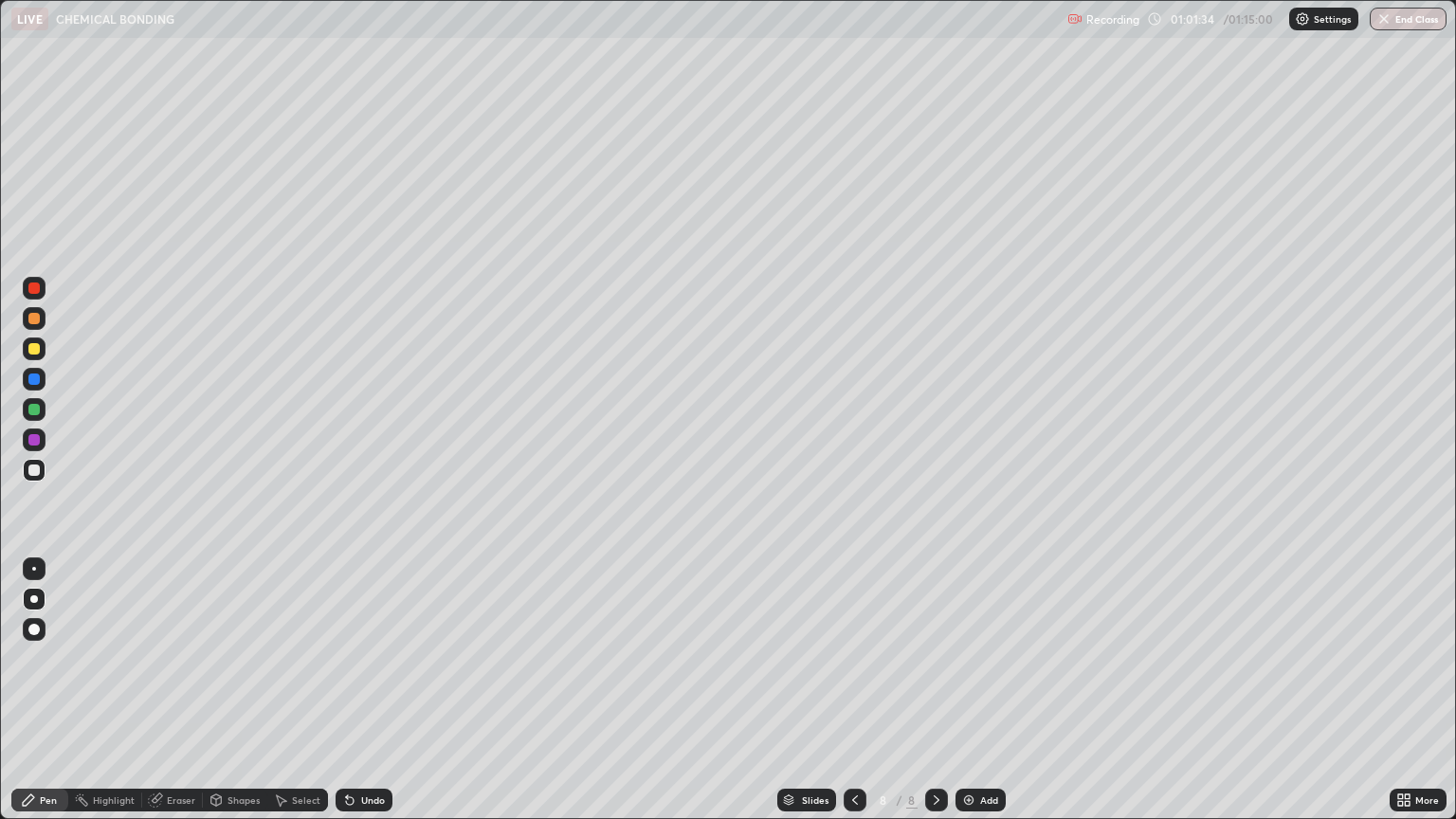 click on "Undo" at bounding box center [364, 800] 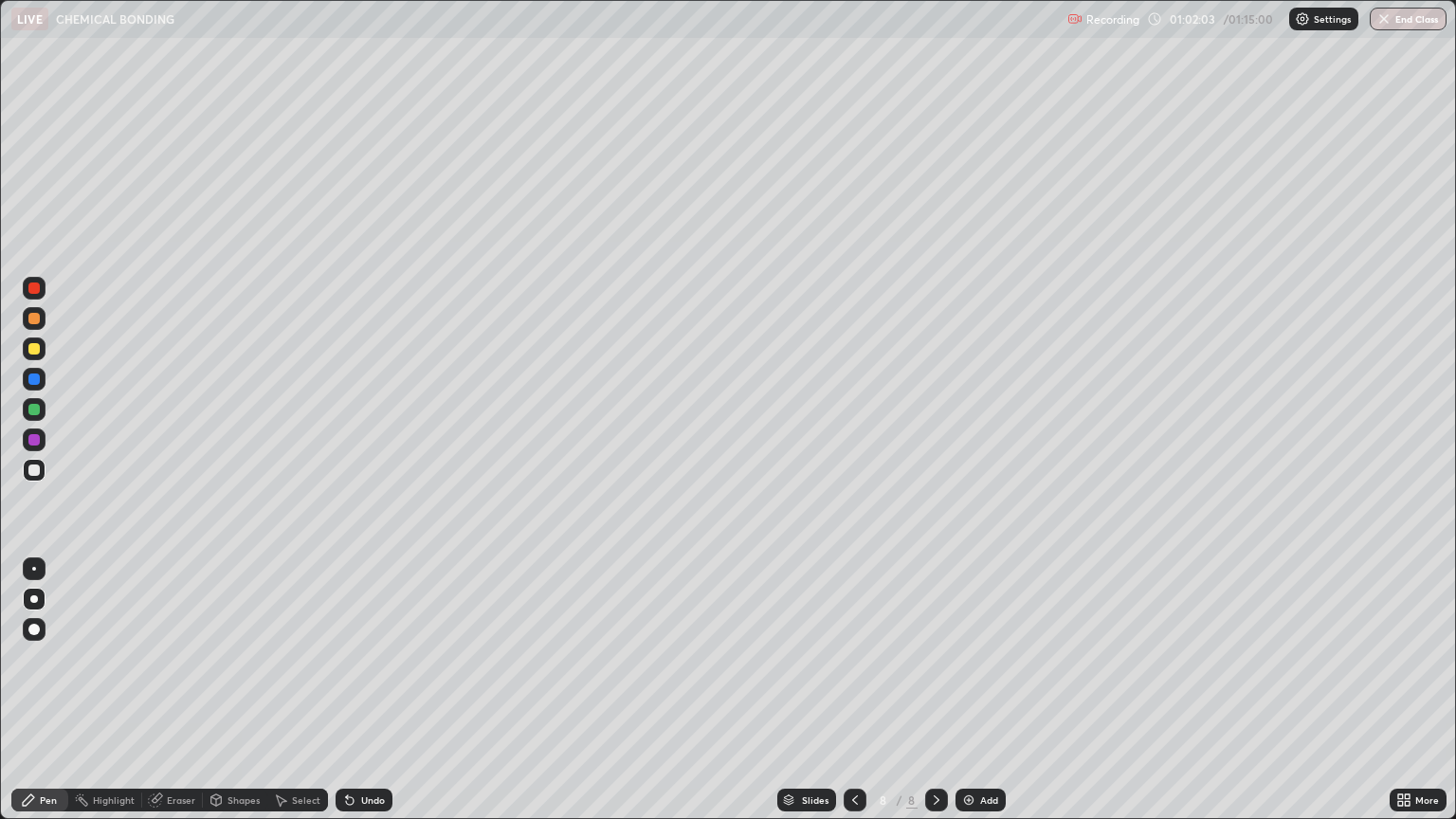 click on "Undo" at bounding box center [373, 800] 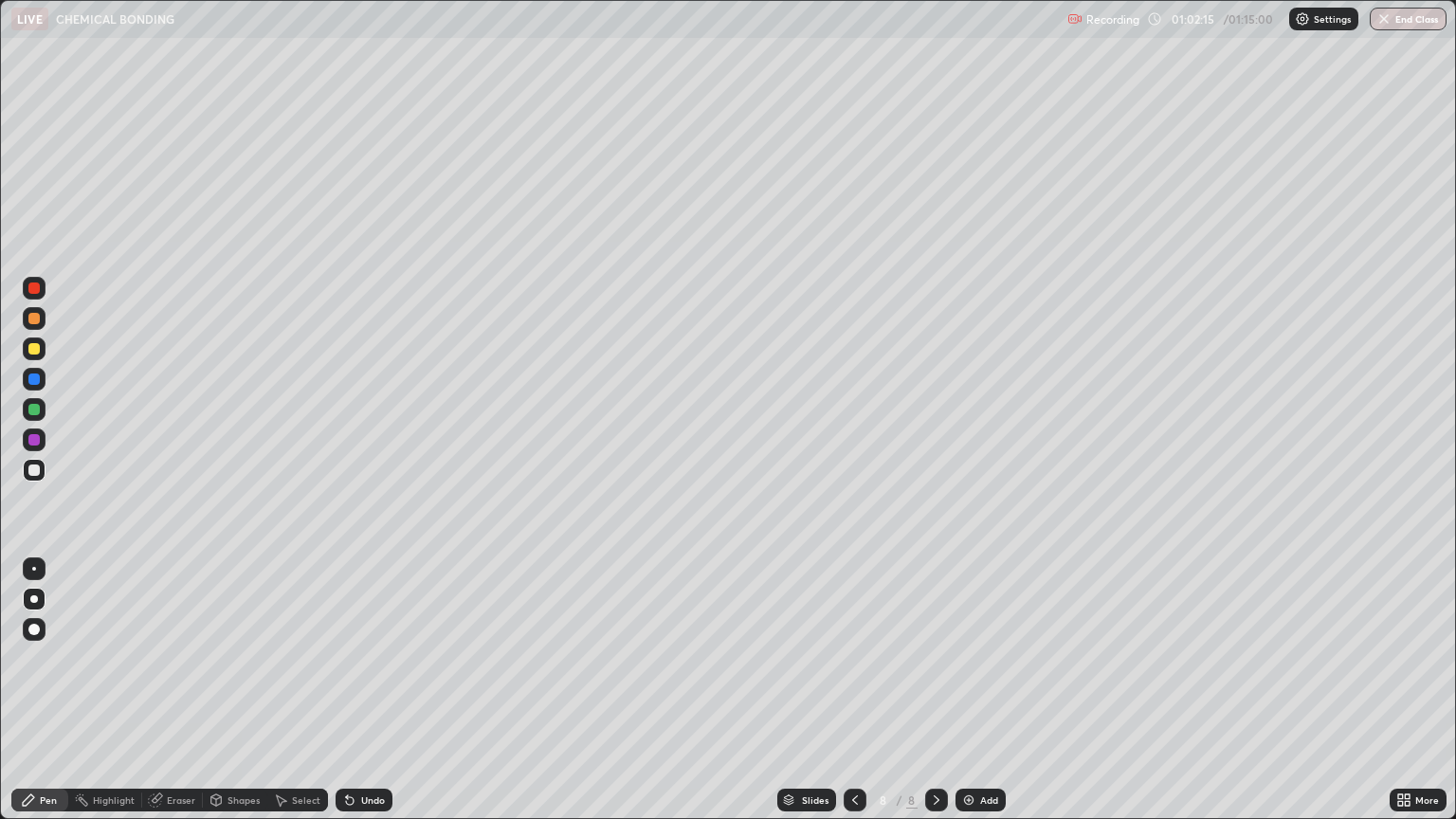 click at bounding box center (34, 318) 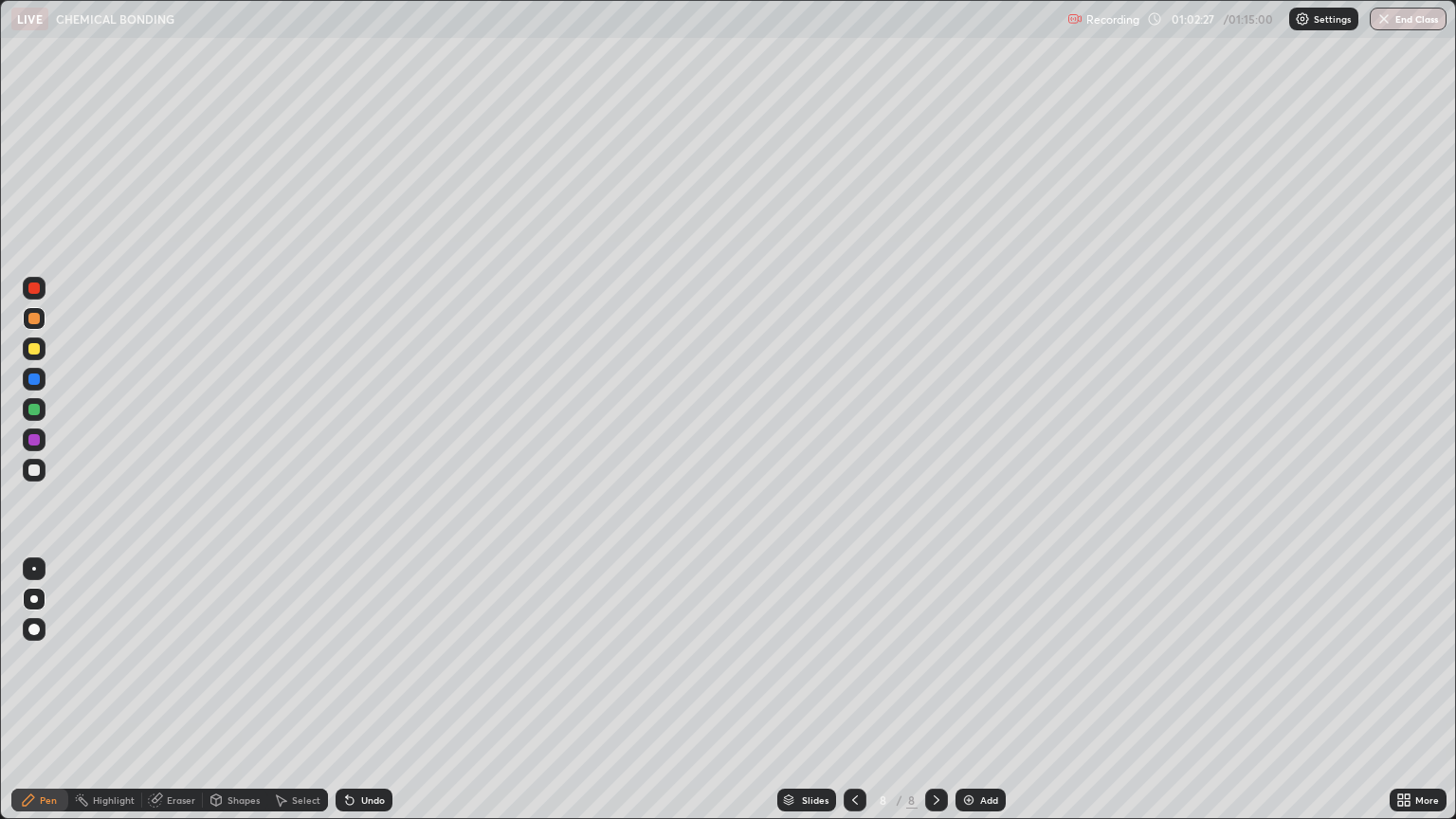 click at bounding box center [34, 349] 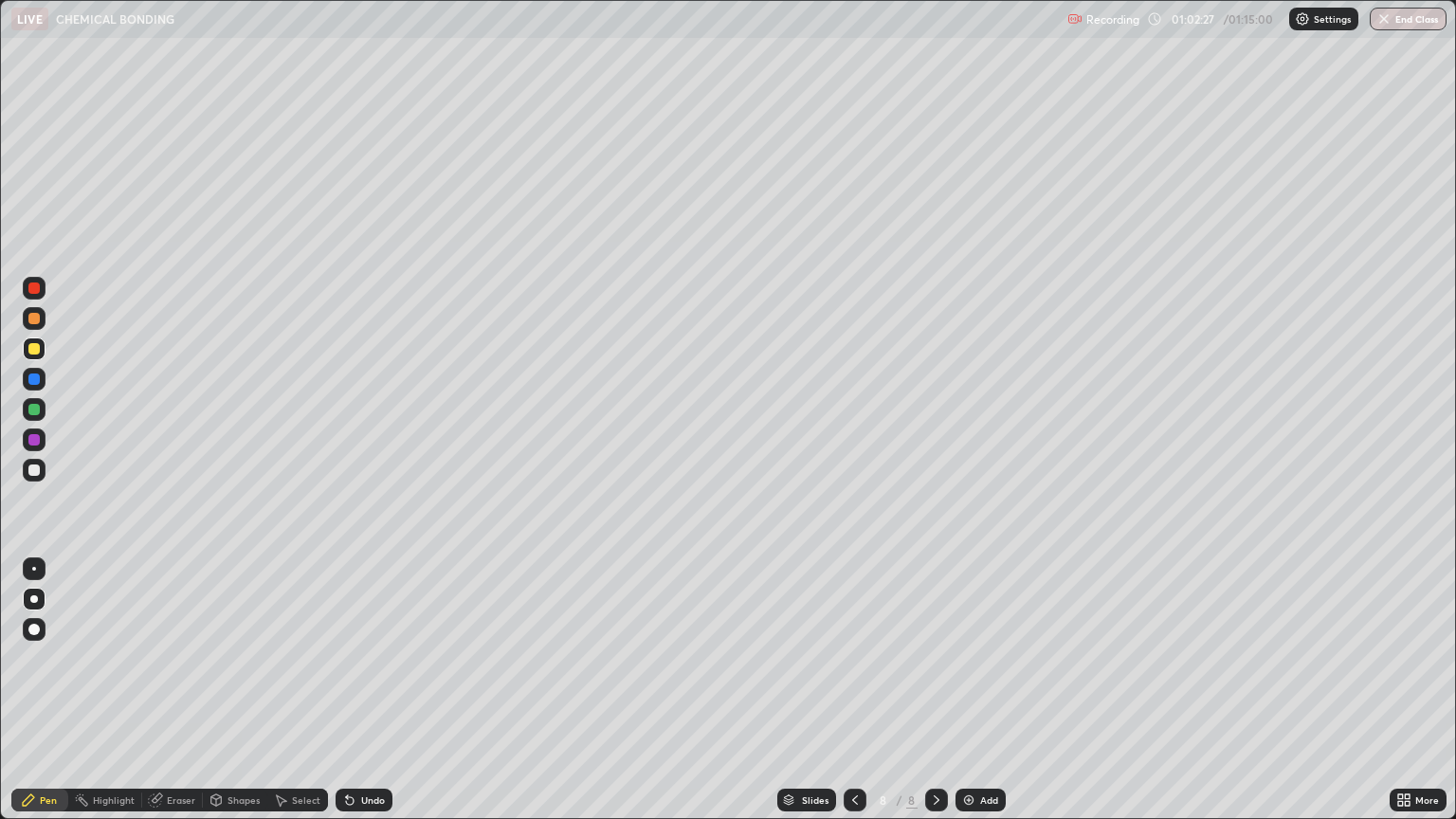 click at bounding box center [34, 470] 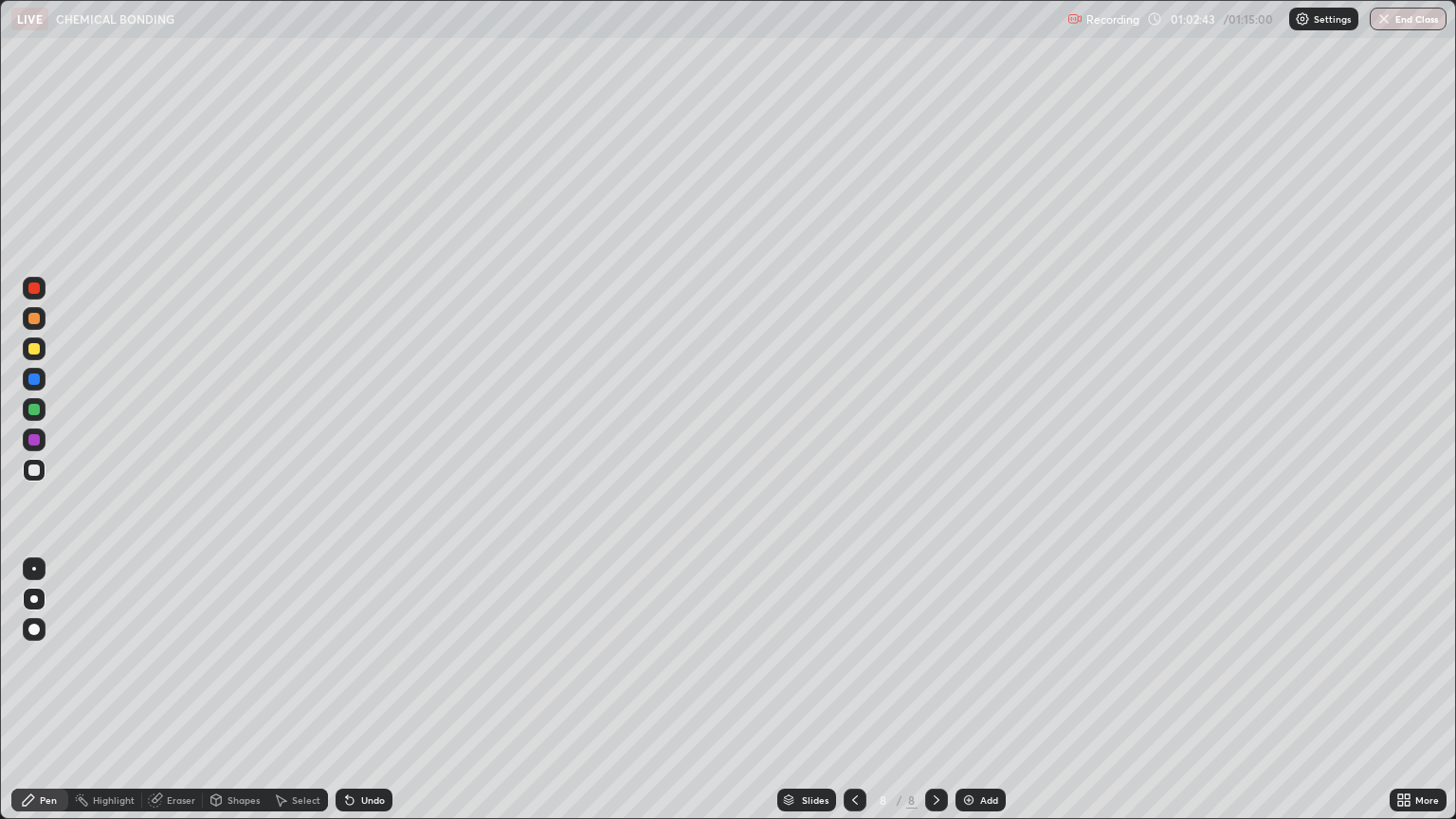 click at bounding box center (34, 318) 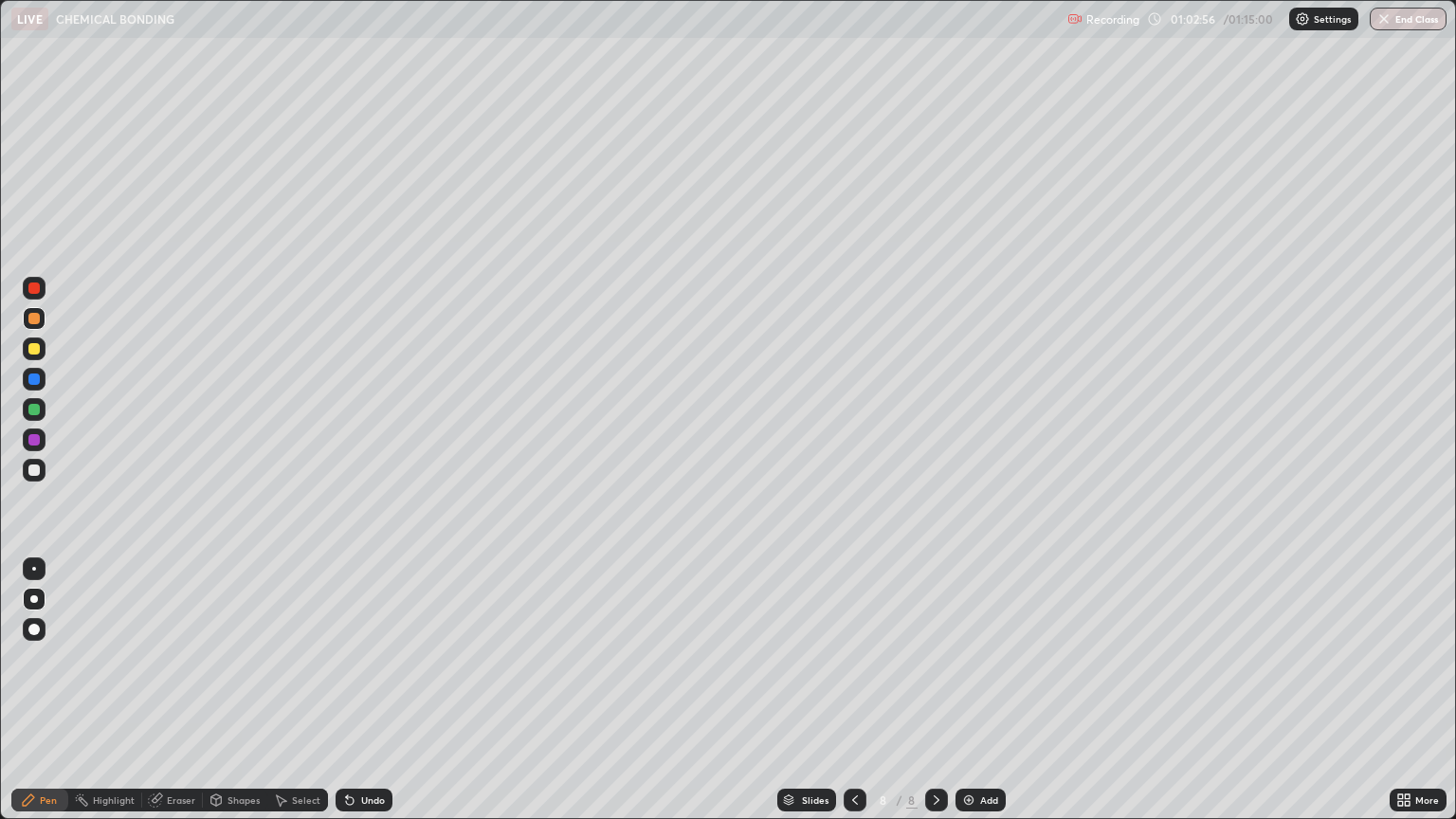 click at bounding box center [34, 470] 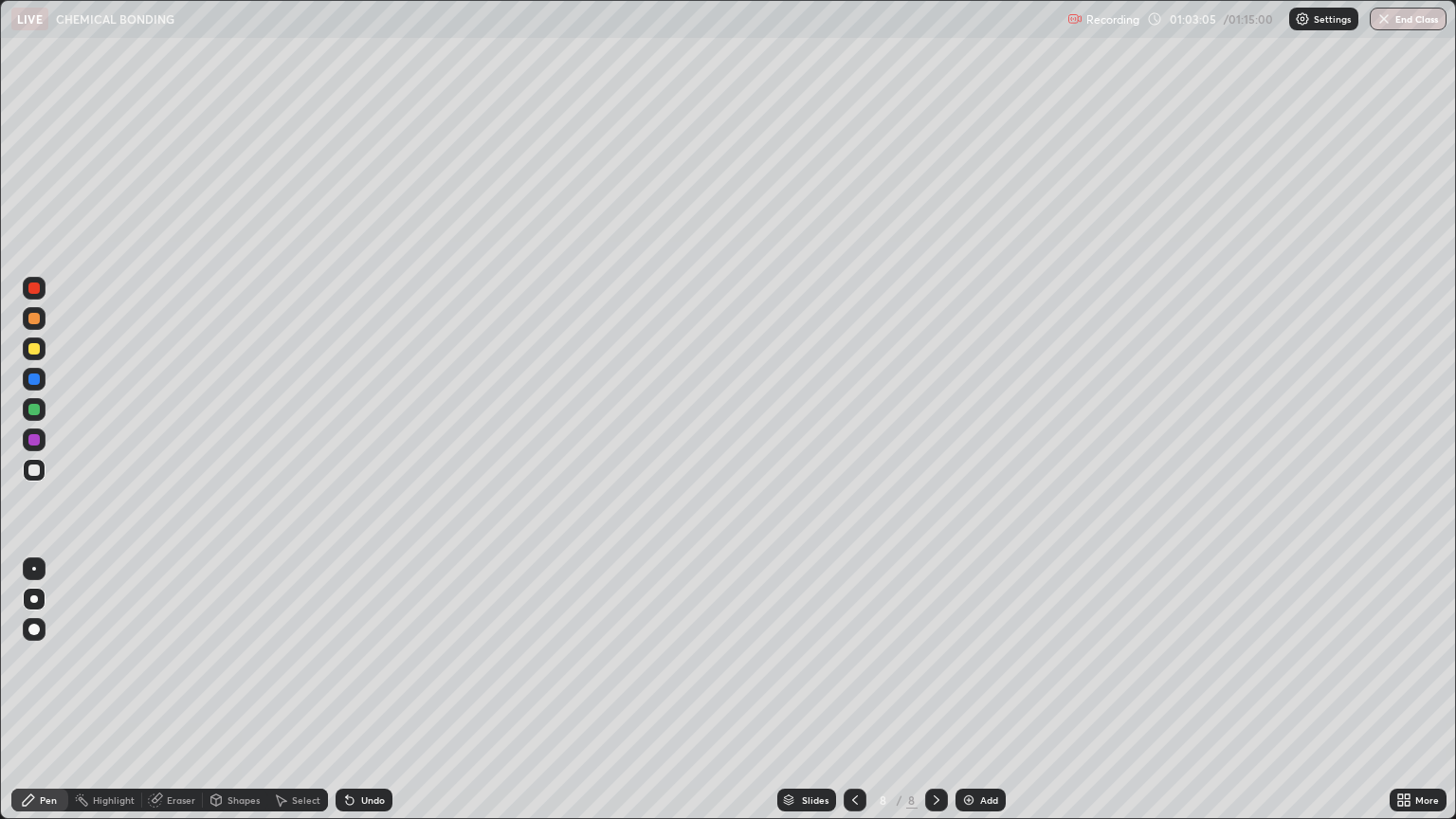 click on "Eraser" at bounding box center [173, 800] 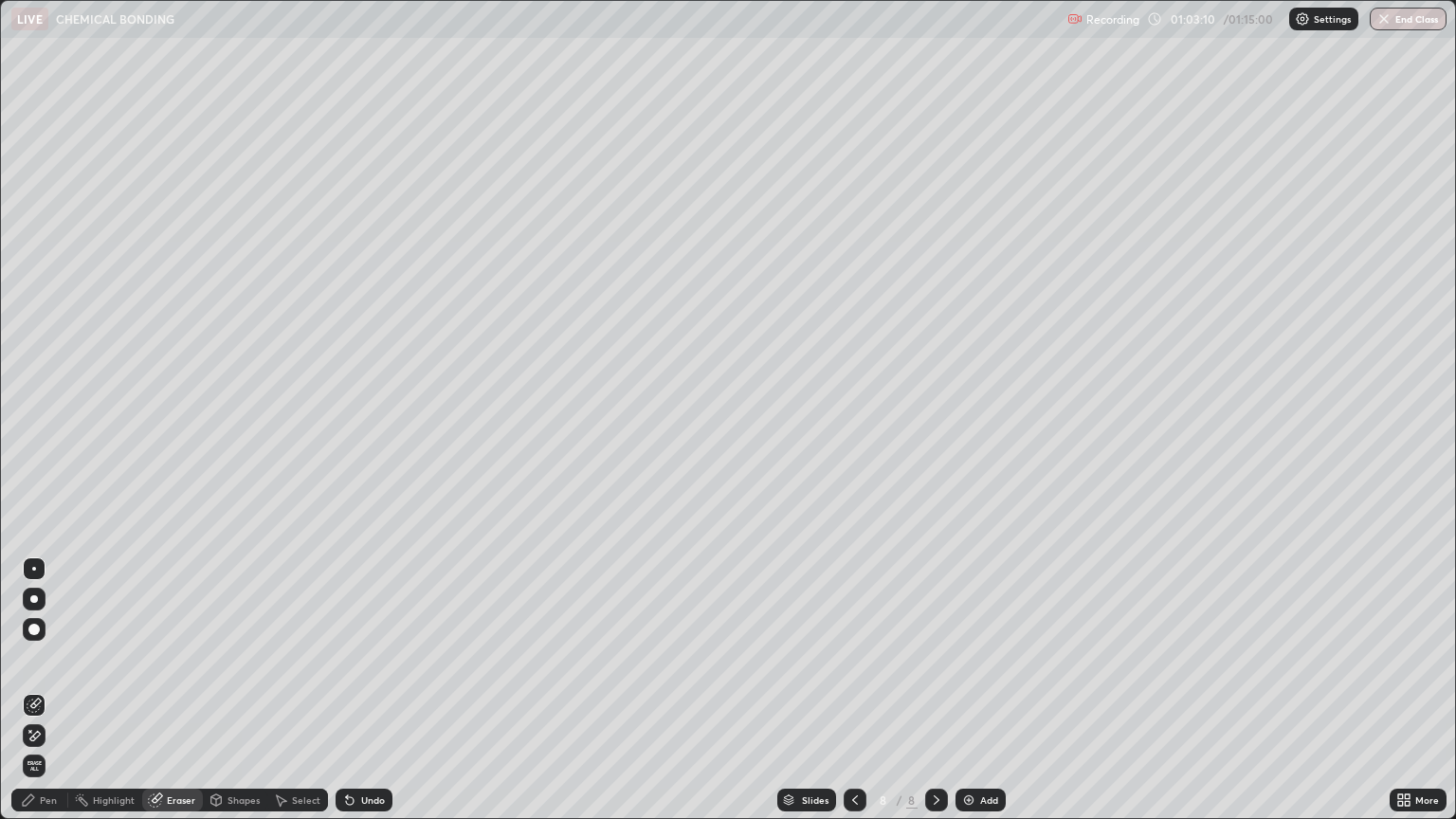 click on "Pen" at bounding box center (40, 800) 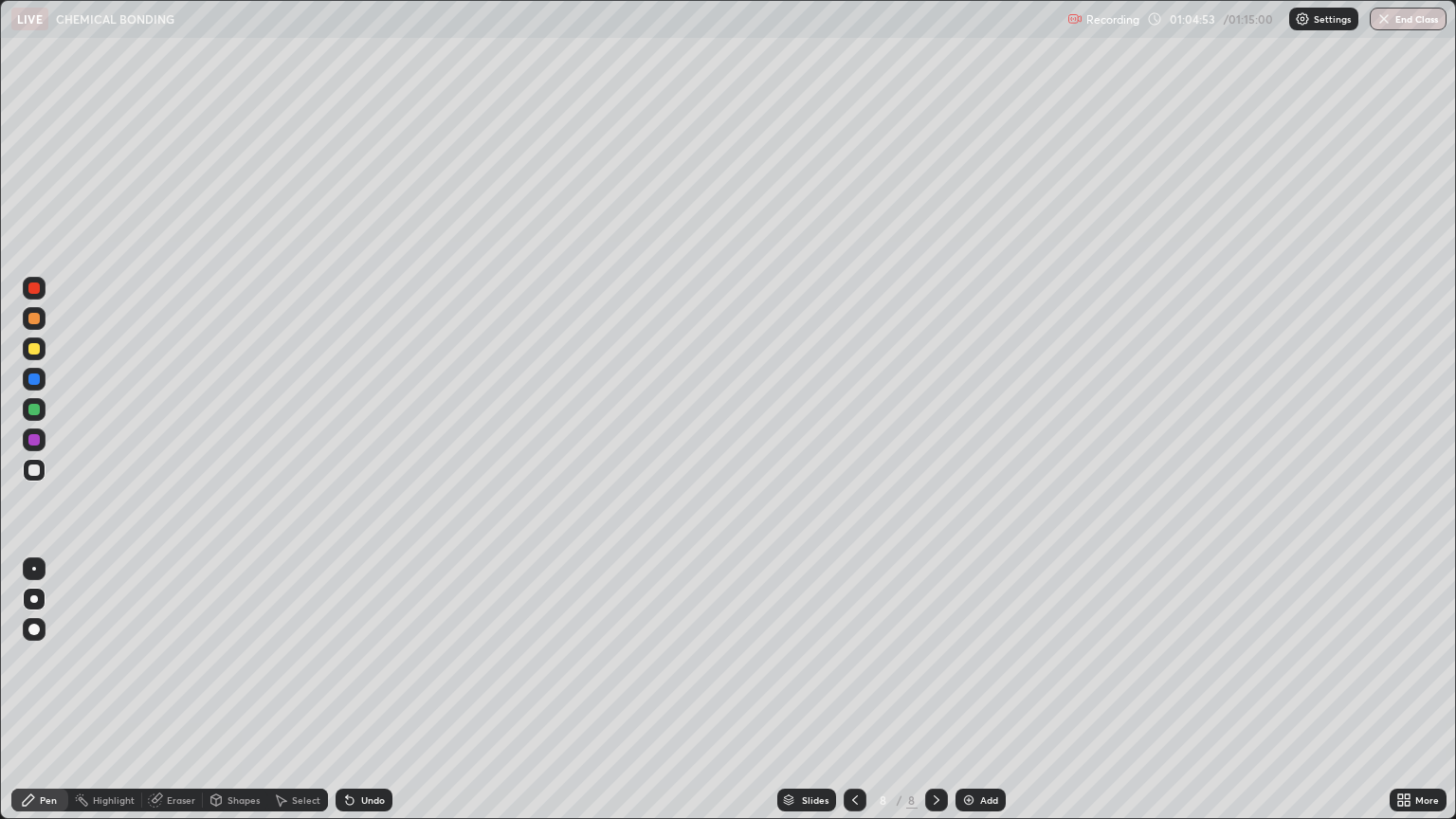 click on "Undo" at bounding box center (373, 800) 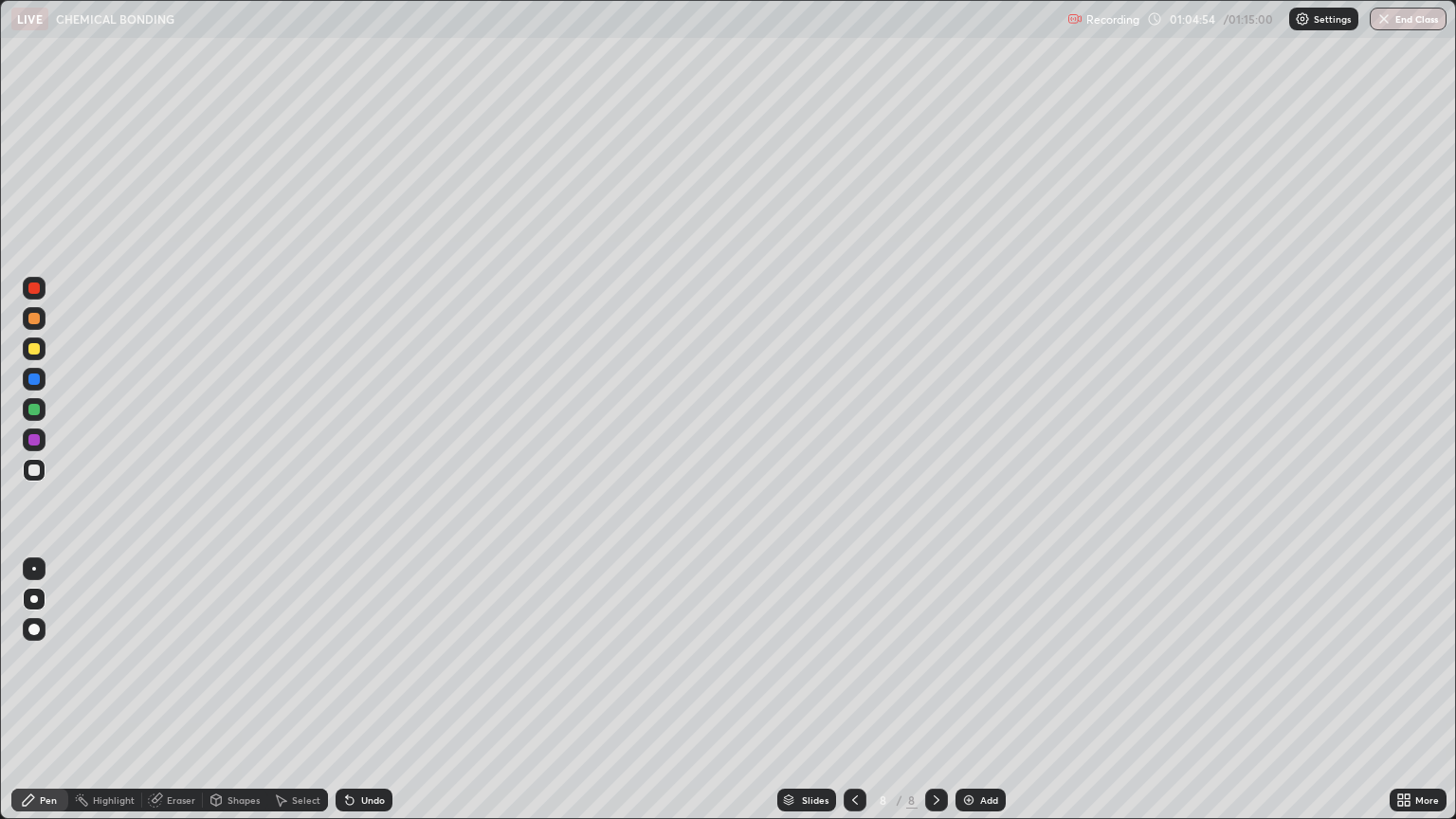 click on "Undo" at bounding box center [373, 800] 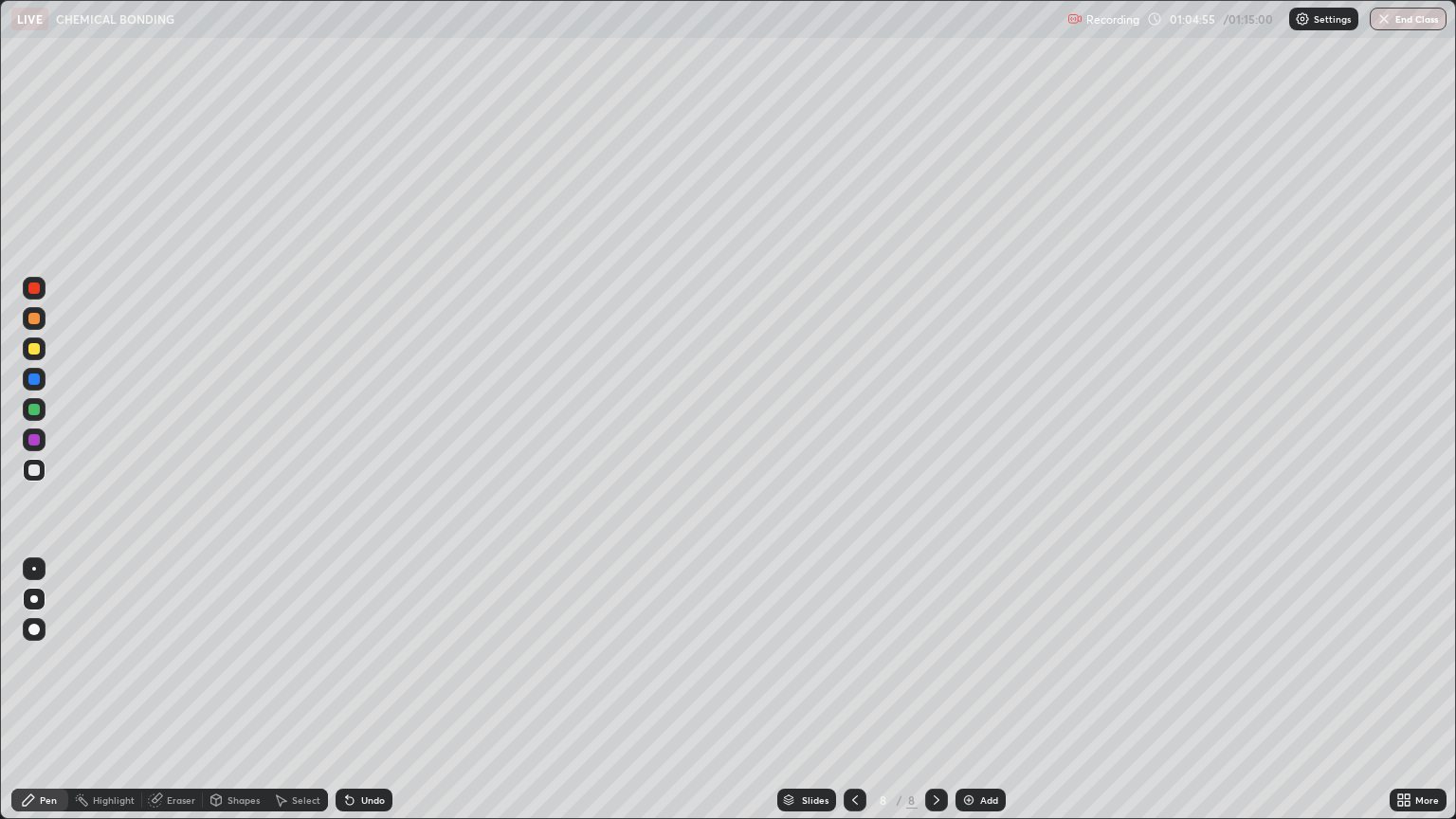 click on "Undo" at bounding box center [364, 800] 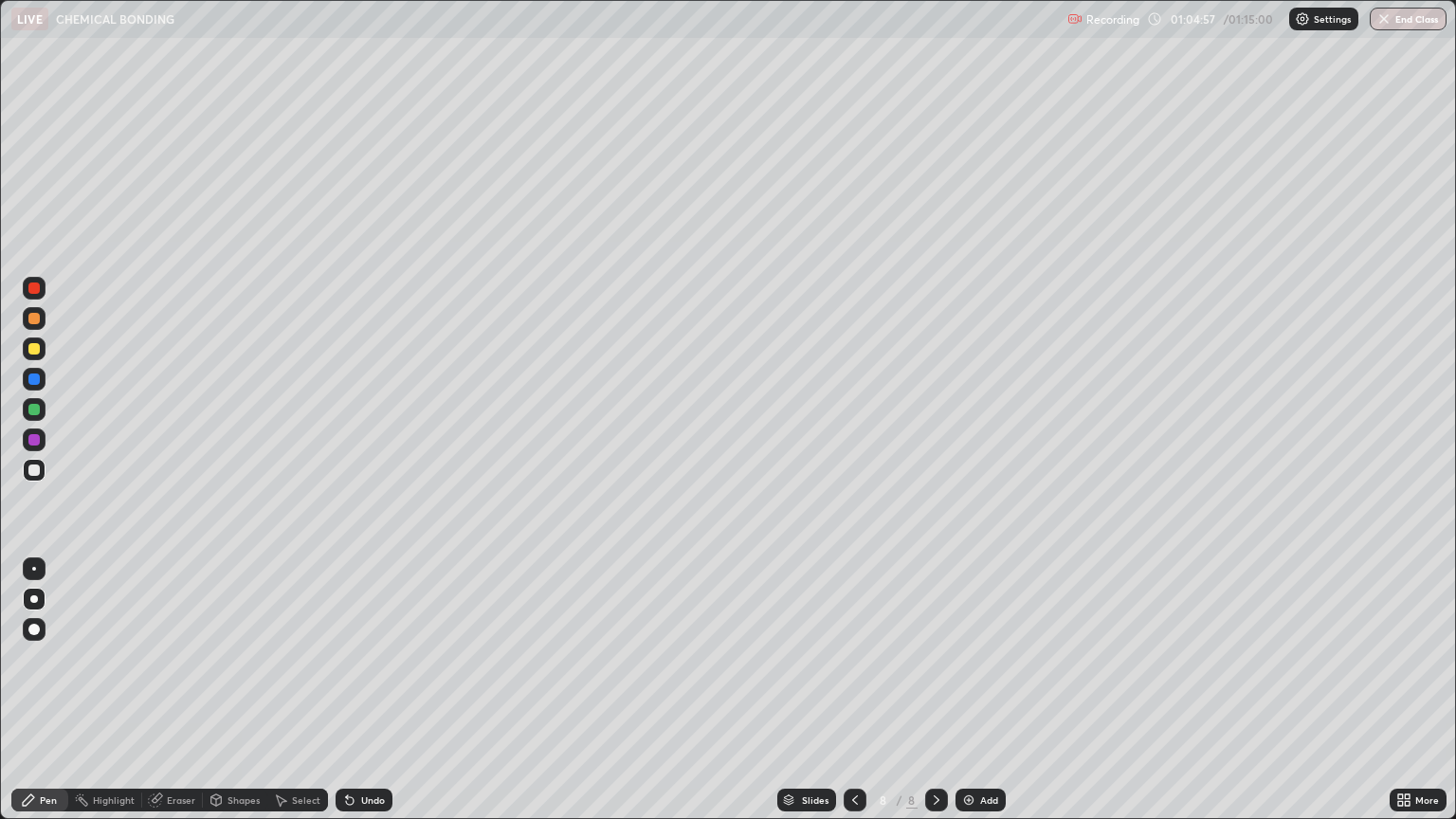 click on "End Class" at bounding box center (1408, 19) 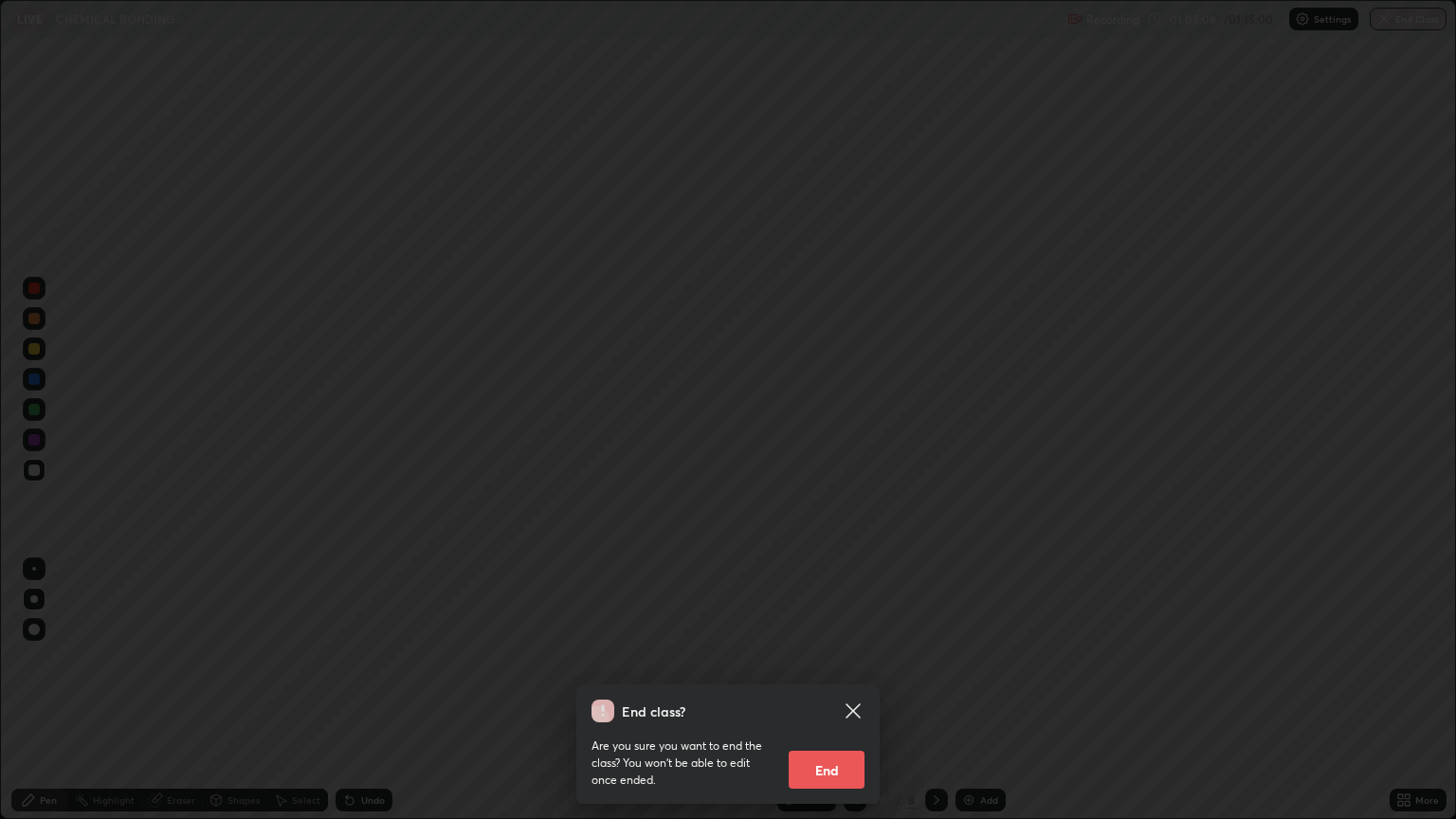 click on "End" at bounding box center [827, 770] 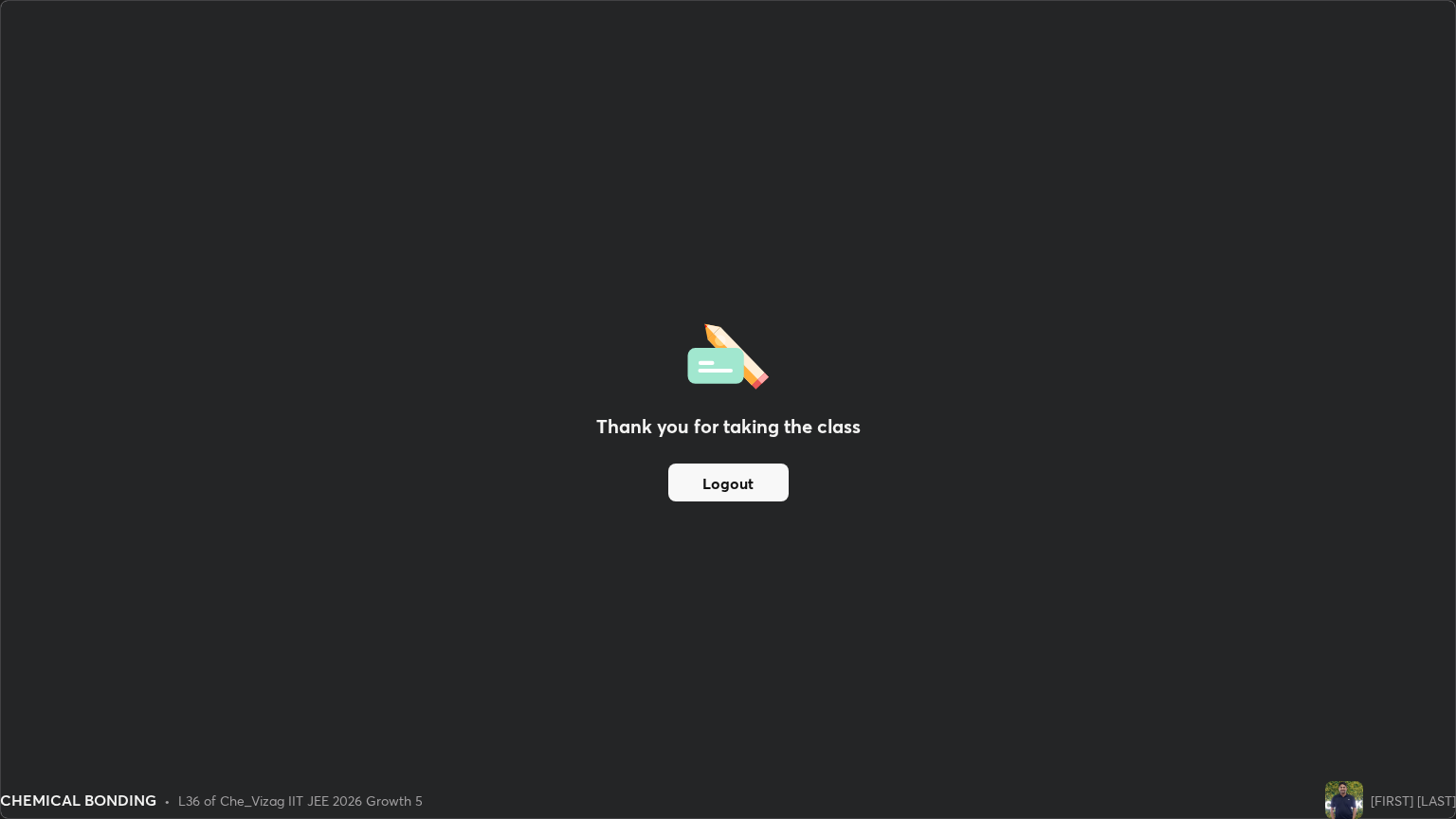 click on "Thank you for taking the class Logout" at bounding box center (728, 410) 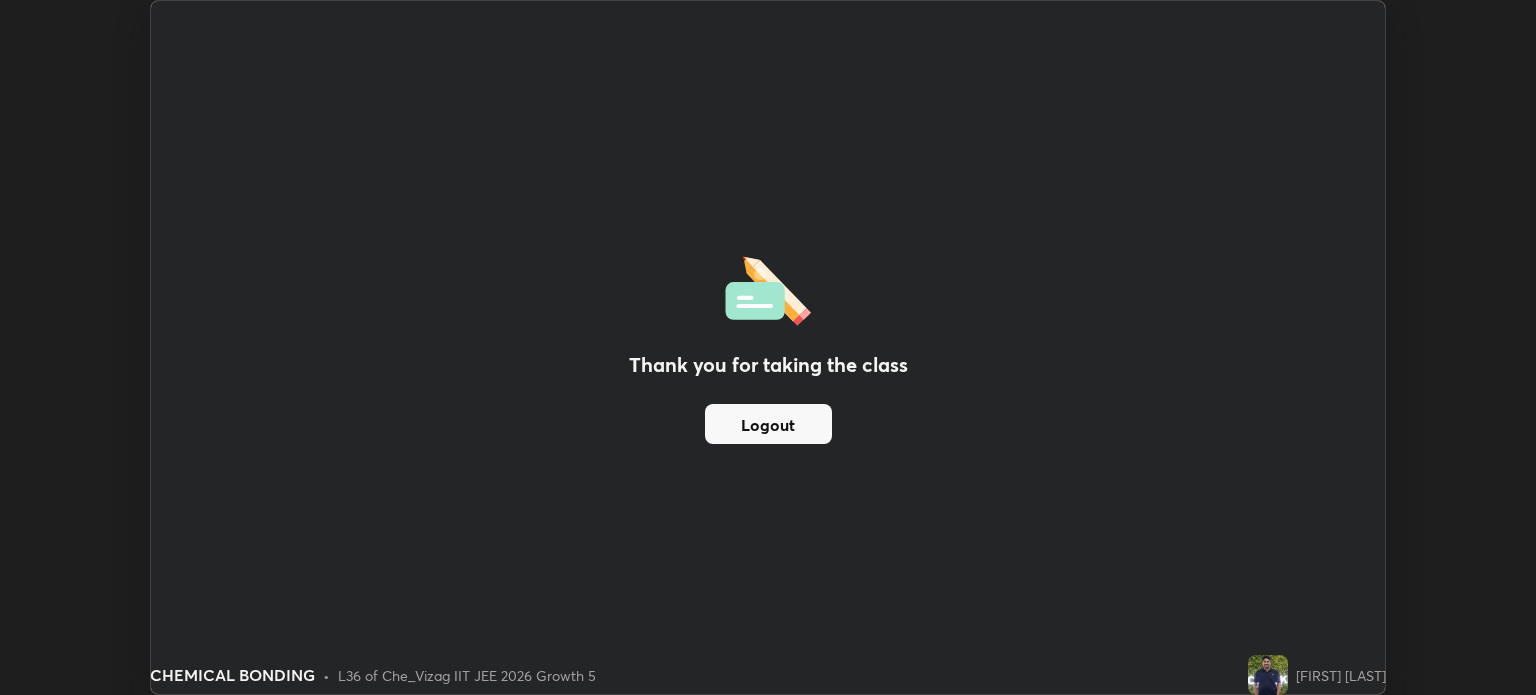 scroll, scrollTop: 695, scrollLeft: 1536, axis: both 